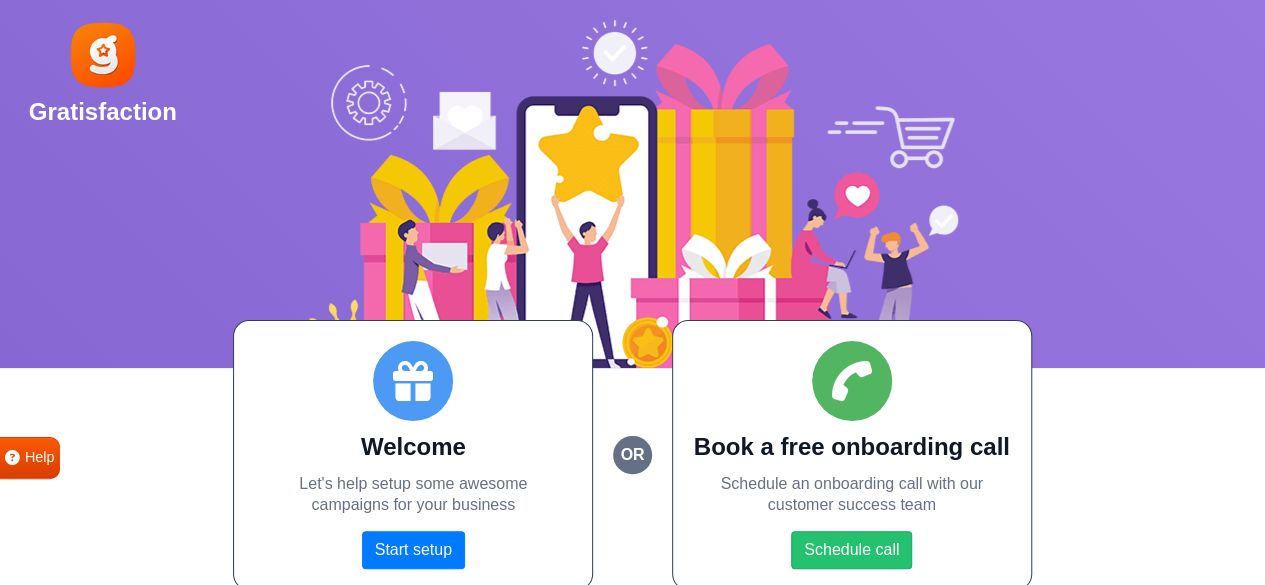 scroll, scrollTop: 14, scrollLeft: 0, axis: vertical 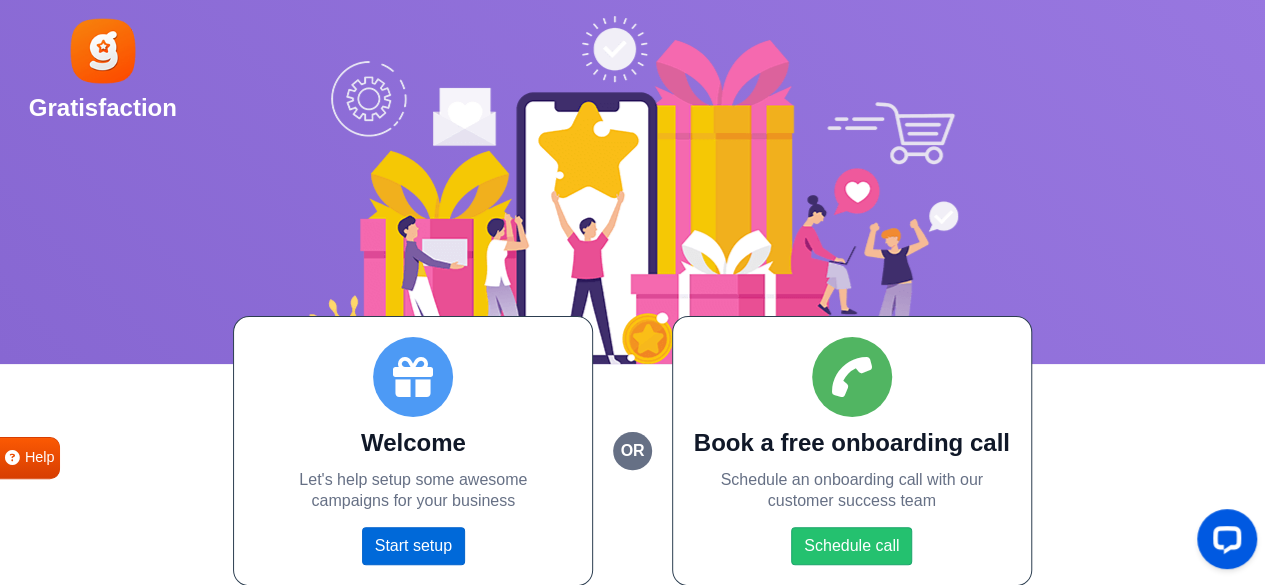 click on "Start setup" at bounding box center (413, 546) 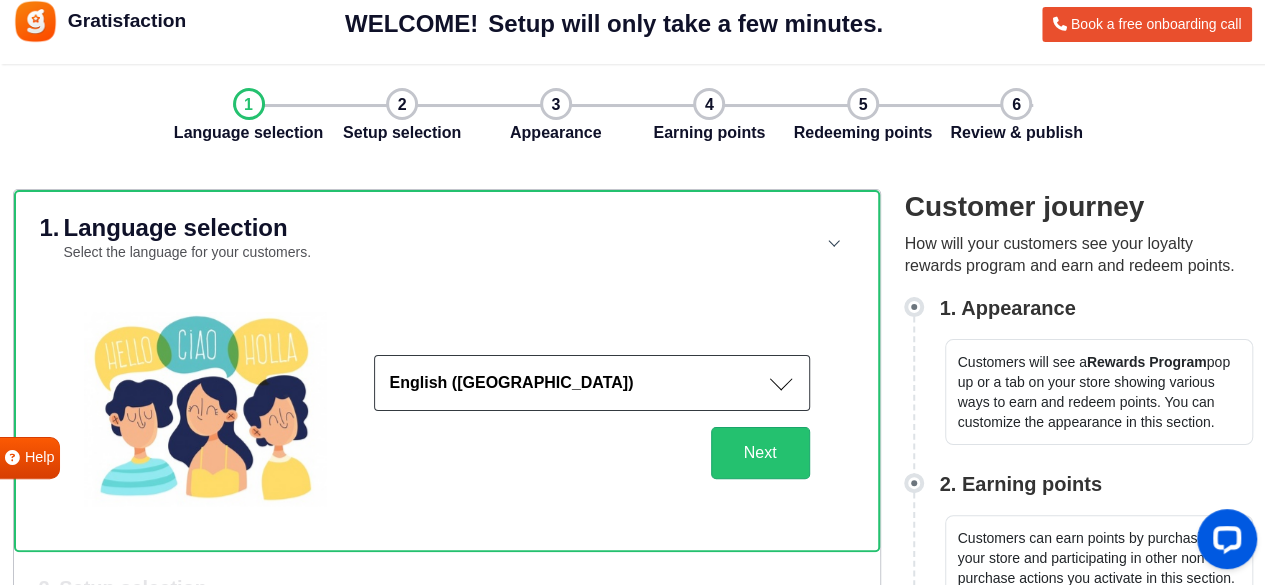 click on "English (US)" at bounding box center [592, 383] 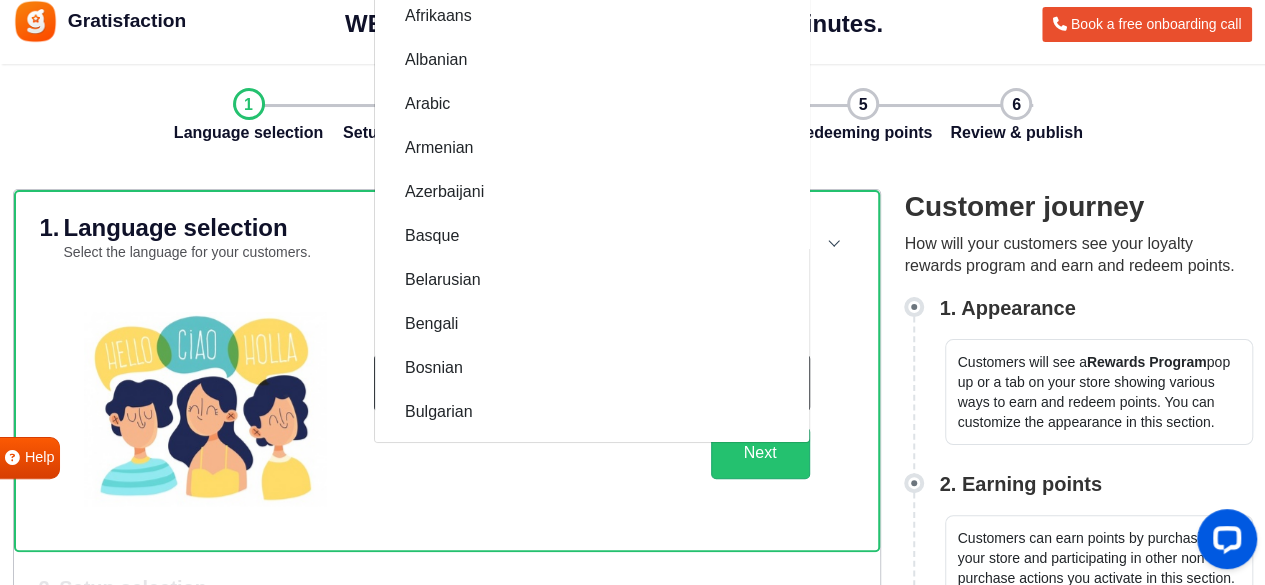 scroll, scrollTop: 8, scrollLeft: 0, axis: vertical 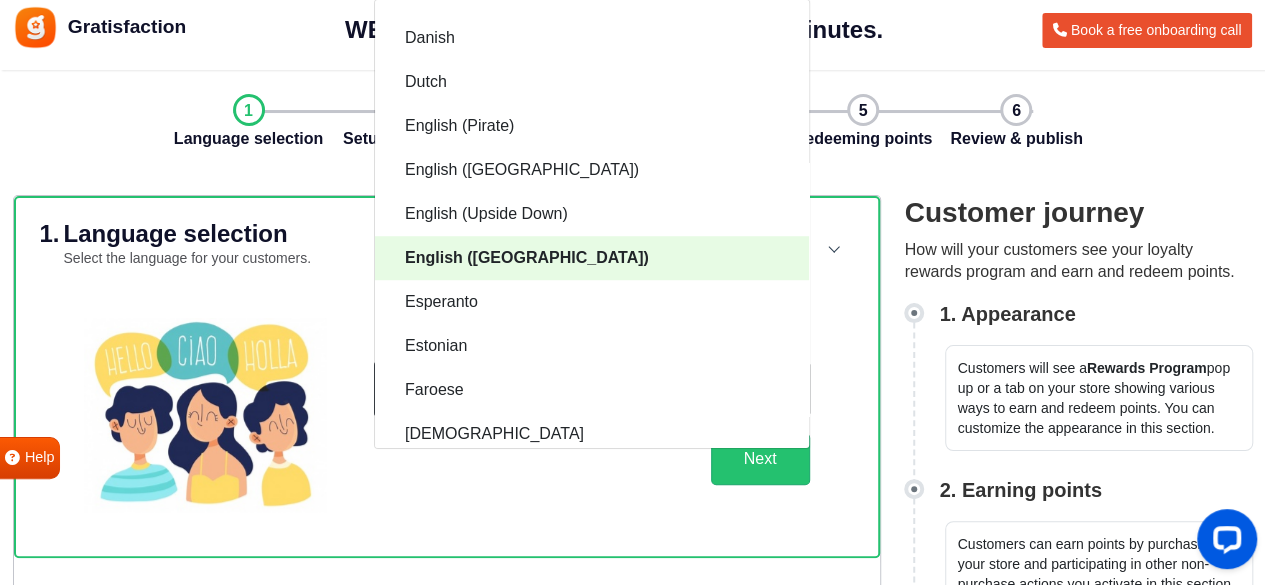 click on "English (US)" at bounding box center [592, 258] 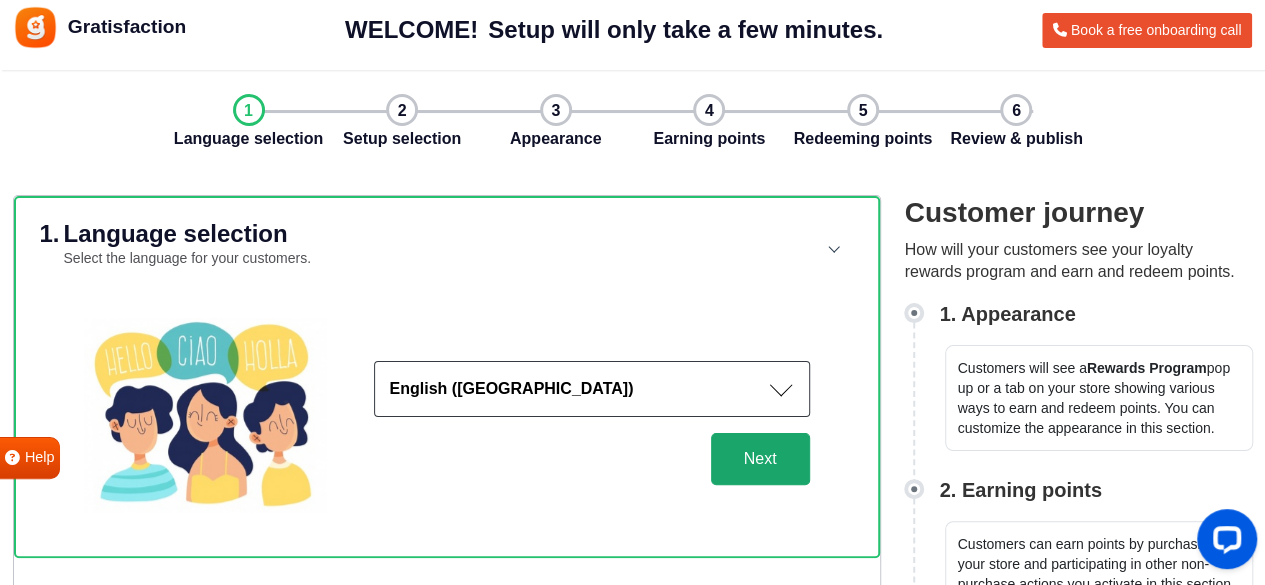 drag, startPoint x: 766, startPoint y: 454, endPoint x: 750, endPoint y: 454, distance: 16 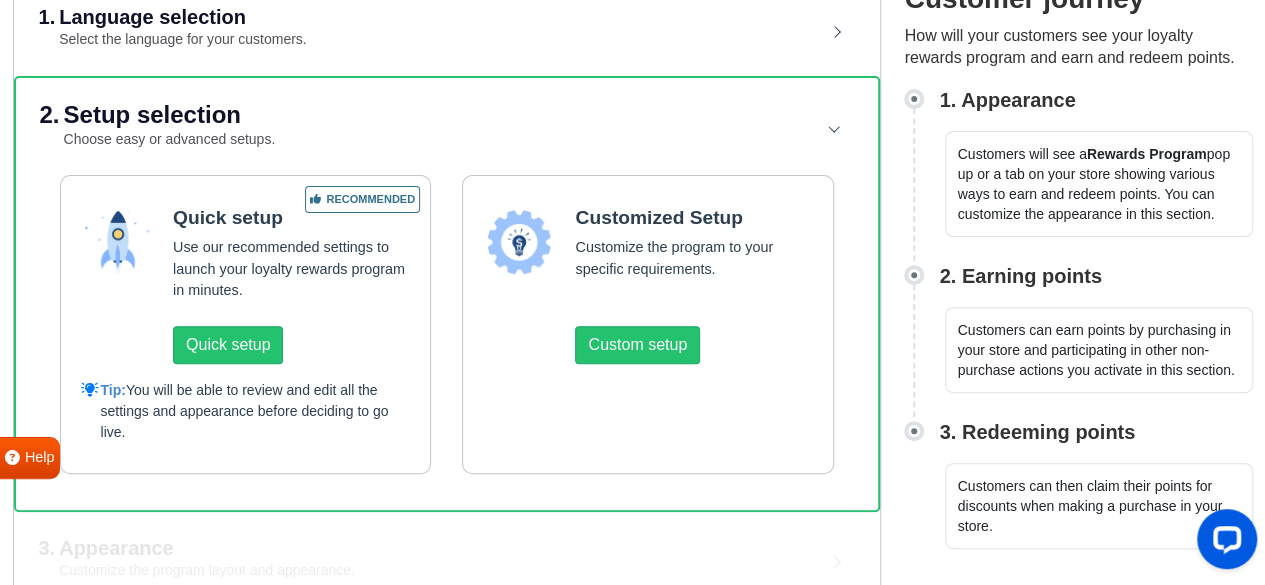 scroll, scrollTop: 308, scrollLeft: 0, axis: vertical 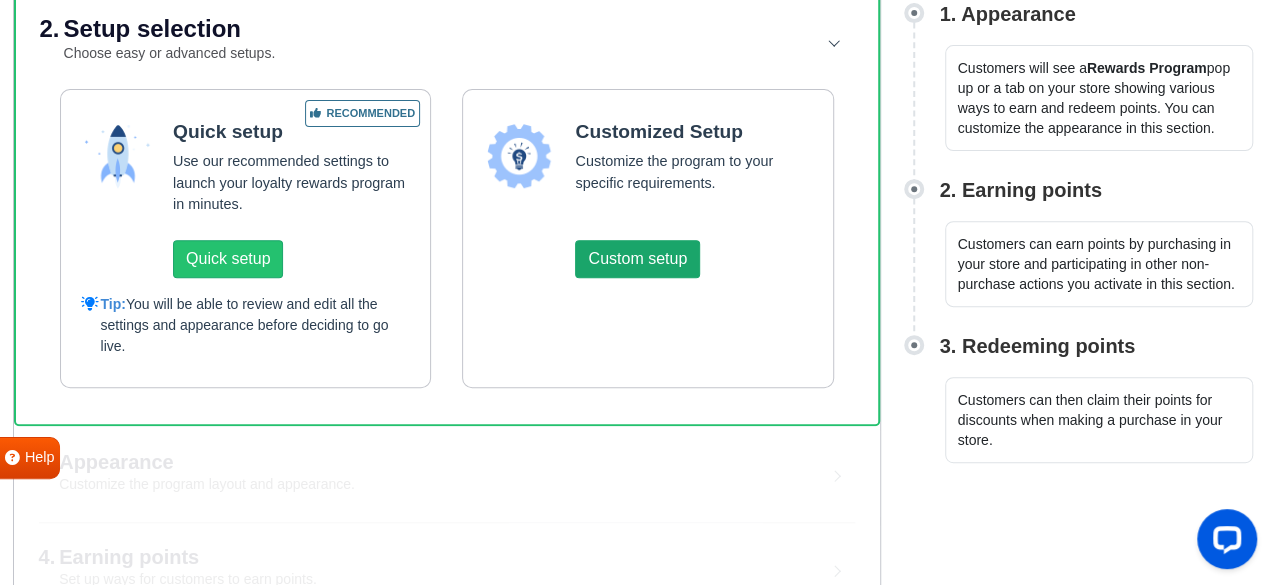click on "Custom setup" at bounding box center [637, 259] 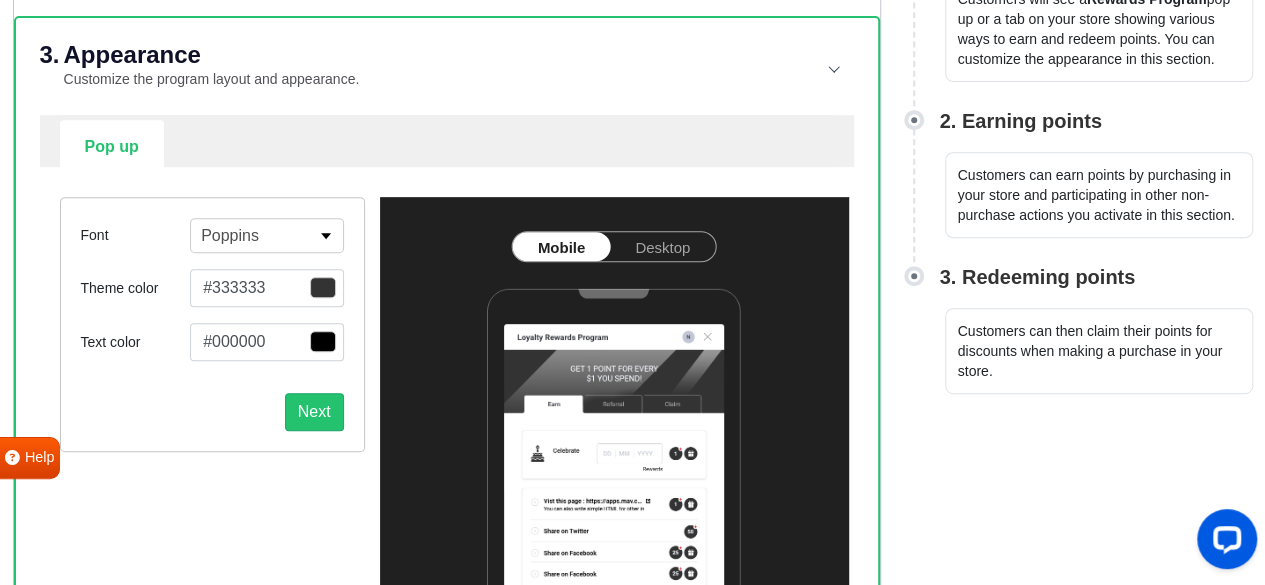 scroll, scrollTop: 508, scrollLeft: 0, axis: vertical 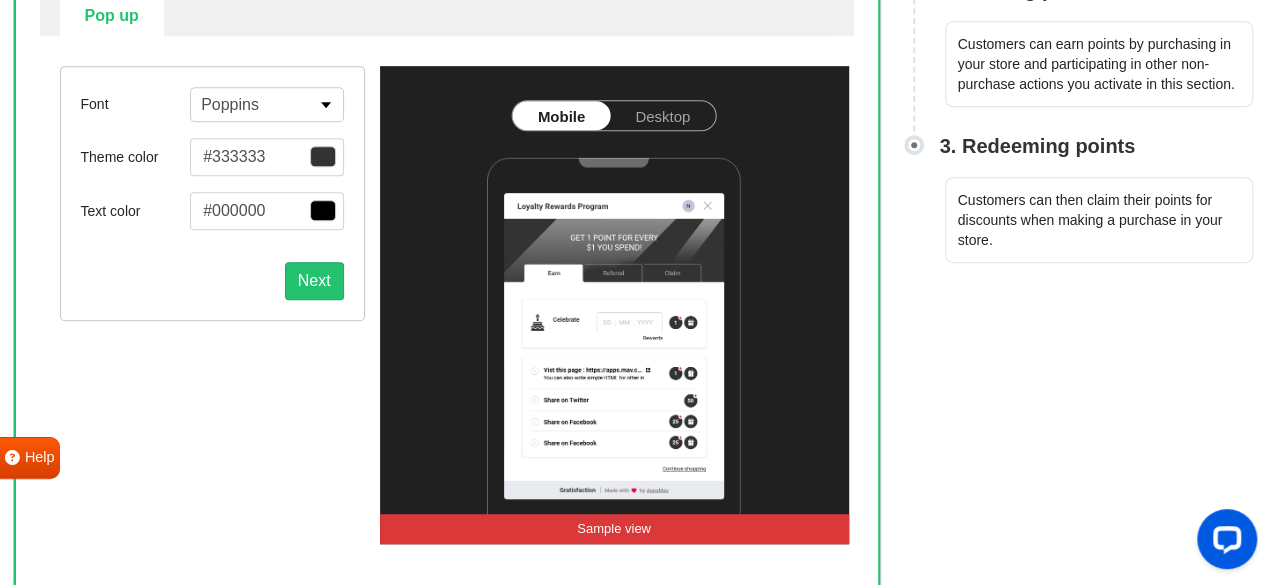 click at bounding box center (323, 156) 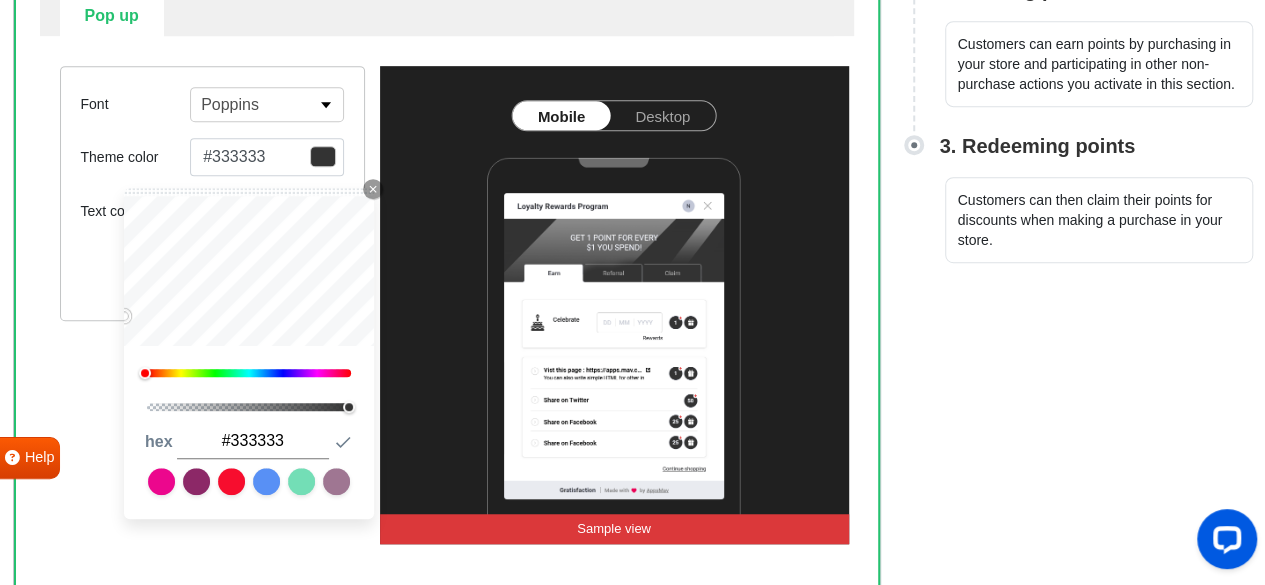 drag, startPoint x: 228, startPoint y: 437, endPoint x: 302, endPoint y: 441, distance: 74.10803 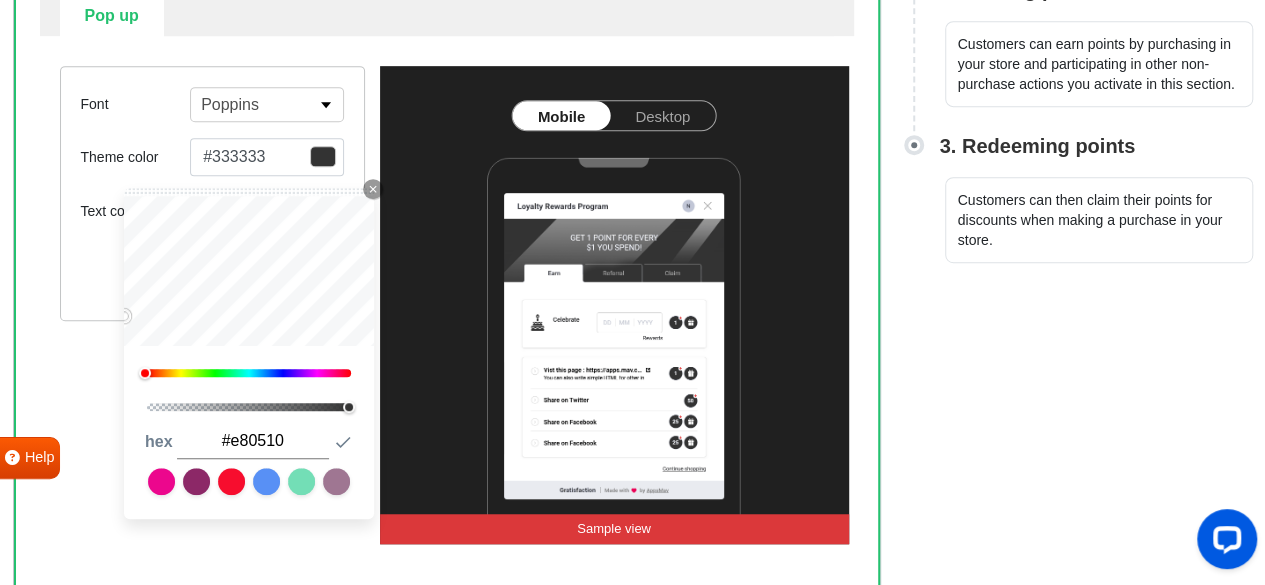 type on "#e80510" 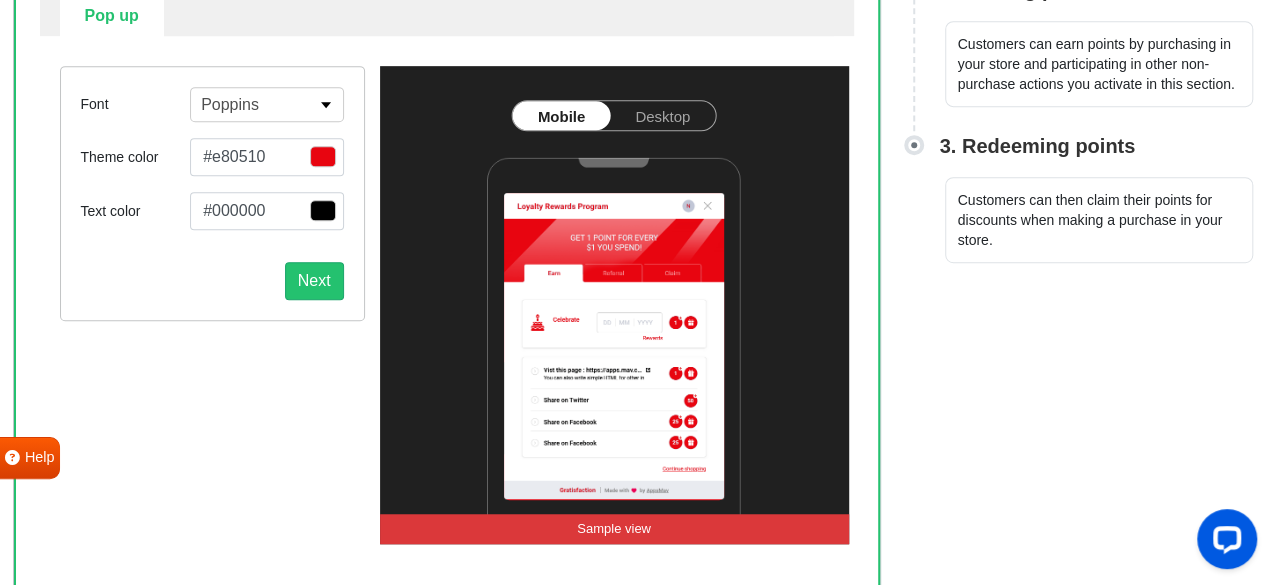 click on "Font Poppins     Abel Alfa Slab One Anton Archivo Archivo Black Arimo Arvo Assistant Barlow Barlow Condensed Bebas Neue Bitter Cabin Cairo Caveat Crimson Text Dancing Script DM Sans Dosis EB Garamond Exo 2 Figtree Fira Sans Fjalla One Heebo Hind Hind Siliguri IBM Plex Sans IBM Plex Serif Inconsolata Inter Josefin Sans Jost Kanit Karla Lato Lexend Libre Baskerville Libre Franklin Lobster Lobster Two Lora M PLUS Rounded 1c Manrope Material Icons Material Icons Outlined Material Icons Round Material Symbols Outlined Material Symbols Rounded Merriweather Michroma Montserrat Mukta Mulish Nanum Gothic Noto Color Emoji Noto Sans Noto Sans JP Noto Sans KR Noto Sans SC Noto Sans TC Noto Serif Noto Serif JP Nunito Nunito Sans Open Sans Oswald Outfit Overpass Oxygen Pacifico Playfair Display Plus Jakarta Sans Poppins Prompt PT Sans PT Sans Narrow PT Serif Public Sans Quicksand Rajdhani Raleway Red Hat Display Roboto Roboto Condensed Roboto Flex Roboto Mono Roboto Slab Rubik Saira Schibsted Grotesk Share Tech Smooch Sans" at bounding box center [212, 304] 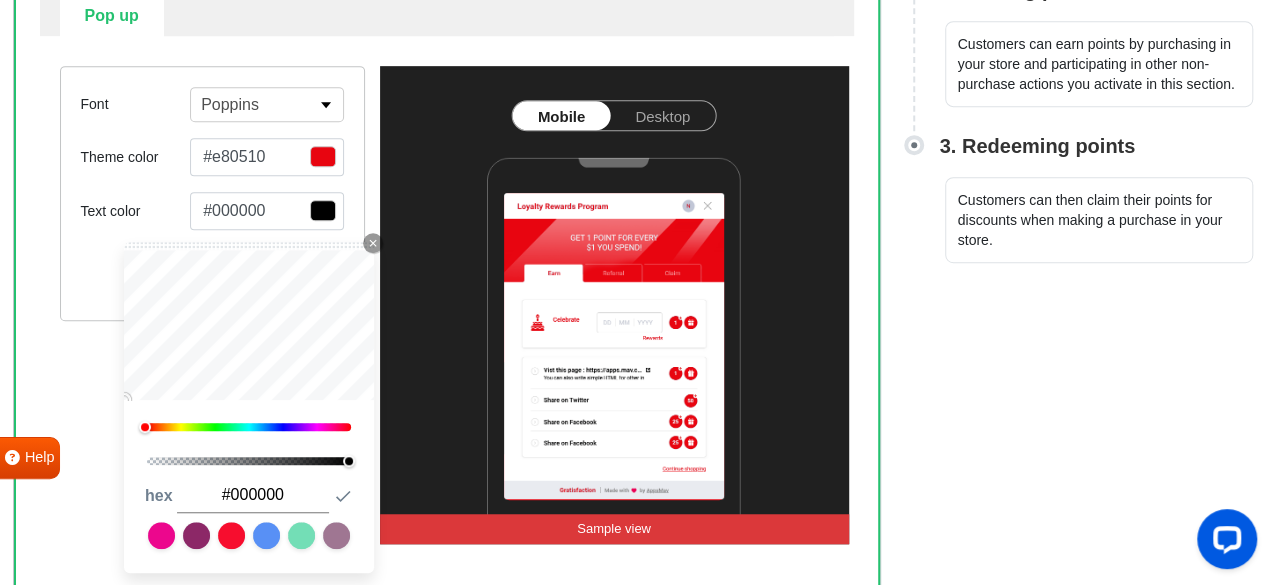 drag, startPoint x: 230, startPoint y: 489, endPoint x: 310, endPoint y: 485, distance: 80.09994 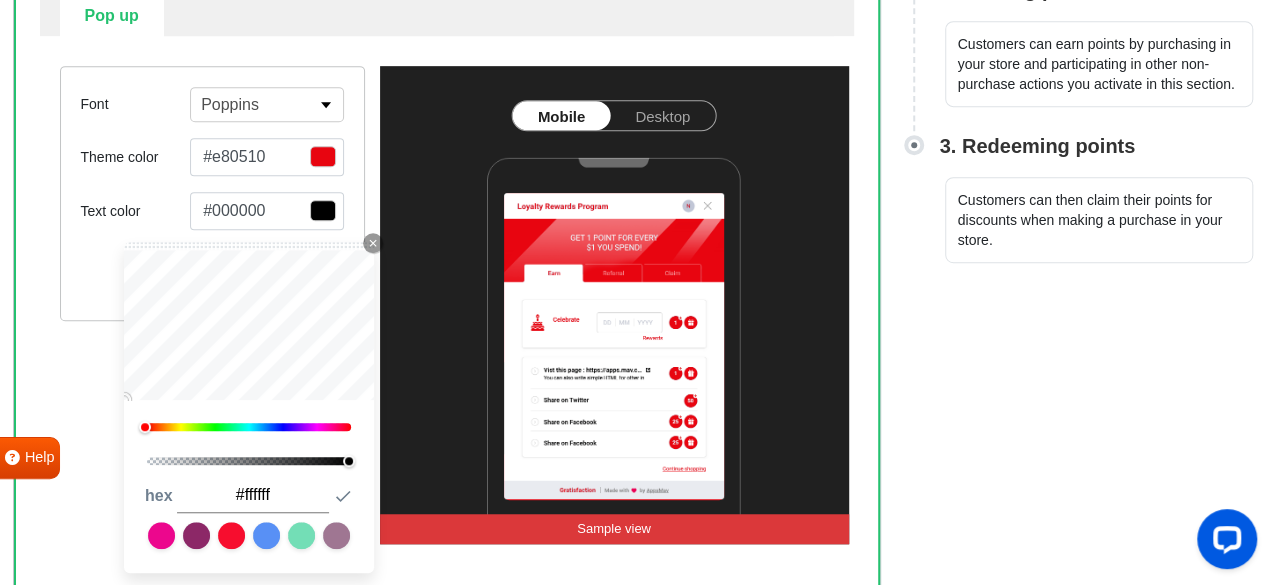 type on "#ffffff" 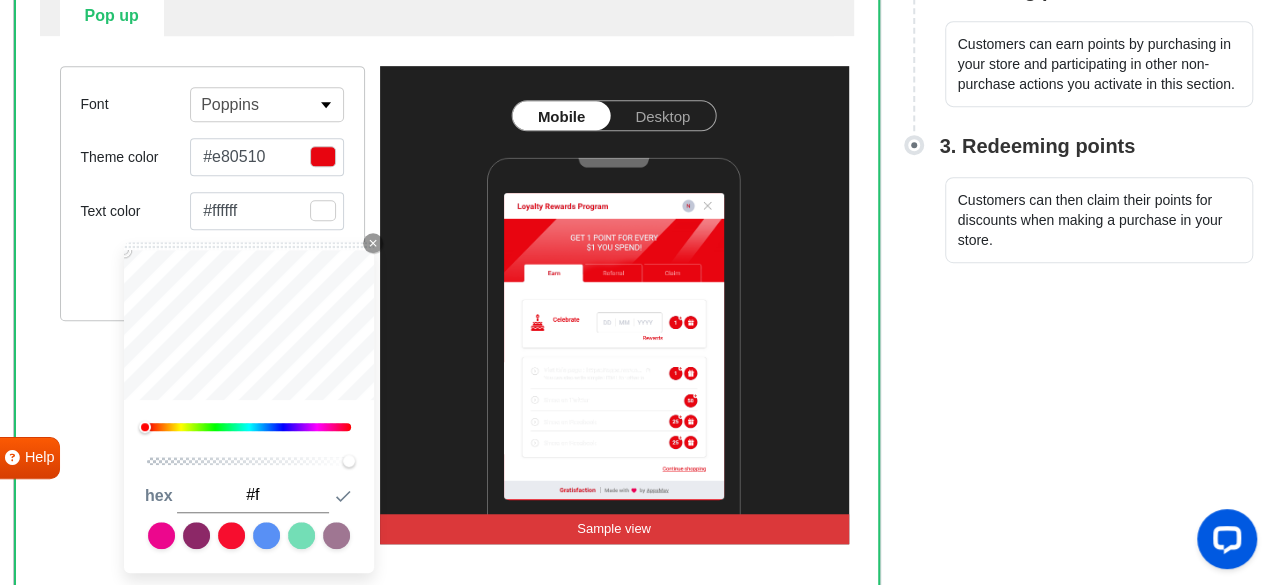 type on "#" 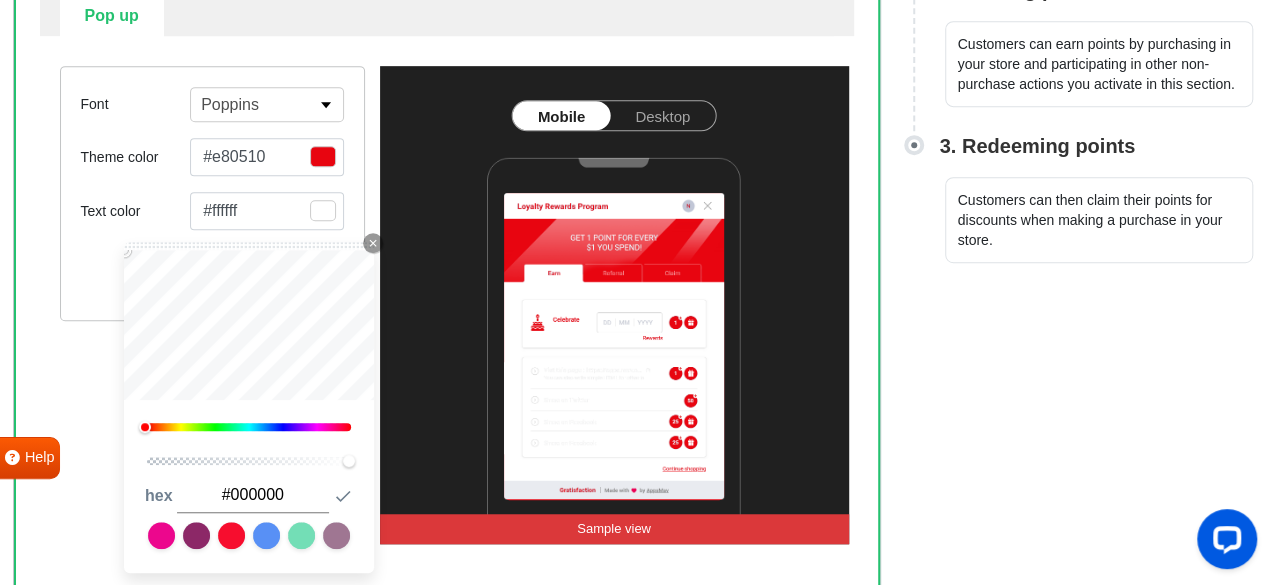 type on "#000000" 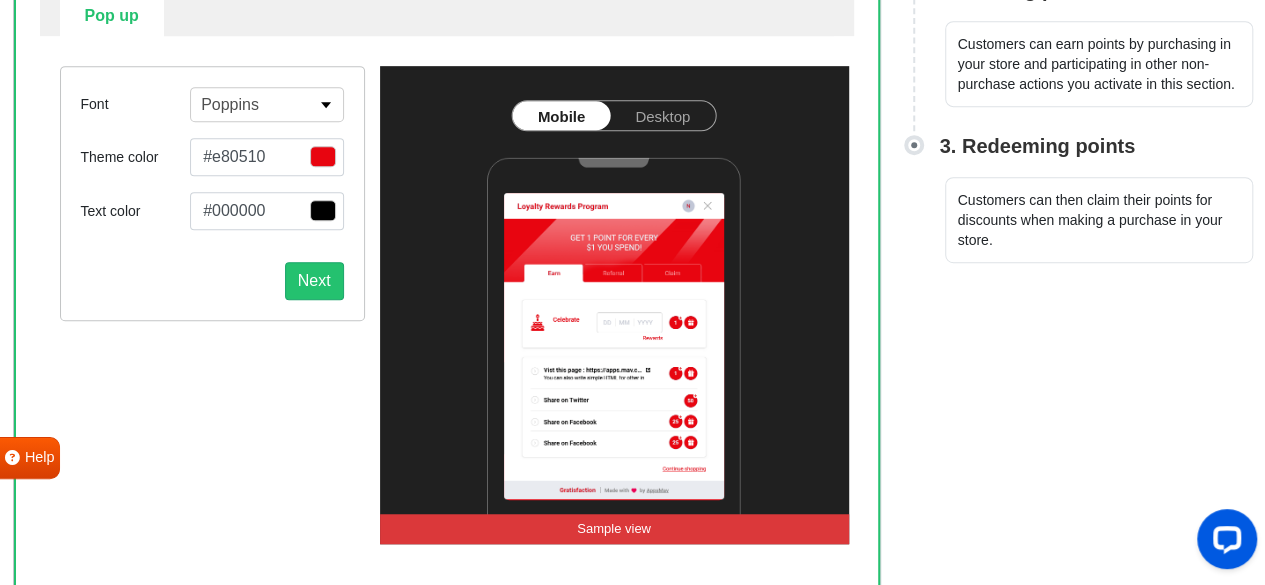 click on "Font Poppins     Abel Alfa Slab One Anton Archivo Archivo Black Arimo Arvo Assistant Barlow Barlow Condensed Bebas Neue Bitter Cabin Cairo Caveat Crimson Text Dancing Script DM Sans Dosis EB Garamond Exo 2 Figtree Fira Sans Fjalla One Heebo Hind Hind Siliguri IBM Plex Sans IBM Plex Serif Inconsolata Inter Josefin Sans Jost Kanit Karla Lato Lexend Libre Baskerville Libre Franklin Lobster Lobster Two Lora M PLUS Rounded 1c Manrope Material Icons Material Icons Outlined Material Icons Round Material Symbols Outlined Material Symbols Rounded Merriweather Michroma Montserrat Mukta Mulish Nanum Gothic Noto Color Emoji Noto Sans Noto Sans JP Noto Sans KR Noto Sans SC Noto Sans TC Noto Serif Noto Serif JP Nunito Nunito Sans Open Sans Oswald Outfit Overpass Oxygen Pacifico Playfair Display Plus Jakarta Sans Poppins Prompt PT Sans PT Sans Narrow PT Serif Public Sans Quicksand Rajdhani Raleway Red Hat Display Roboto Roboto Condensed Roboto Flex Roboto Mono Roboto Slab Rubik Saira Schibsted Grotesk Share Tech Smooch Sans" at bounding box center [212, 304] 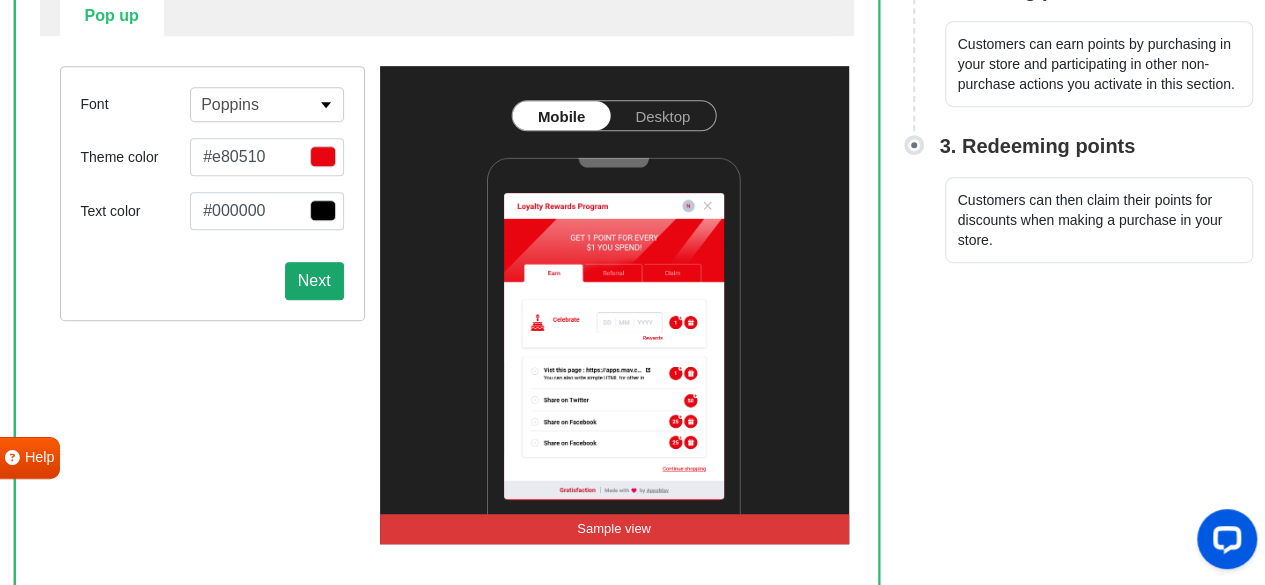 click on "Next" at bounding box center (314, 281) 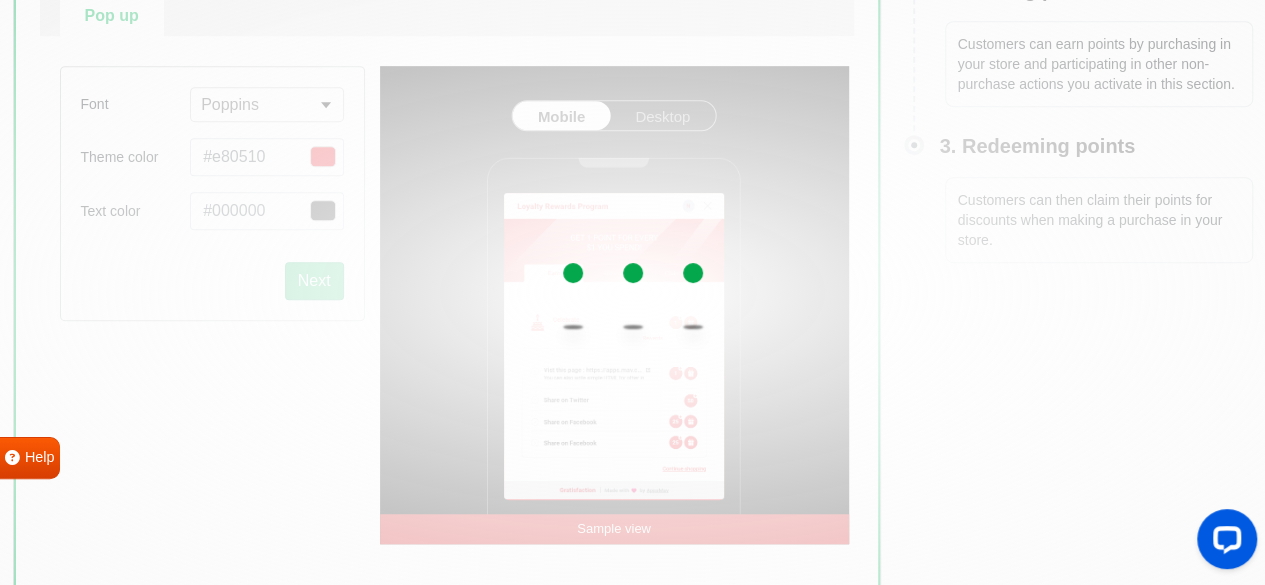 select on "right" 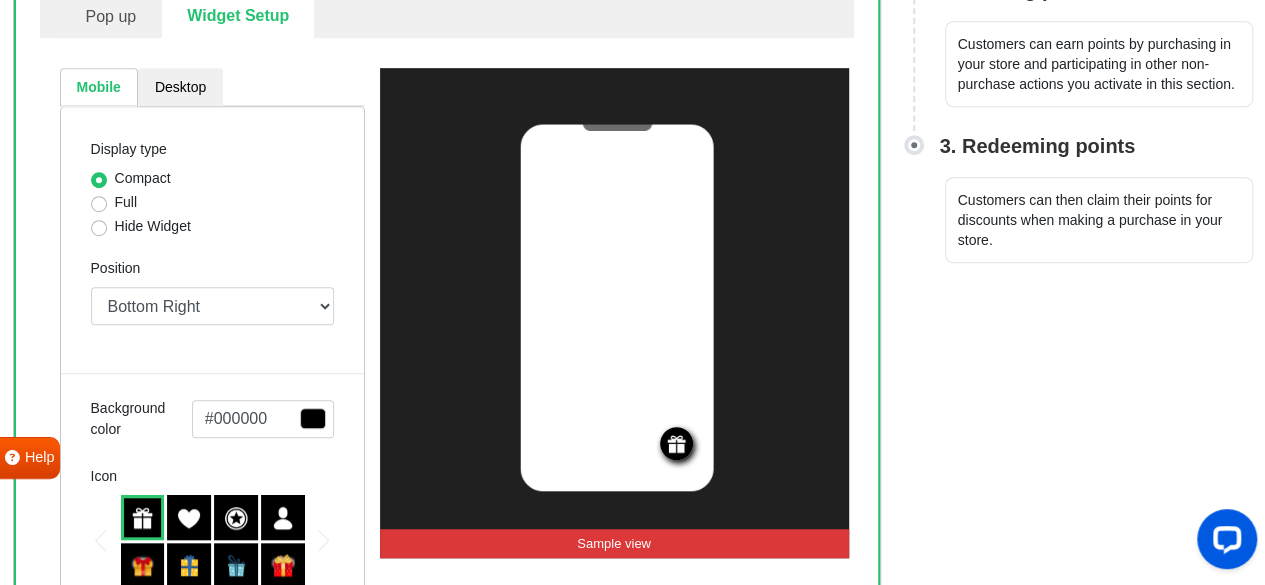 click on "Full" at bounding box center (126, 202) 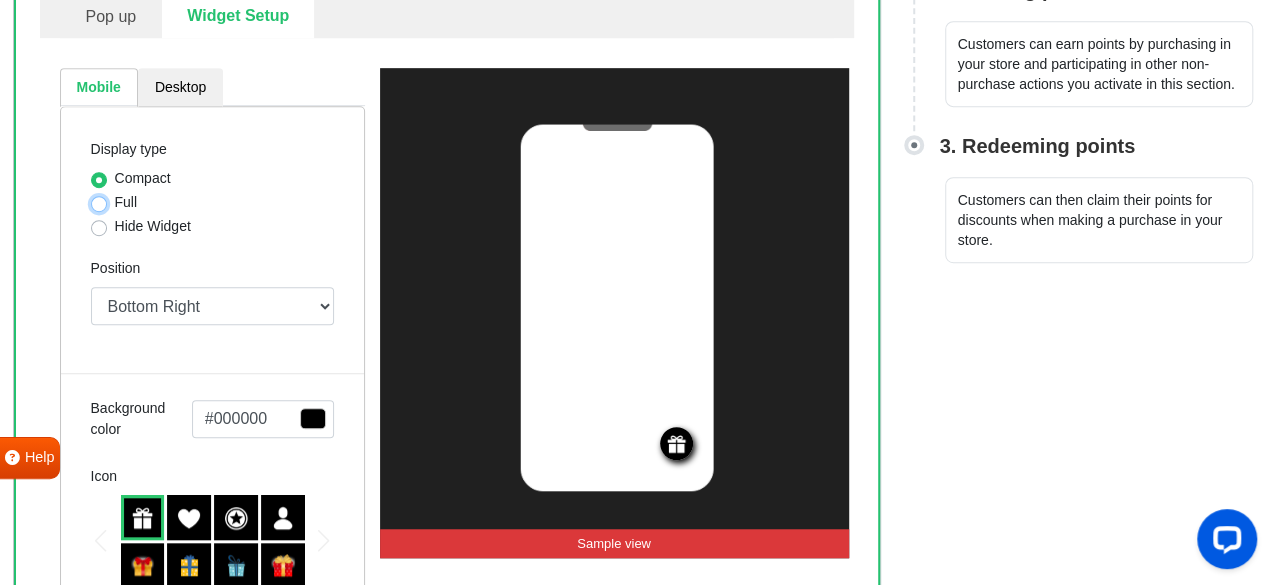 click on "Full" at bounding box center (99, 202) 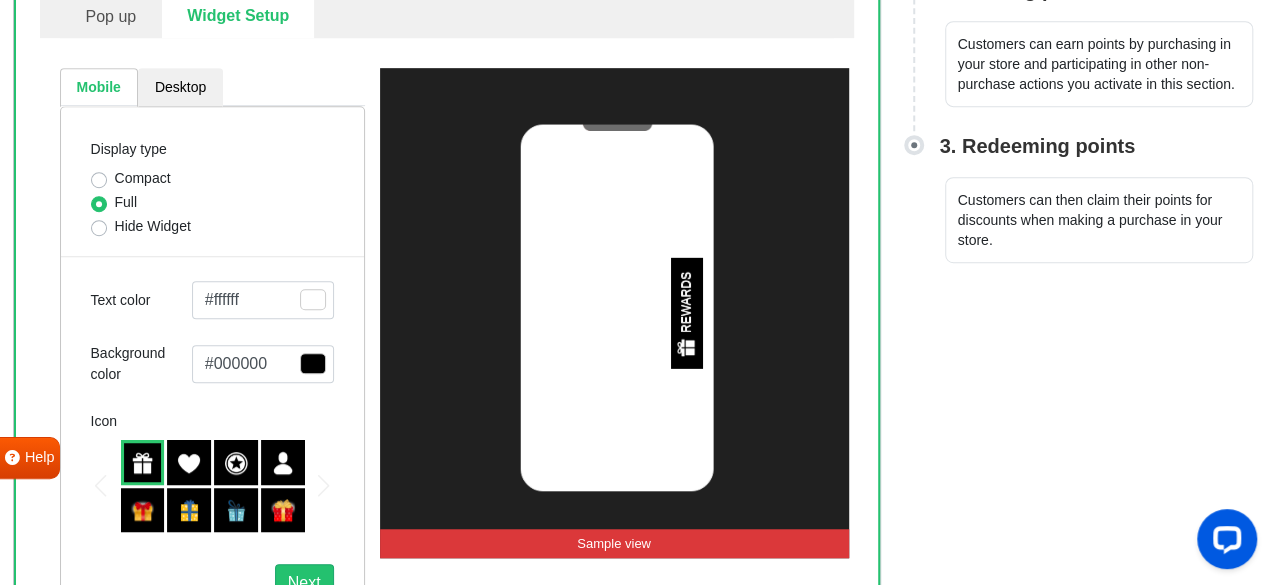 click on "Hide Widget" at bounding box center (153, 226) 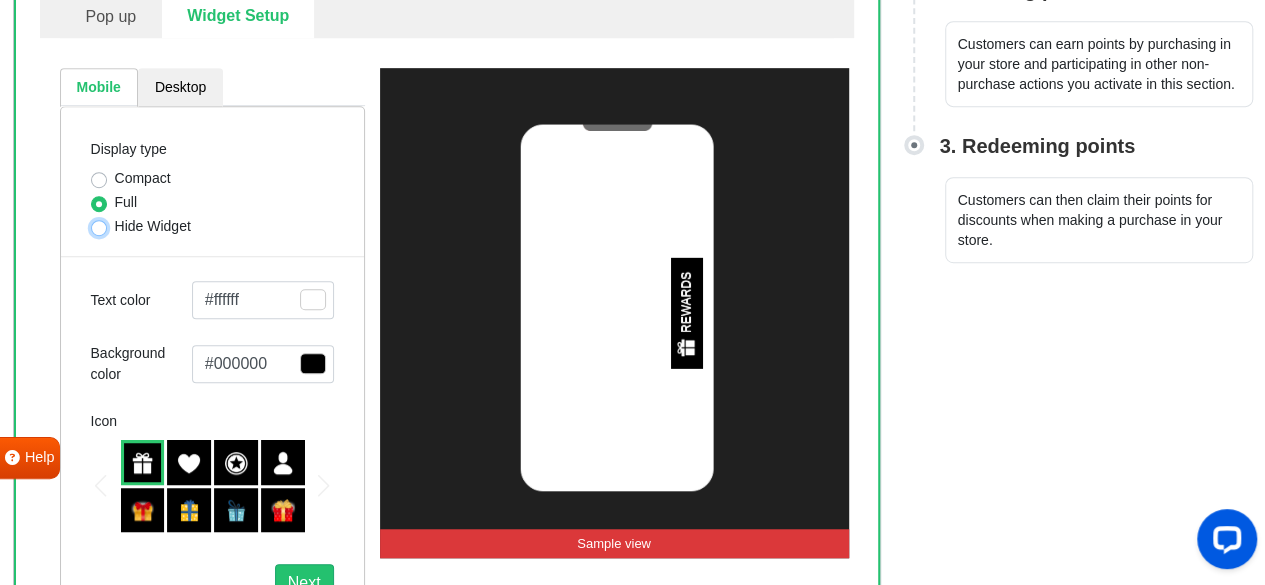 click on "Hide Widget" at bounding box center (99, 226) 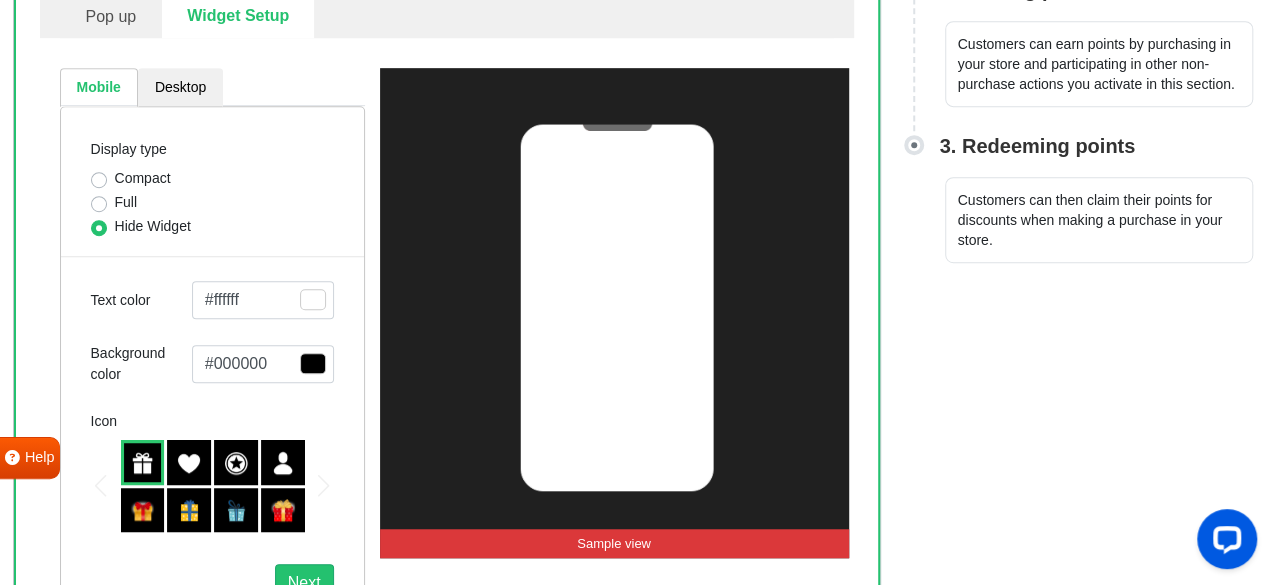click on "Compact" at bounding box center (143, 178) 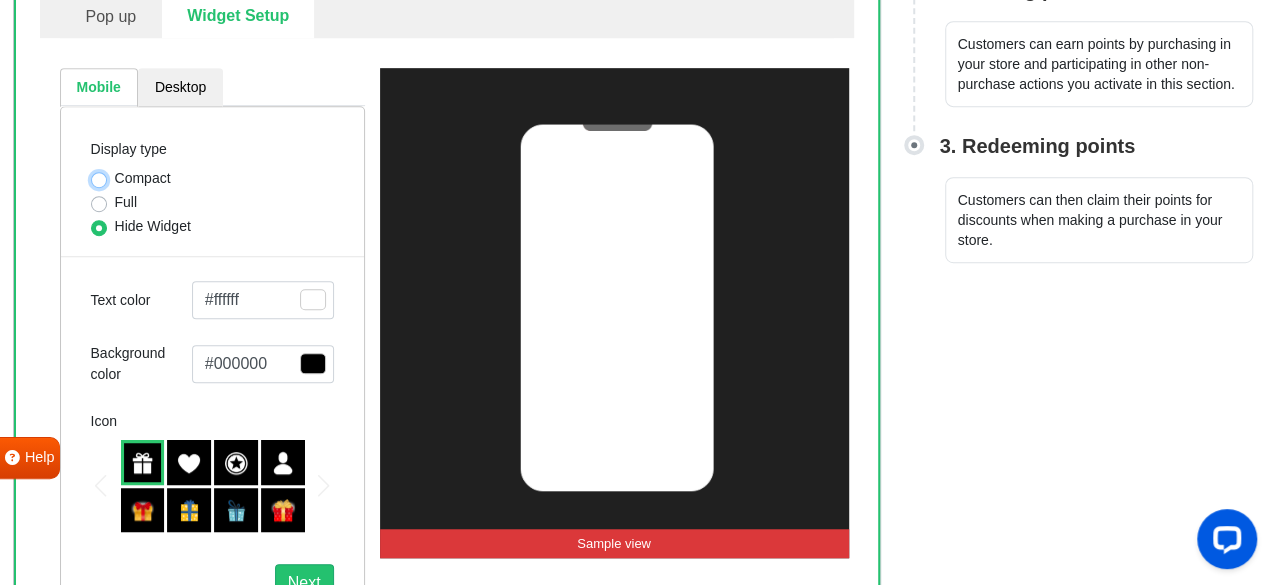 click on "Compact" at bounding box center [99, 178] 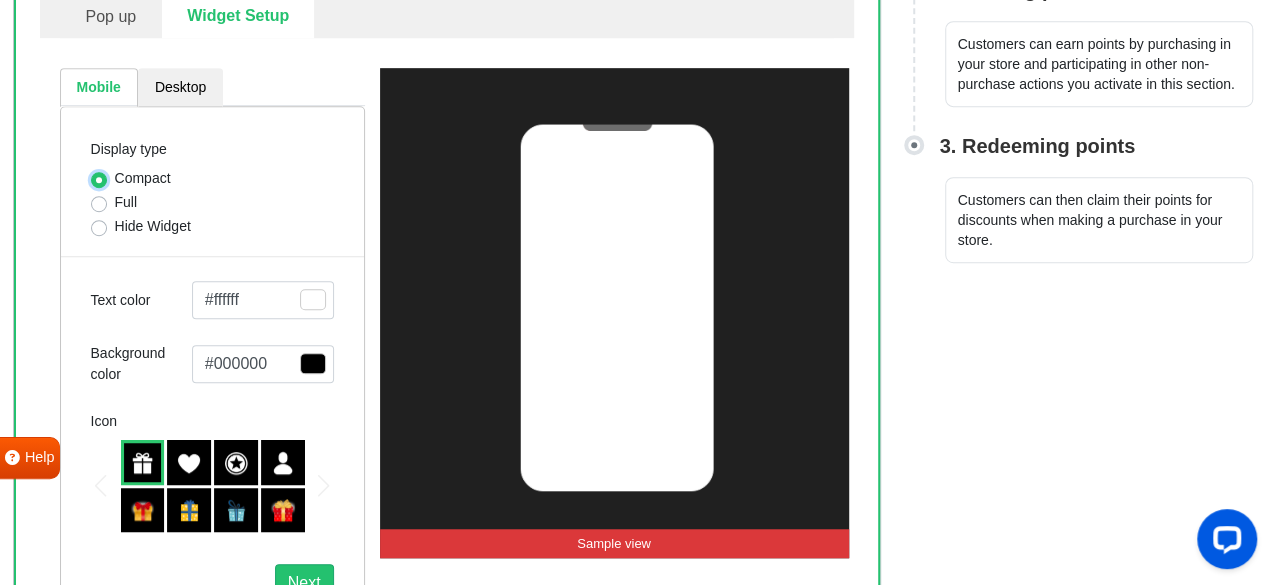 select on "right" 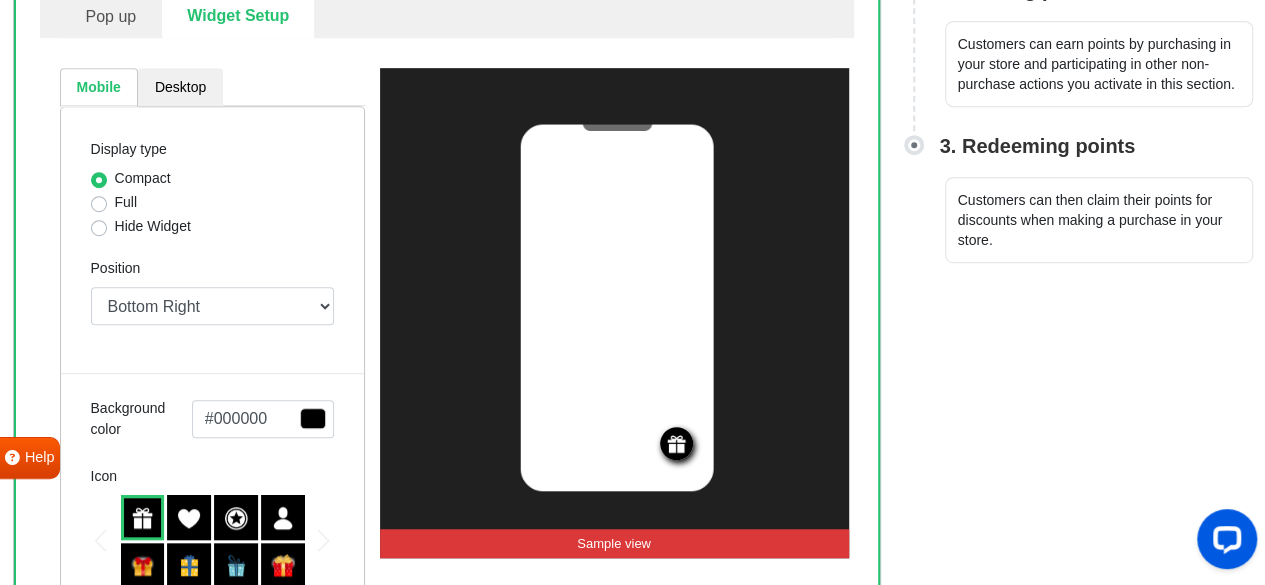 click on "Full" at bounding box center (212, 204) 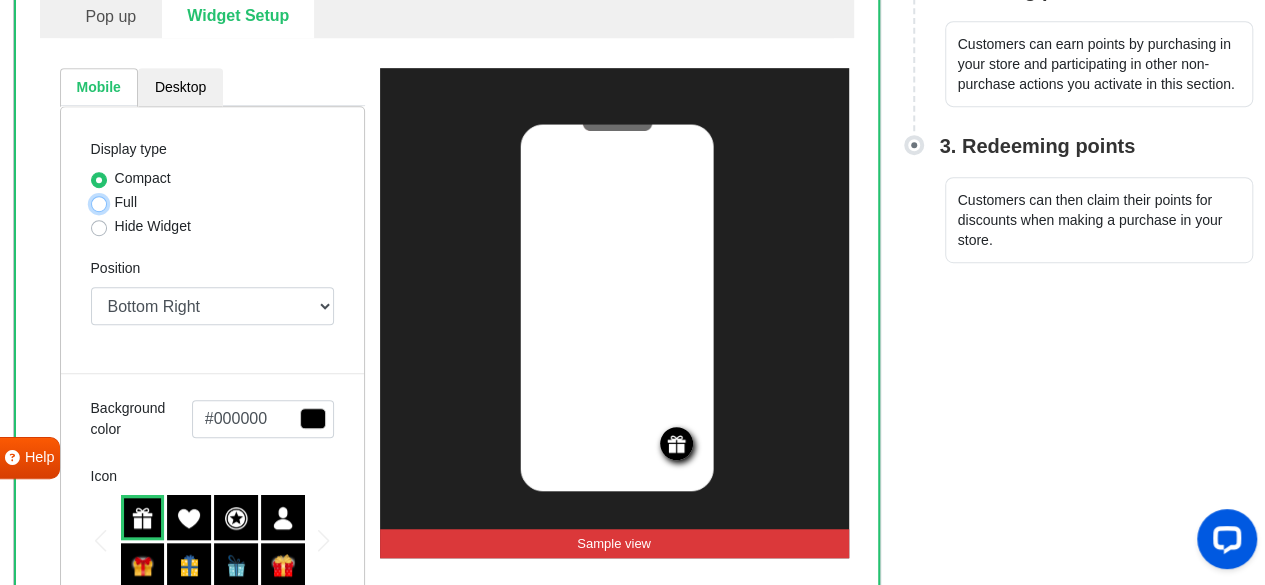 radio on "true" 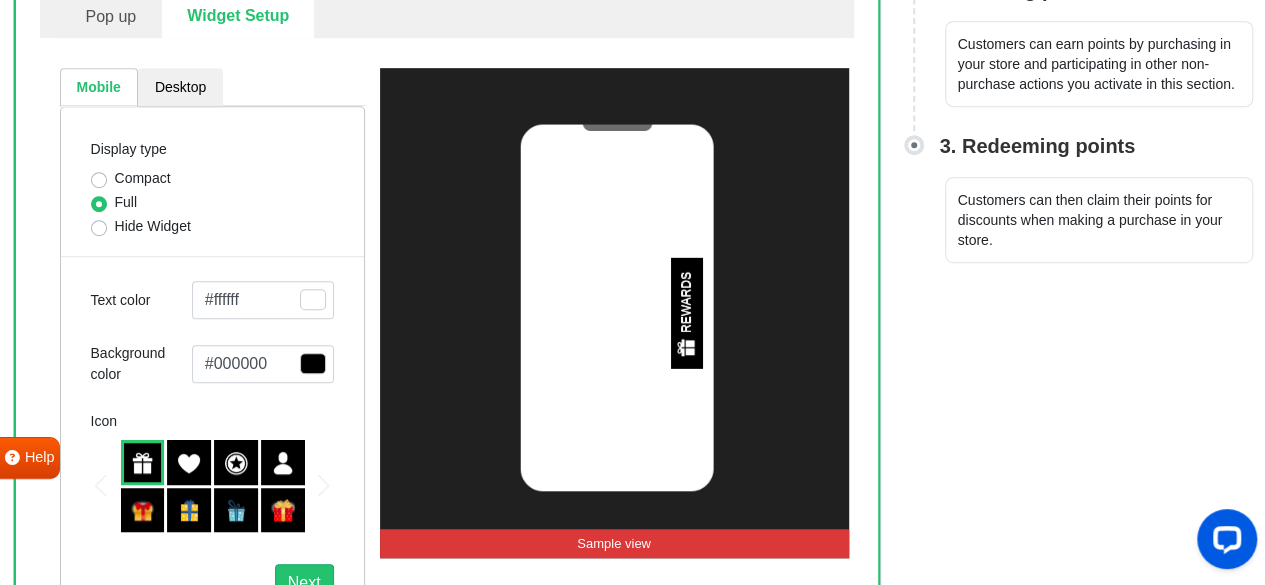 click on "Hide Widget" at bounding box center [153, 226] 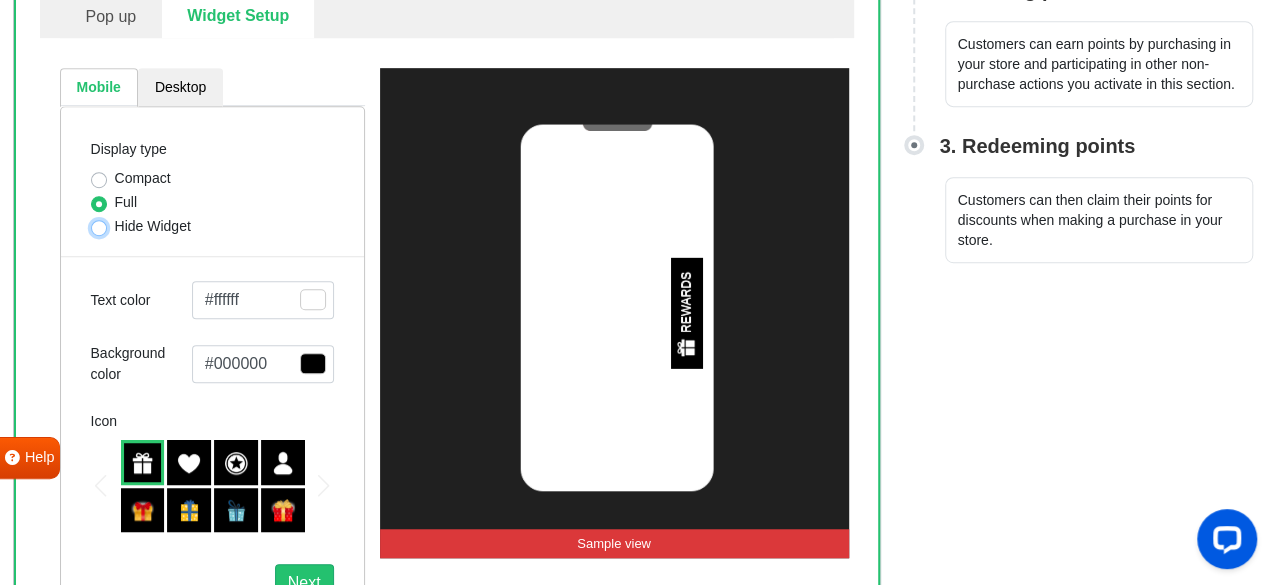 click on "Hide Widget" at bounding box center [99, 226] 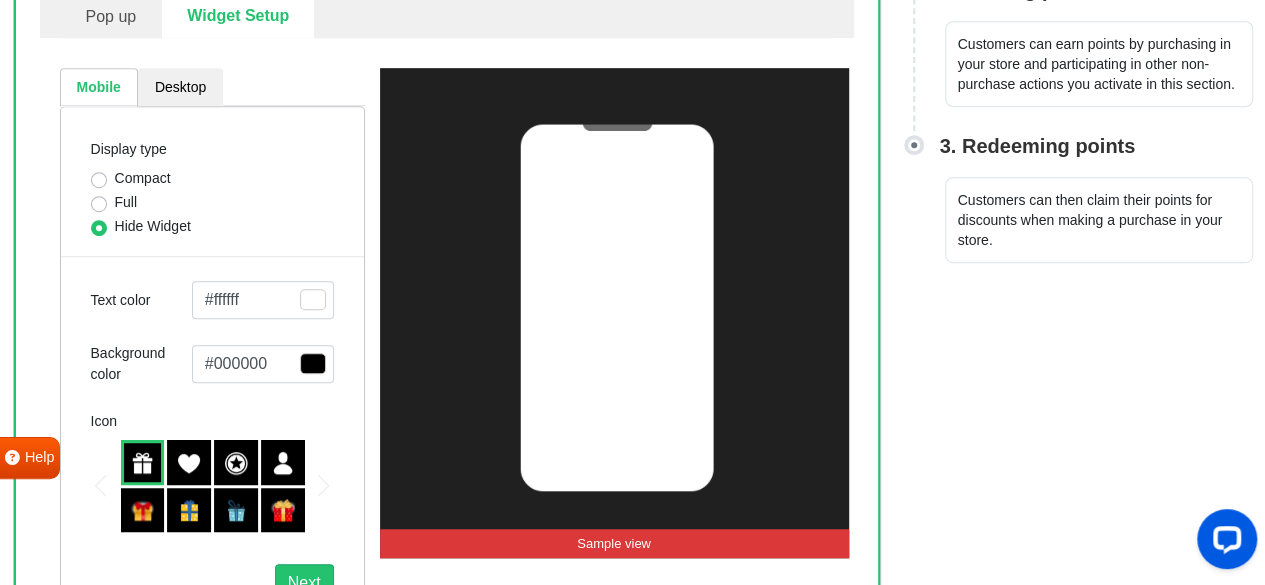 click on "Full" at bounding box center [126, 202] 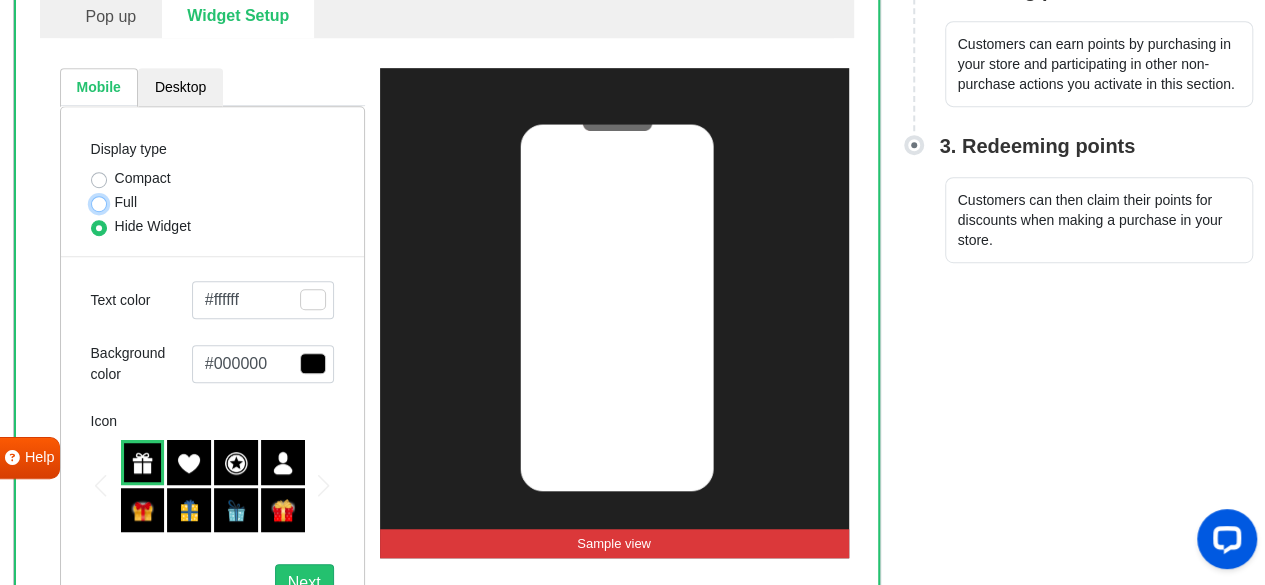 click on "Full" at bounding box center (99, 202) 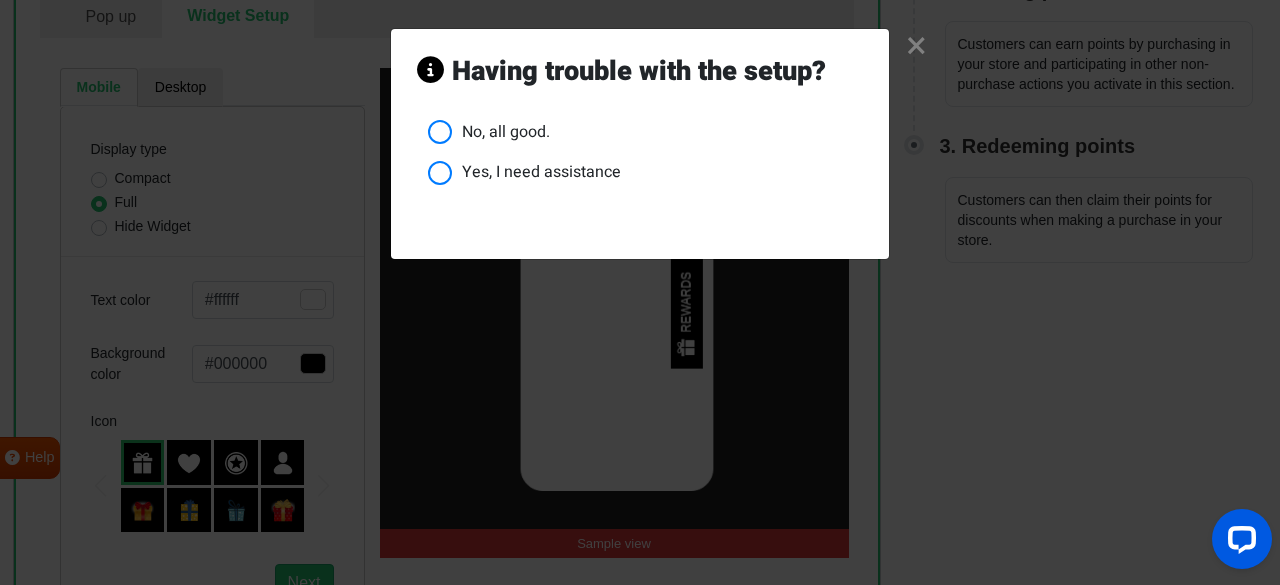 click on "× Having trouble with the setup? No, all good. Yes, I need assistance" at bounding box center (640, 292) 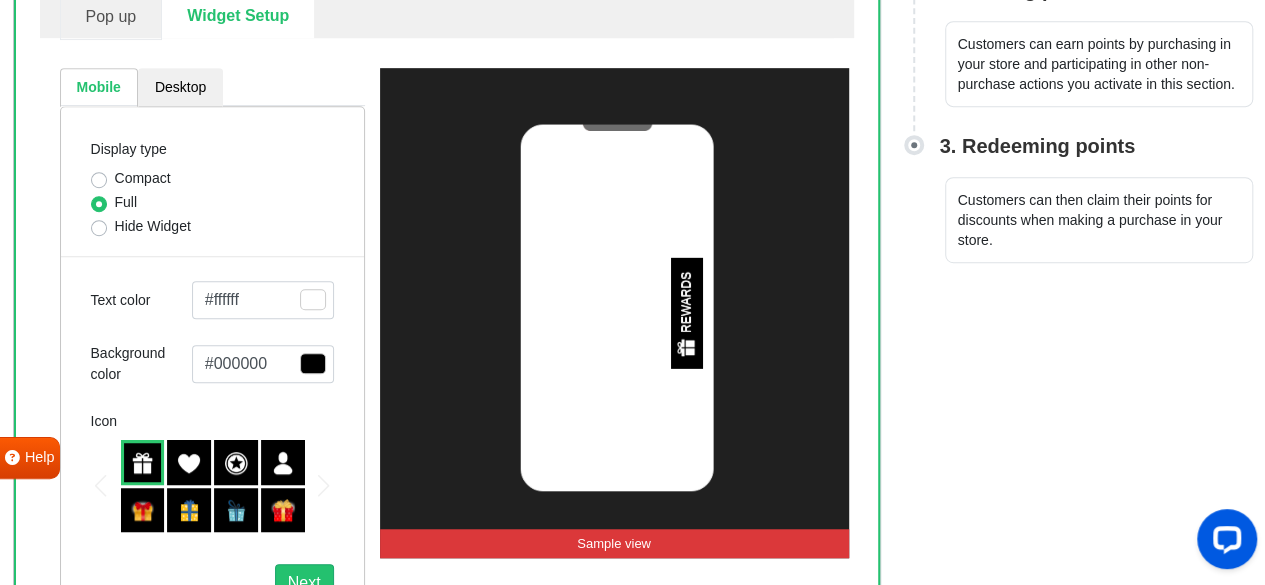 click on "Pop up" at bounding box center (111, 14) 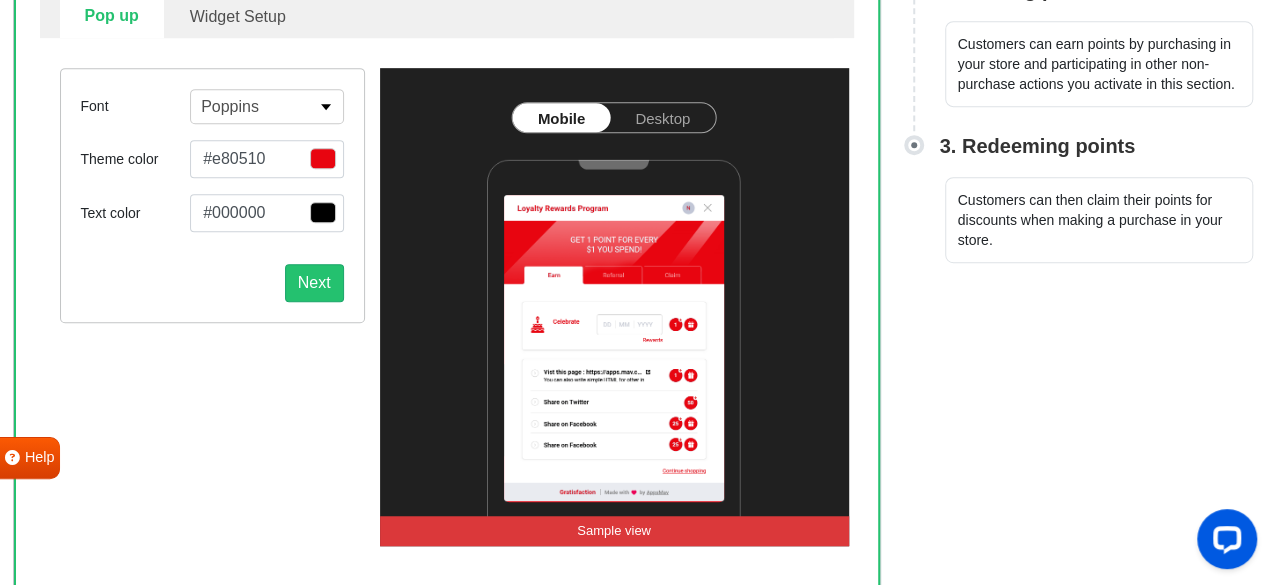 click on "Desktop" at bounding box center [662, 117] 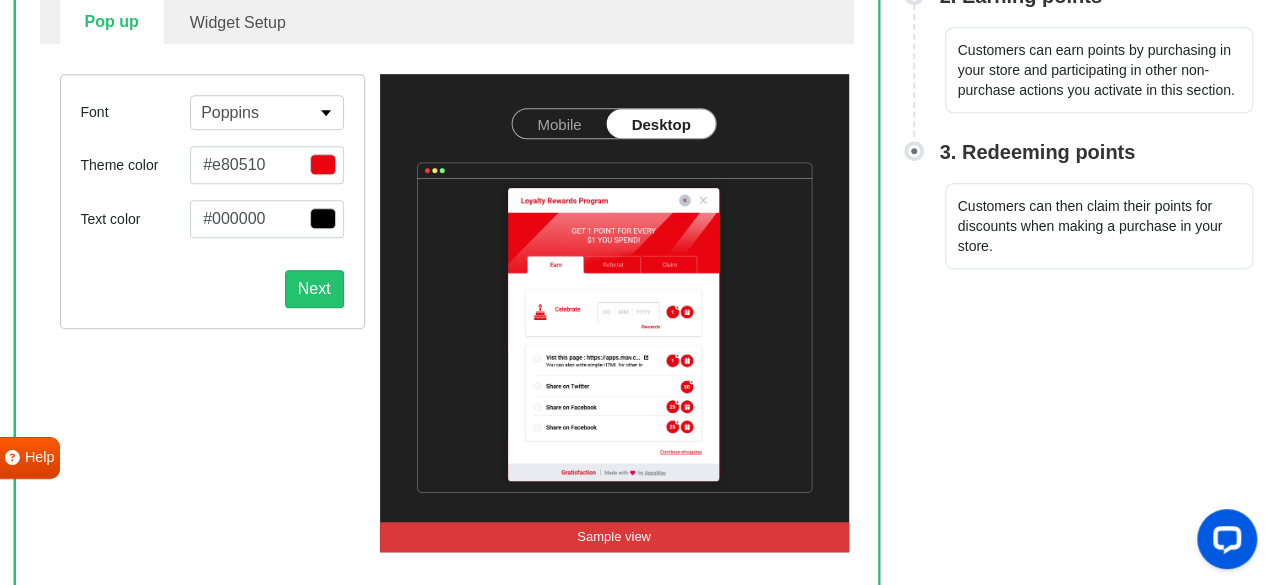 scroll, scrollTop: 508, scrollLeft: 0, axis: vertical 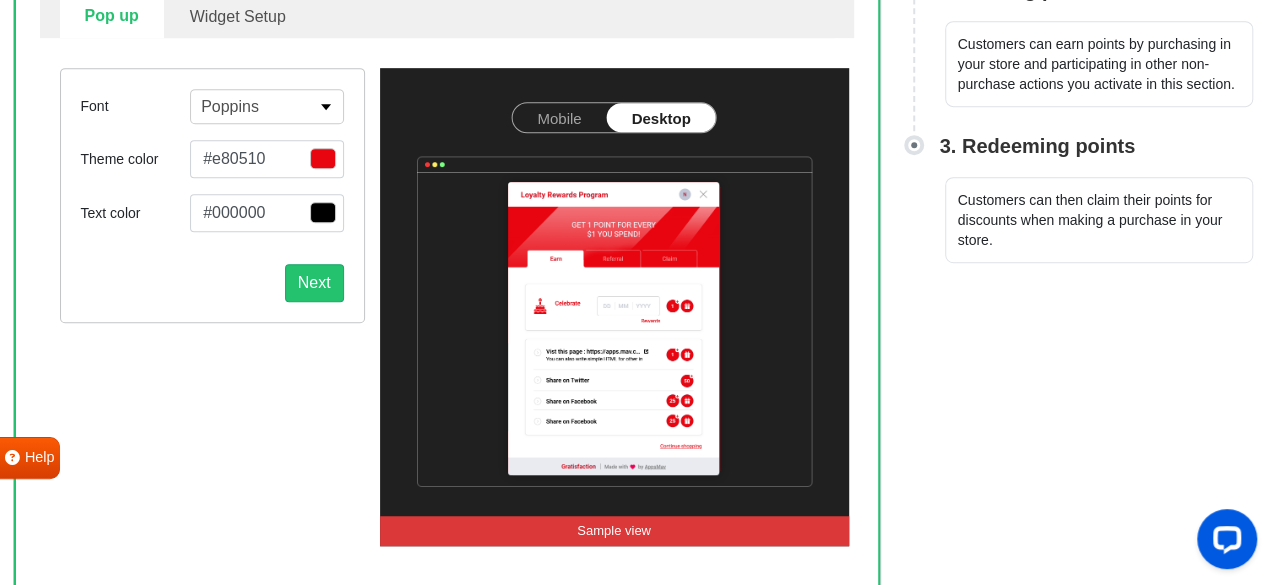 click on "Mobile" at bounding box center (559, 117) 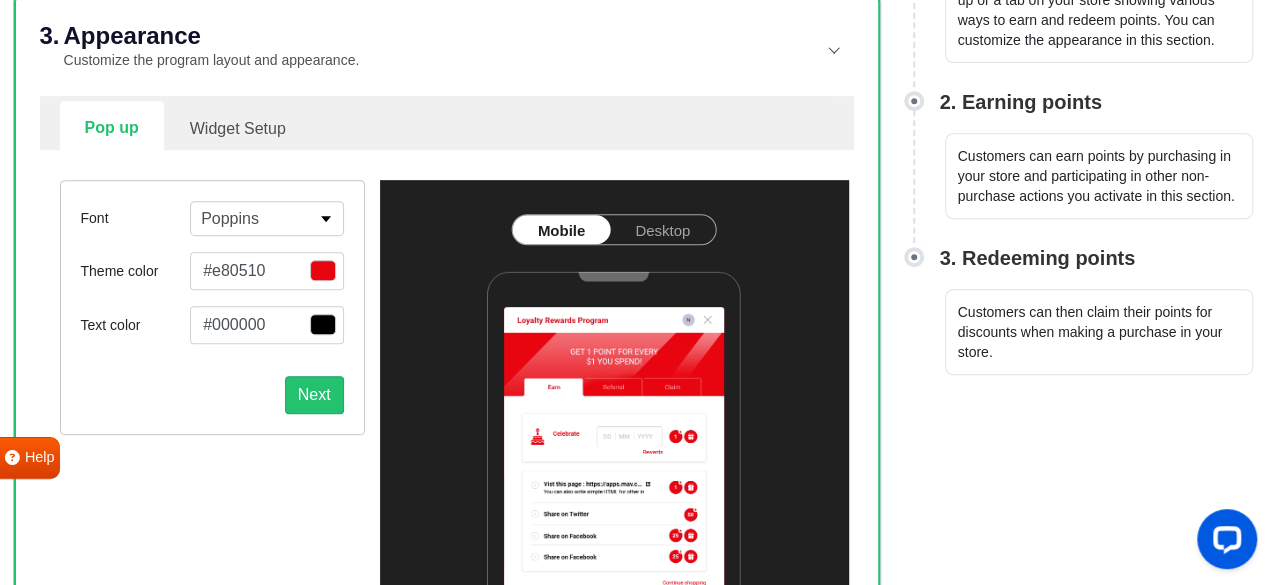 scroll, scrollTop: 308, scrollLeft: 0, axis: vertical 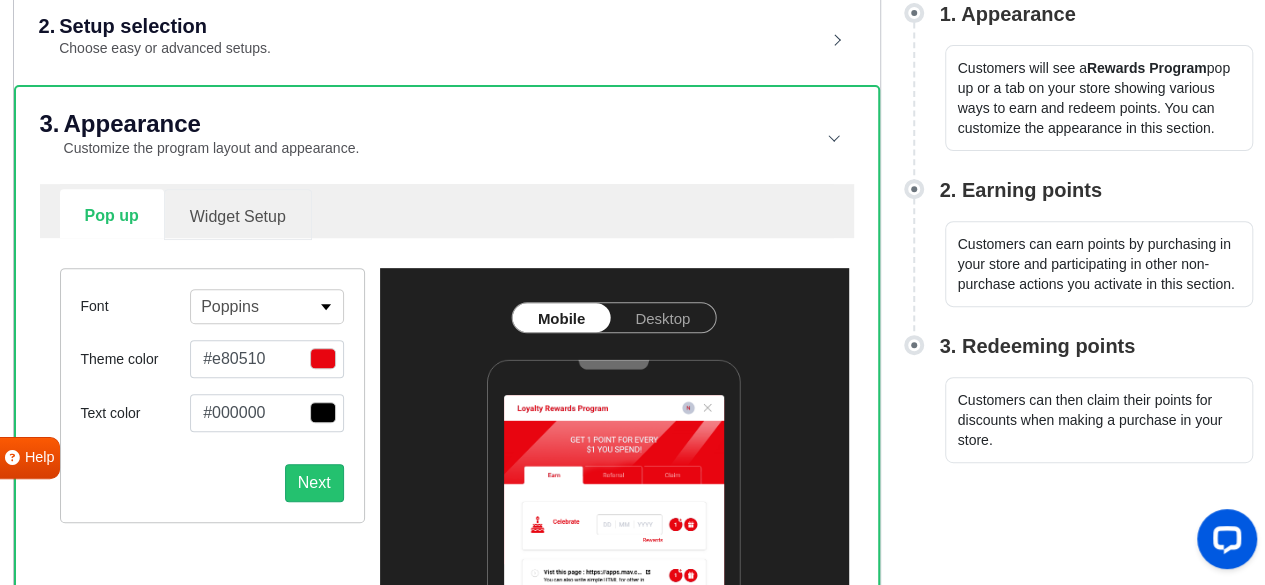 drag, startPoint x: 240, startPoint y: 205, endPoint x: 235, endPoint y: 196, distance: 10.29563 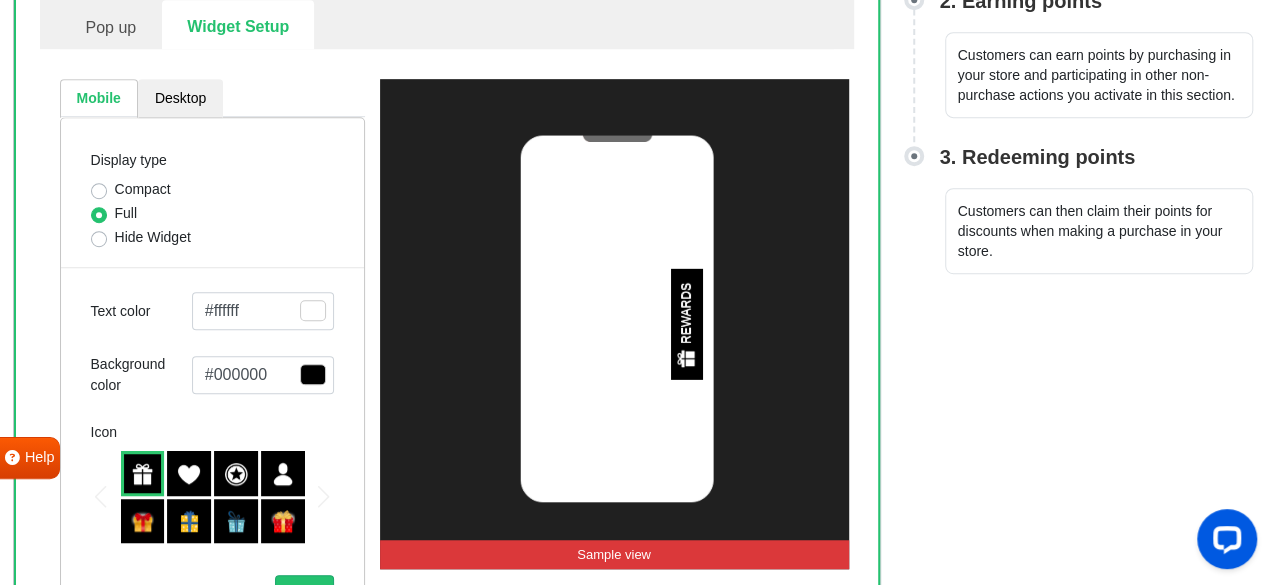 scroll, scrollTop: 508, scrollLeft: 0, axis: vertical 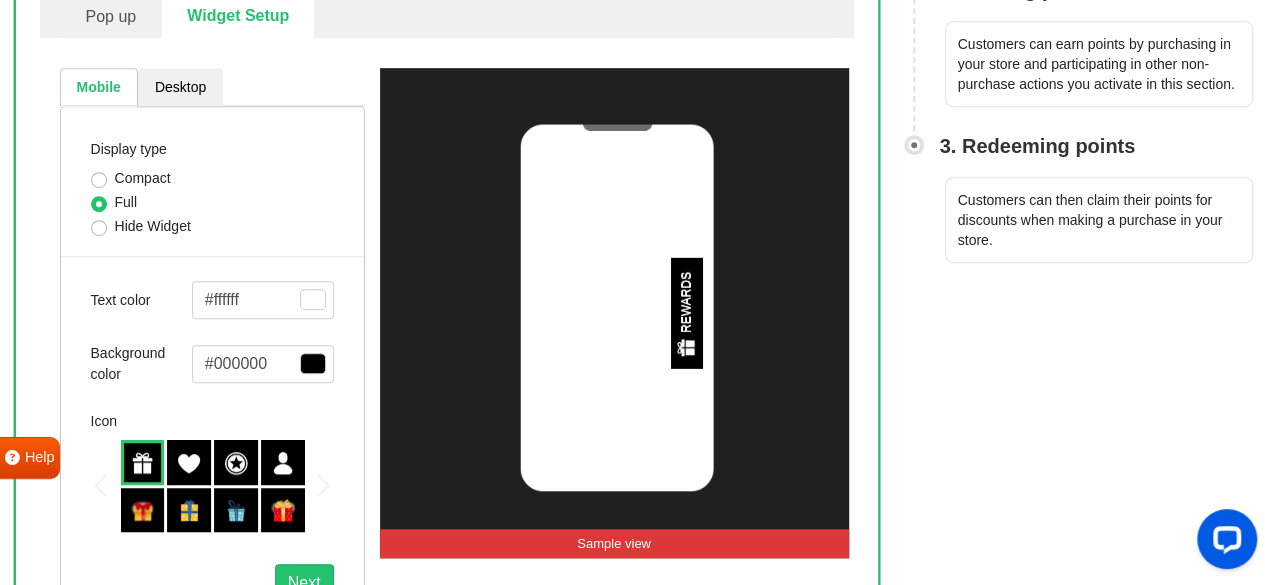 click on "Compact" at bounding box center (143, 178) 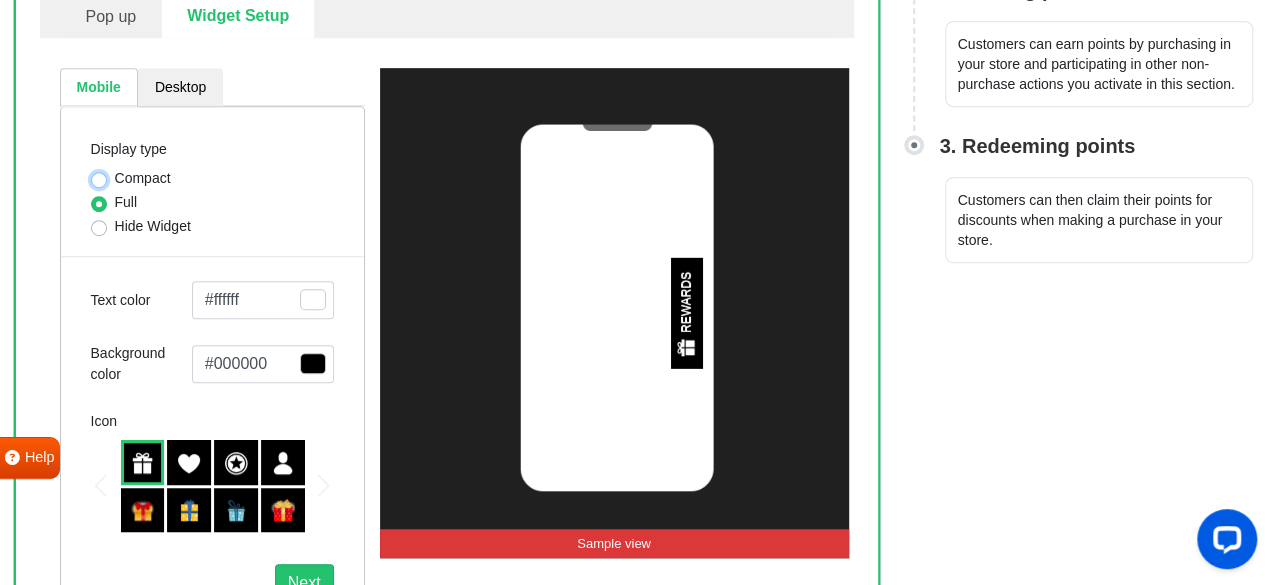 click on "Compact" at bounding box center [99, 178] 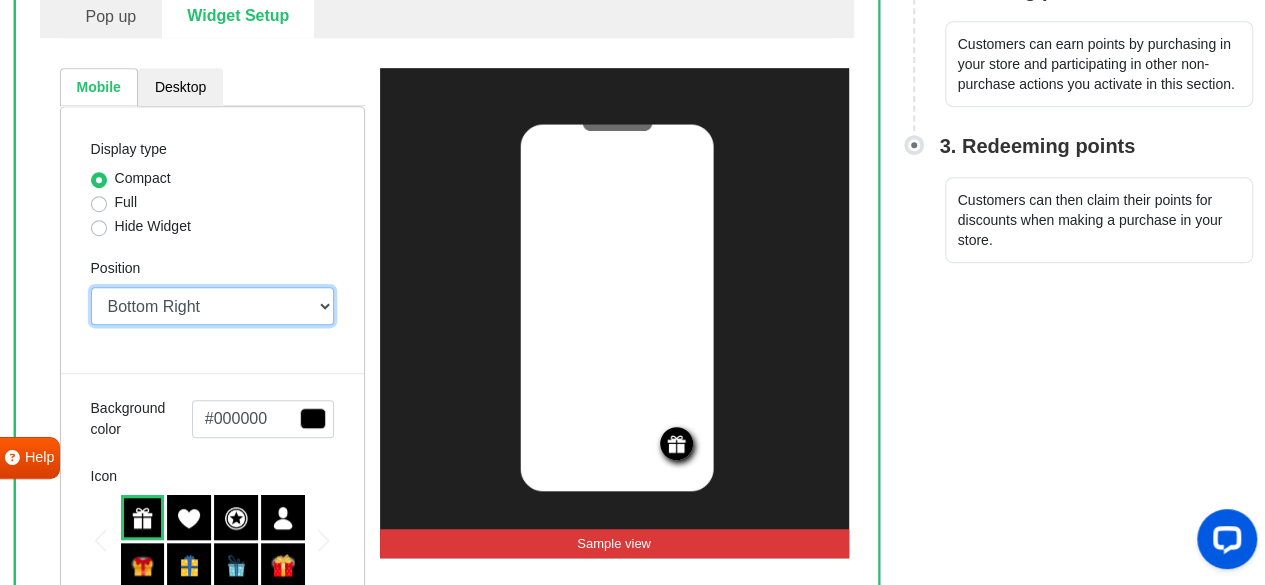 click on "Top Right Top Left Top Center Bottom Right Bottom Left Bottom Center" at bounding box center (212, 306) 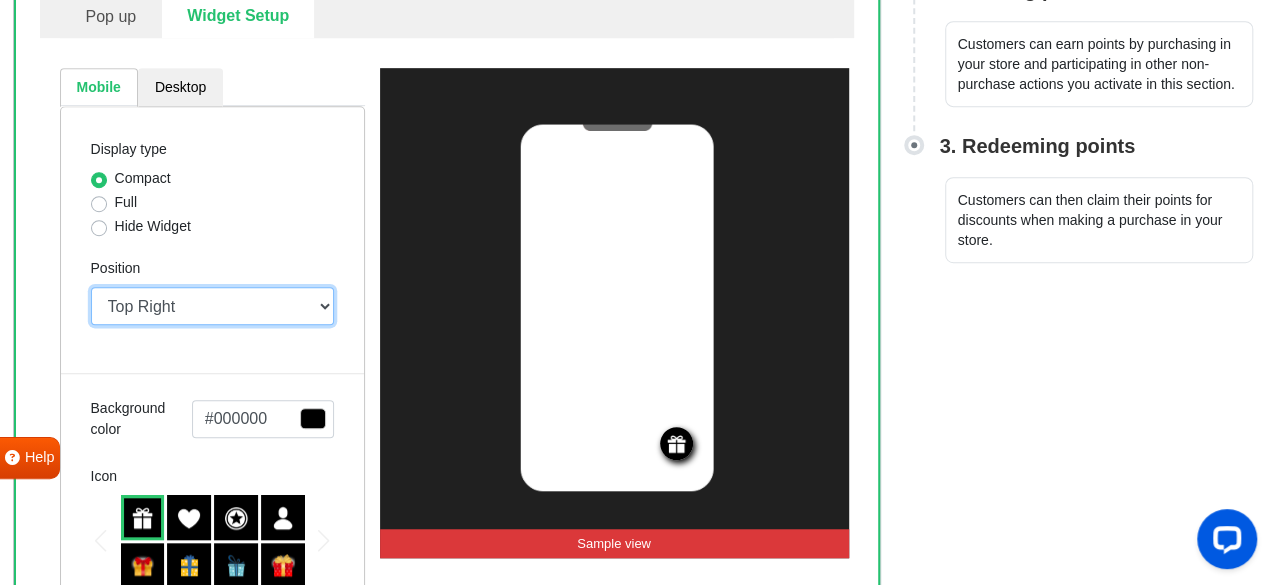 click on "Top Right Top Left Top Center Bottom Right Bottom Left Bottom Center" at bounding box center [212, 306] 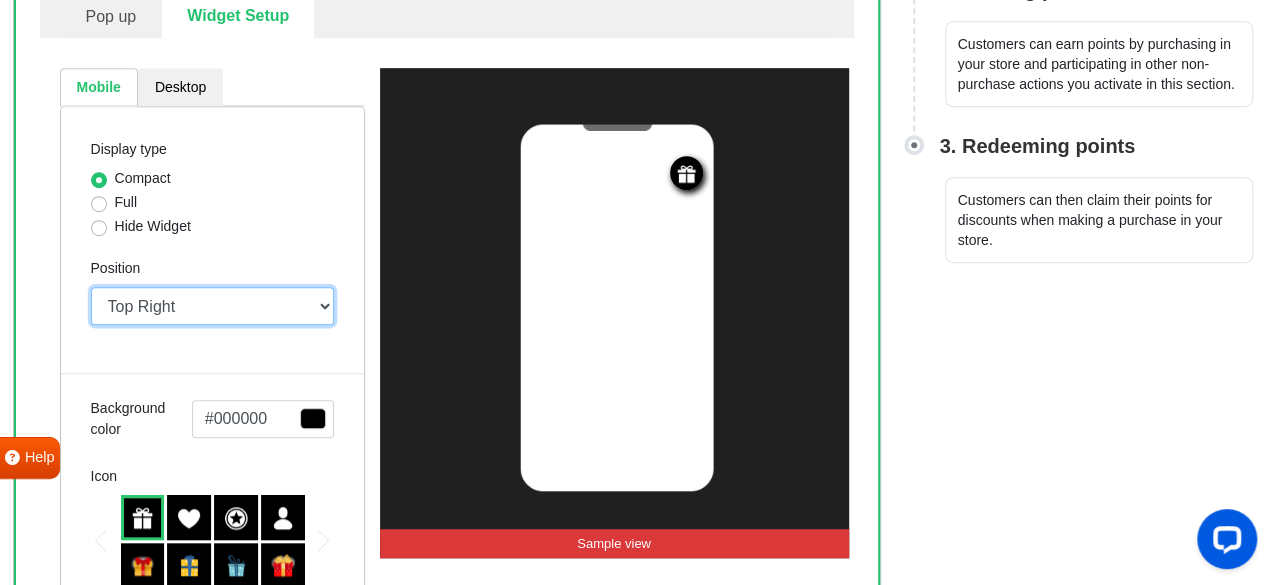 click on "Top Right Top Left Top Center Bottom Right Bottom Left Bottom Center" at bounding box center [212, 306] 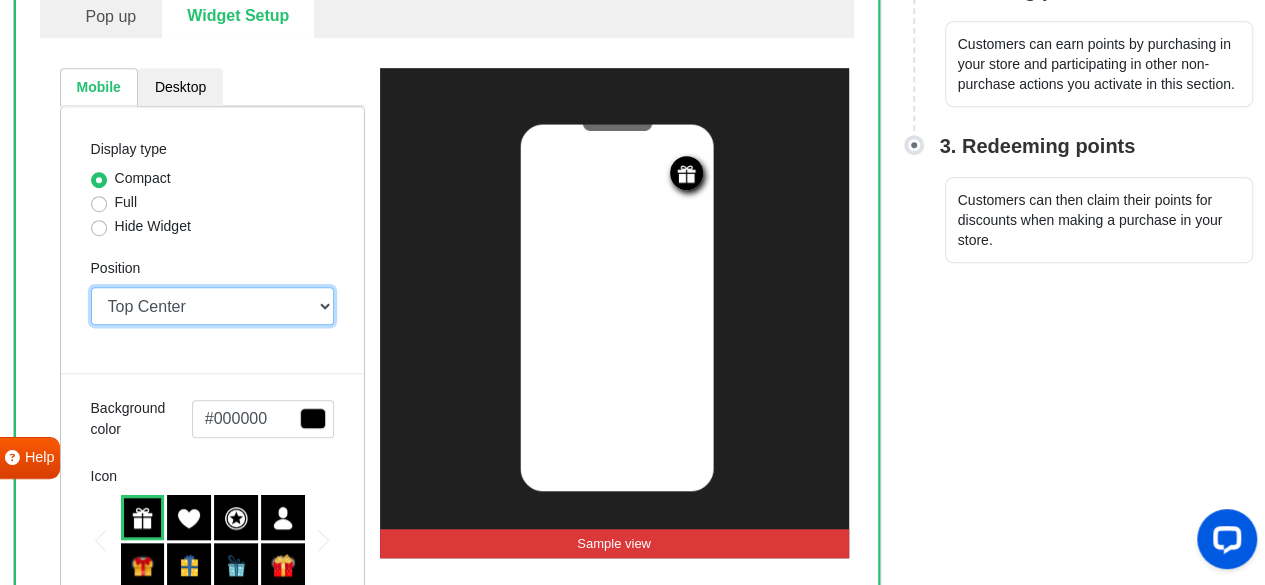 click on "Top Right Top Left Top Center Bottom Right Bottom Left Bottom Center" at bounding box center [212, 306] 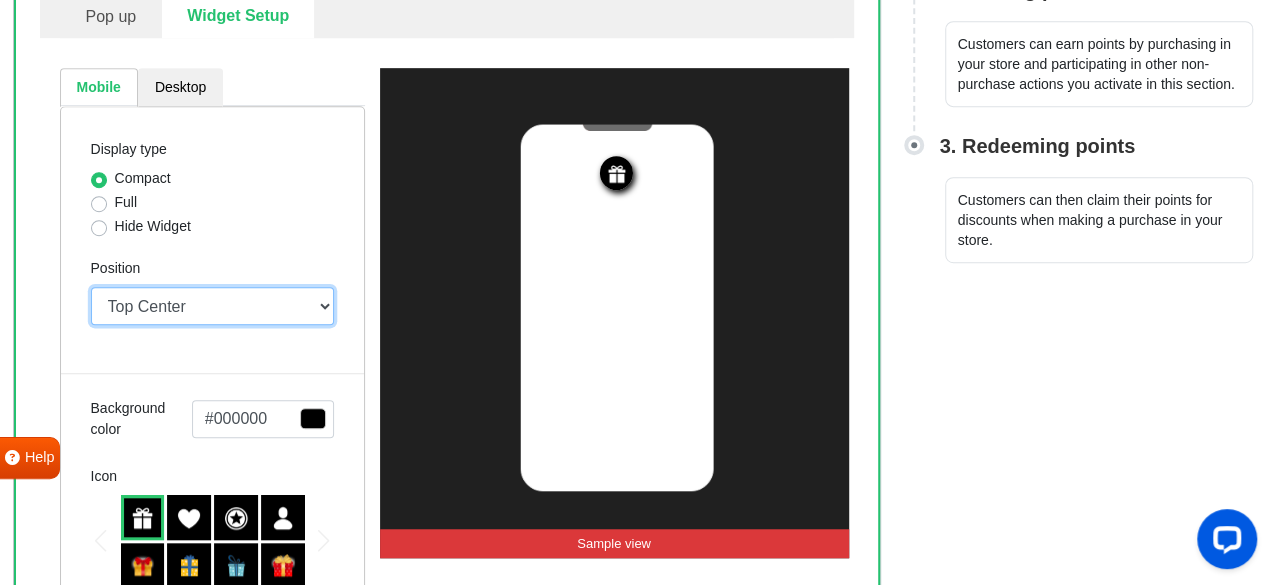 click on "Top Right Top Left Top Center Bottom Right Bottom Left Bottom Center" at bounding box center (212, 306) 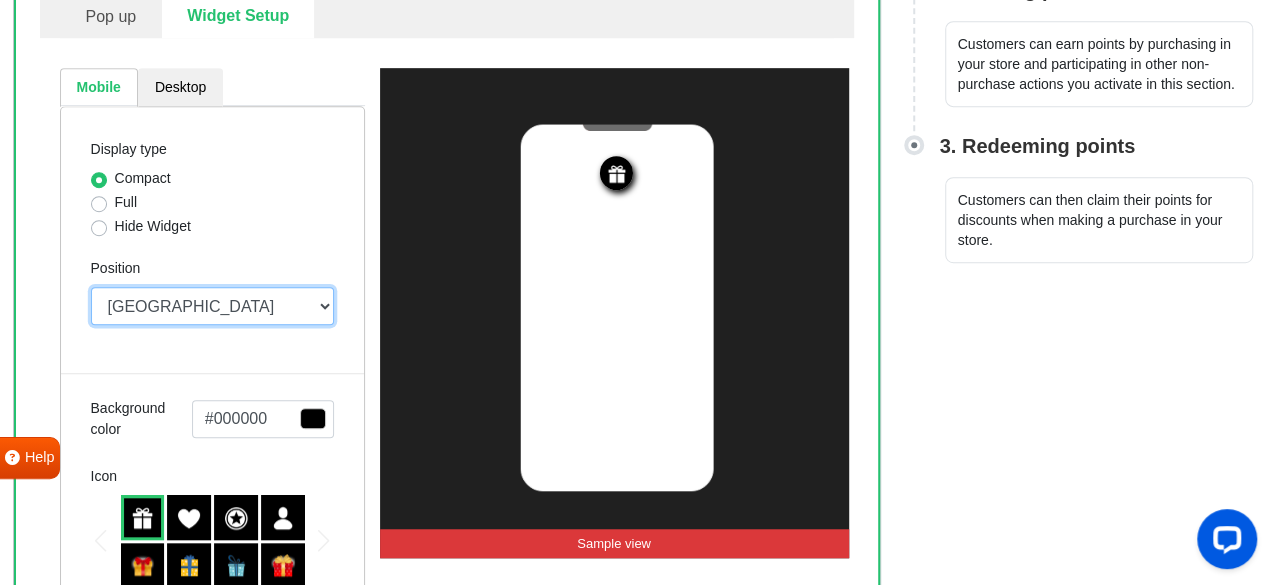 click on "Top Right Top Left Top Center Bottom Right Bottom Left Bottom Center" at bounding box center [212, 306] 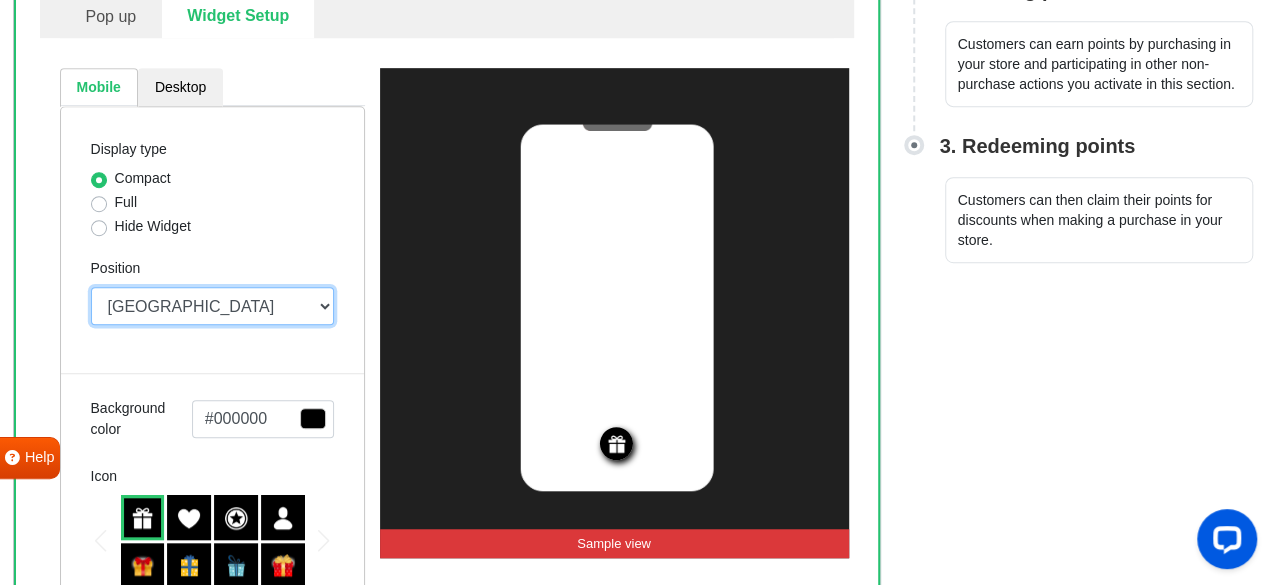 click on "Top Right Top Left Top Center Bottom Right Bottom Left Bottom Center" at bounding box center (212, 306) 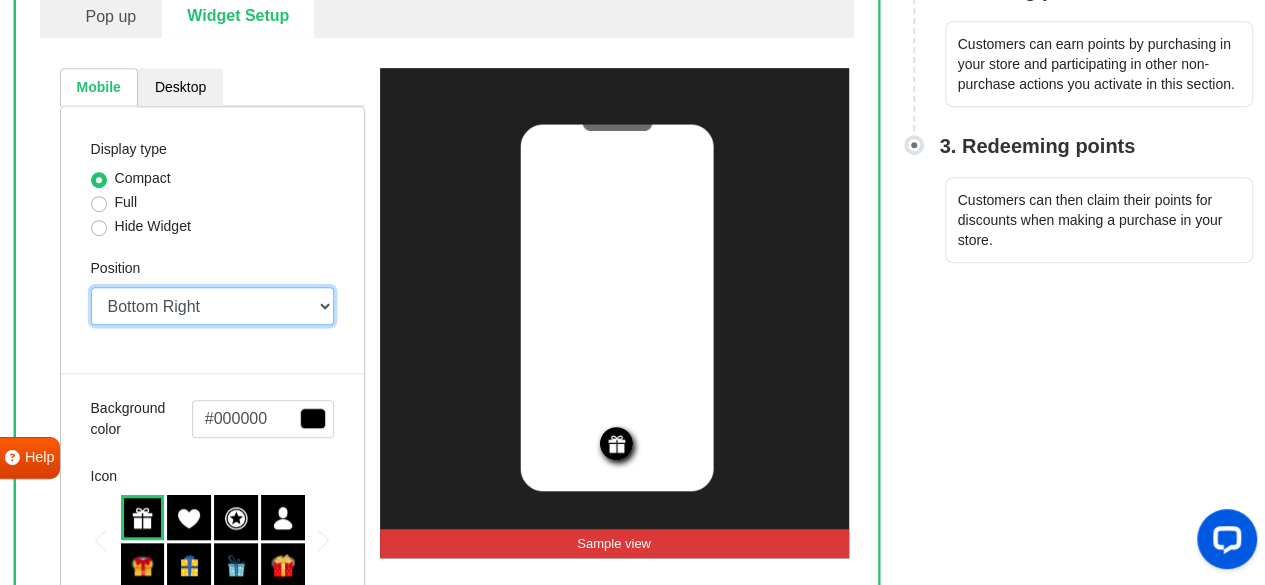 click on "Top Right Top Left Top Center Bottom Right Bottom Left Bottom Center" at bounding box center [212, 306] 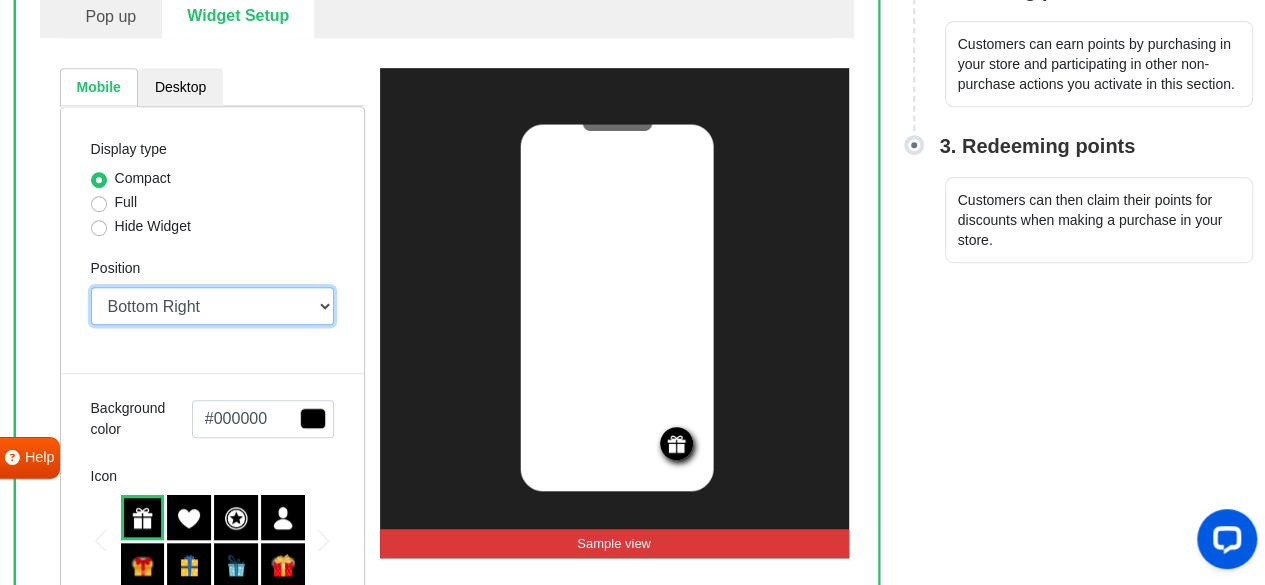 click on "Top Right Top Left Top Center Bottom Right Bottom Left Bottom Center" at bounding box center [212, 306] 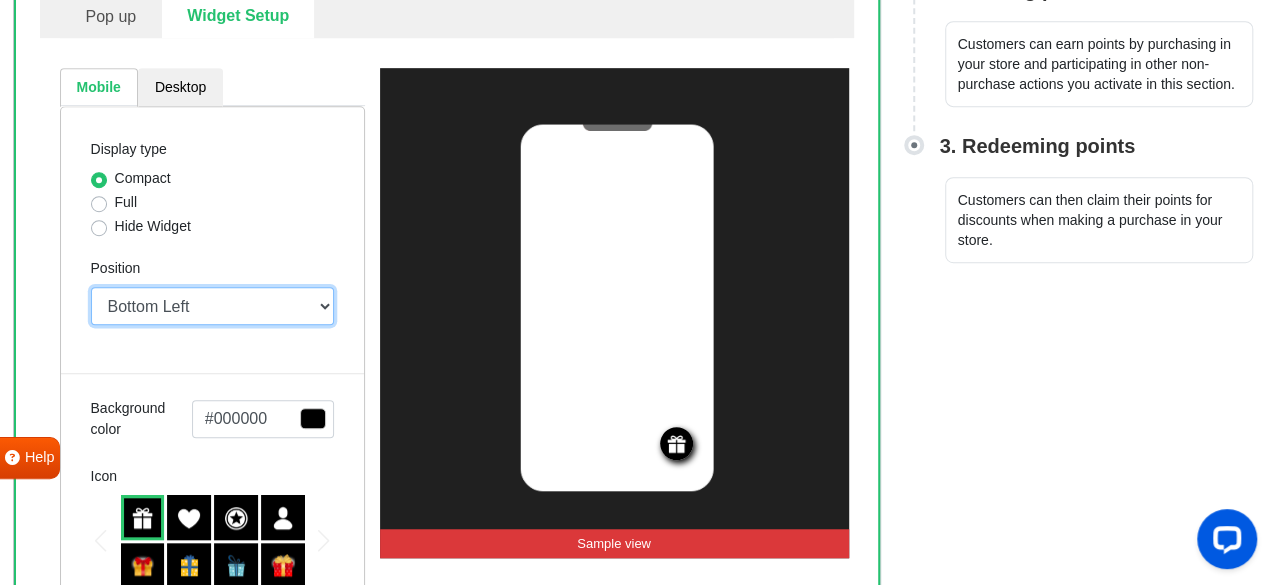 click on "Top Right Top Left Top Center Bottom Right Bottom Left Bottom Center" at bounding box center (212, 306) 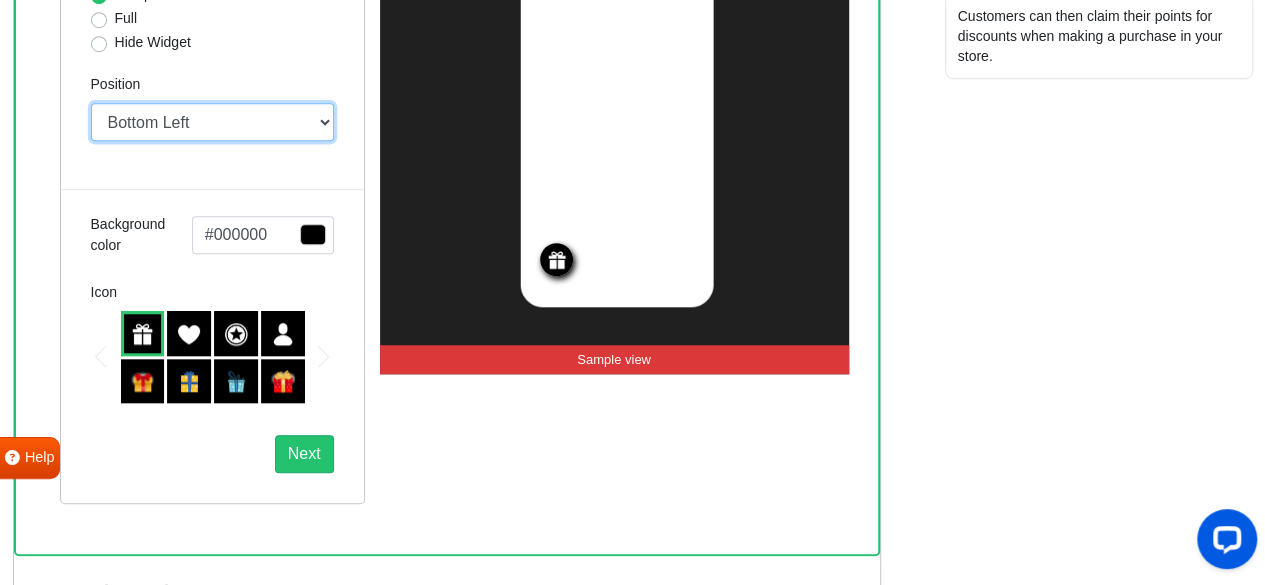 scroll, scrollTop: 708, scrollLeft: 0, axis: vertical 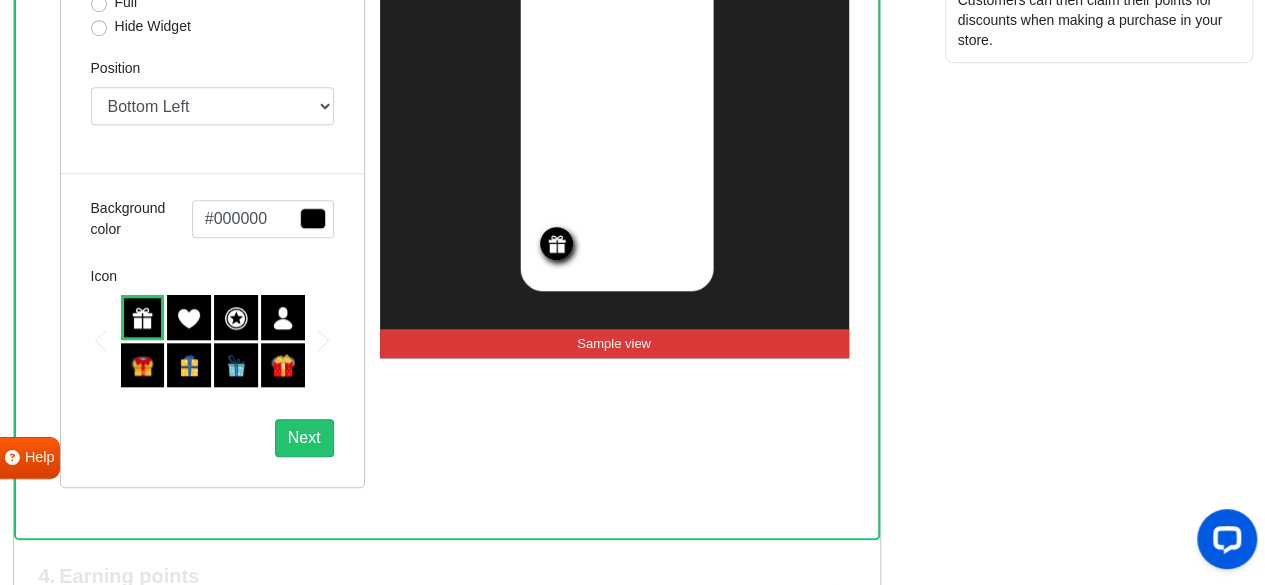 click at bounding box center [189, 366] 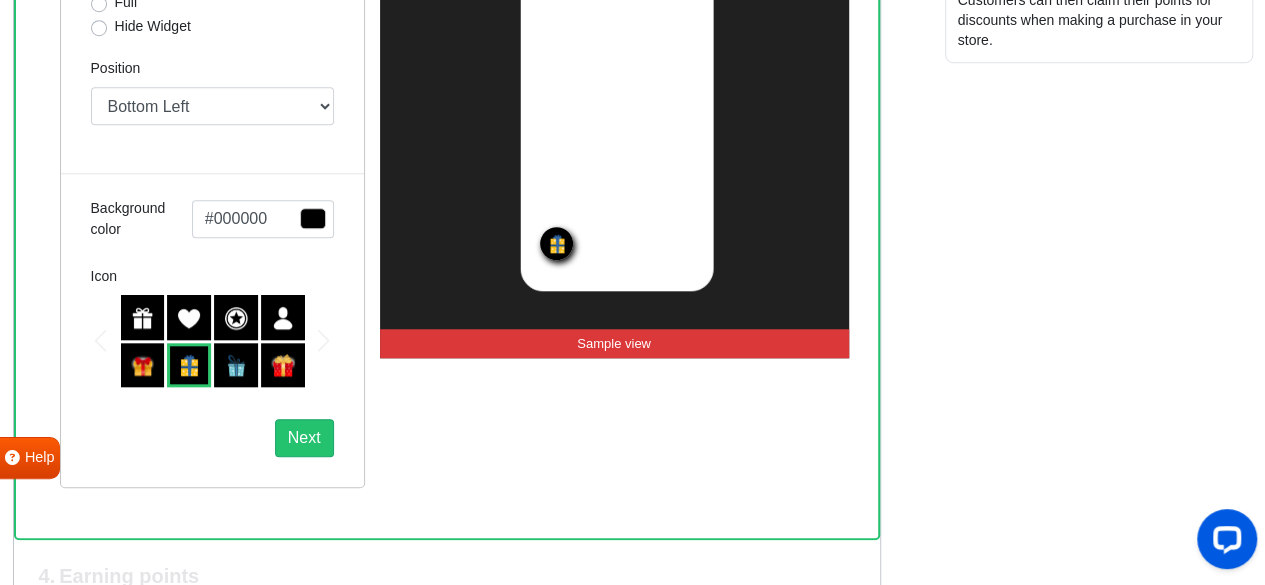 click at bounding box center (143, 366) 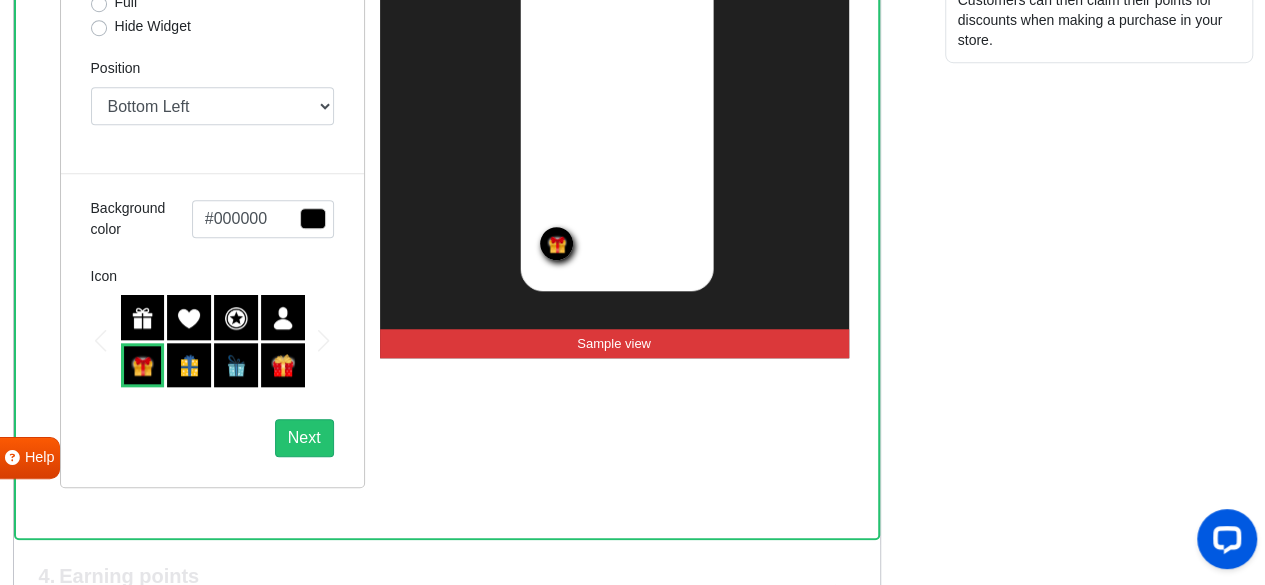click at bounding box center [143, 317] 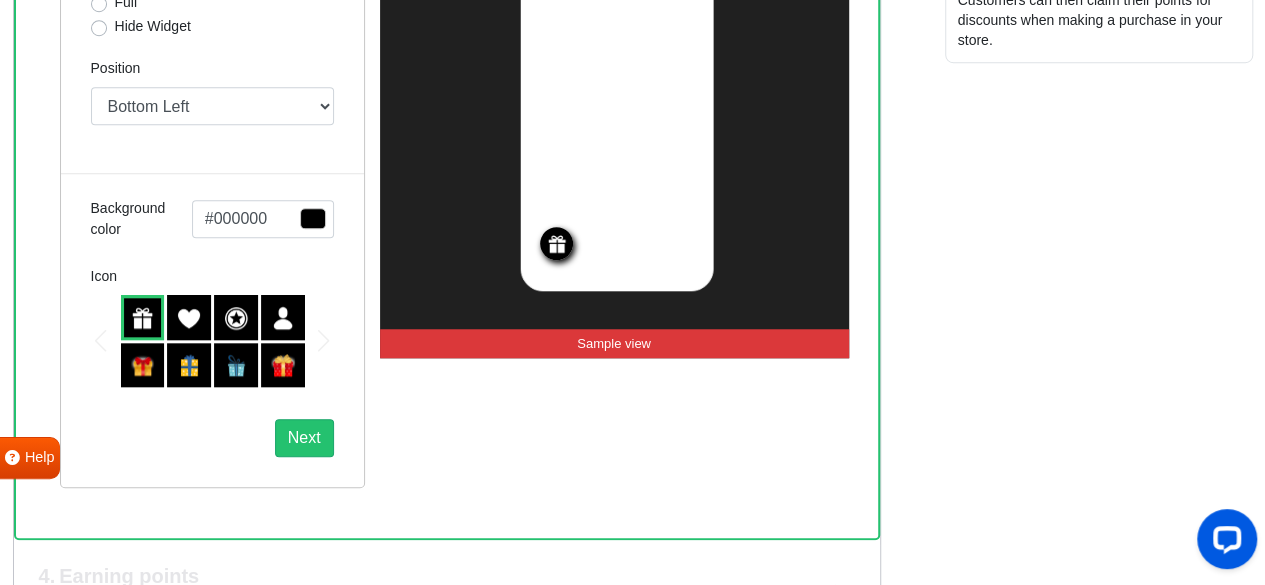 click at bounding box center (212, 341) 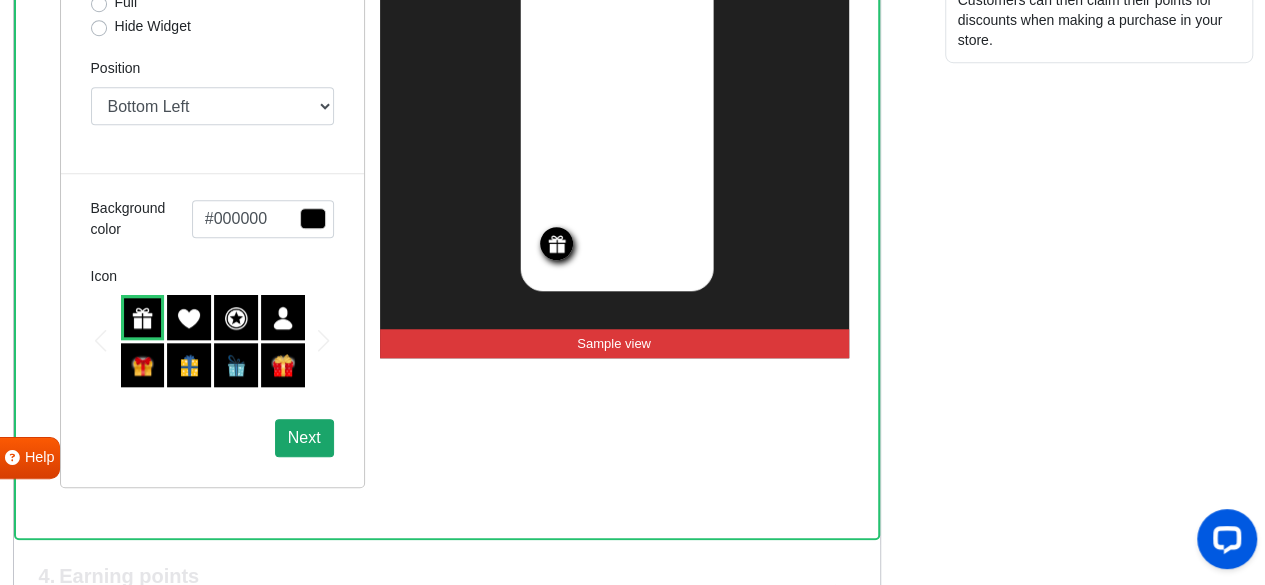 click on "Next" at bounding box center [304, 438] 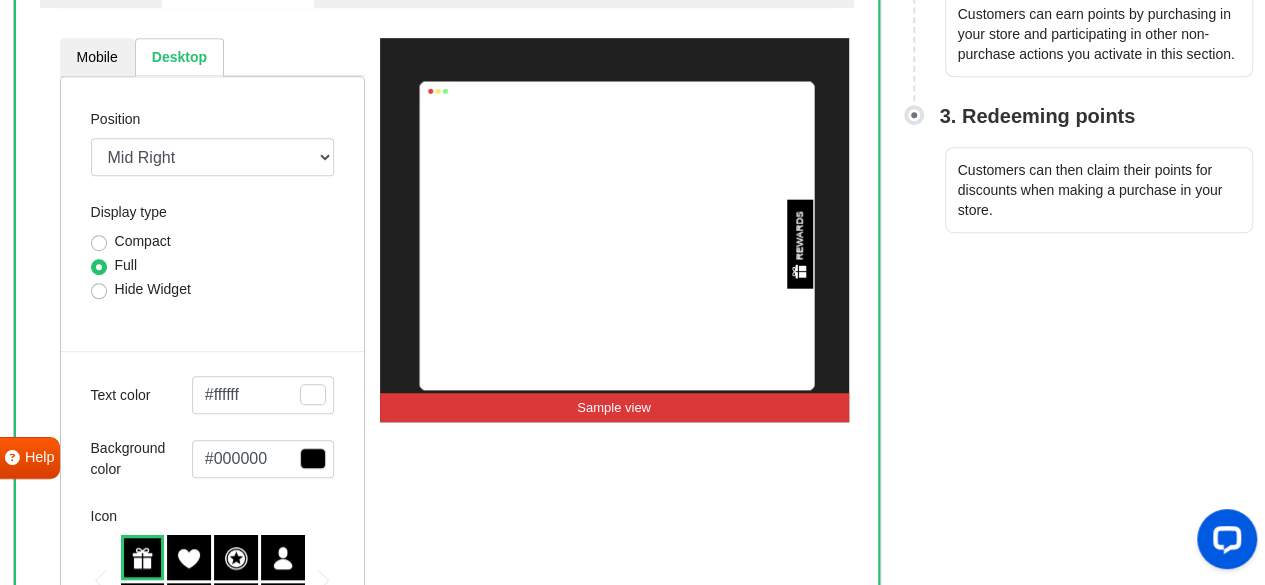 scroll, scrollTop: 508, scrollLeft: 0, axis: vertical 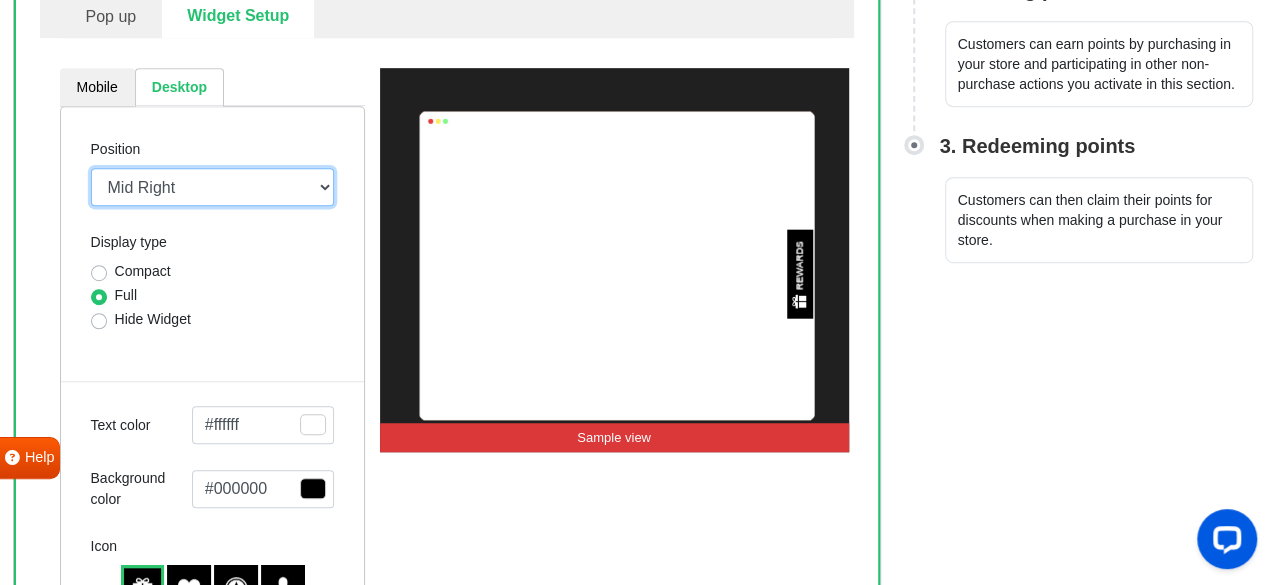 click on "Mid Right Mid Left Top Bar Top Left Top Right Top Center Bottom Bar Bottom Left Bottom Right Bottom Center" at bounding box center [212, 187] 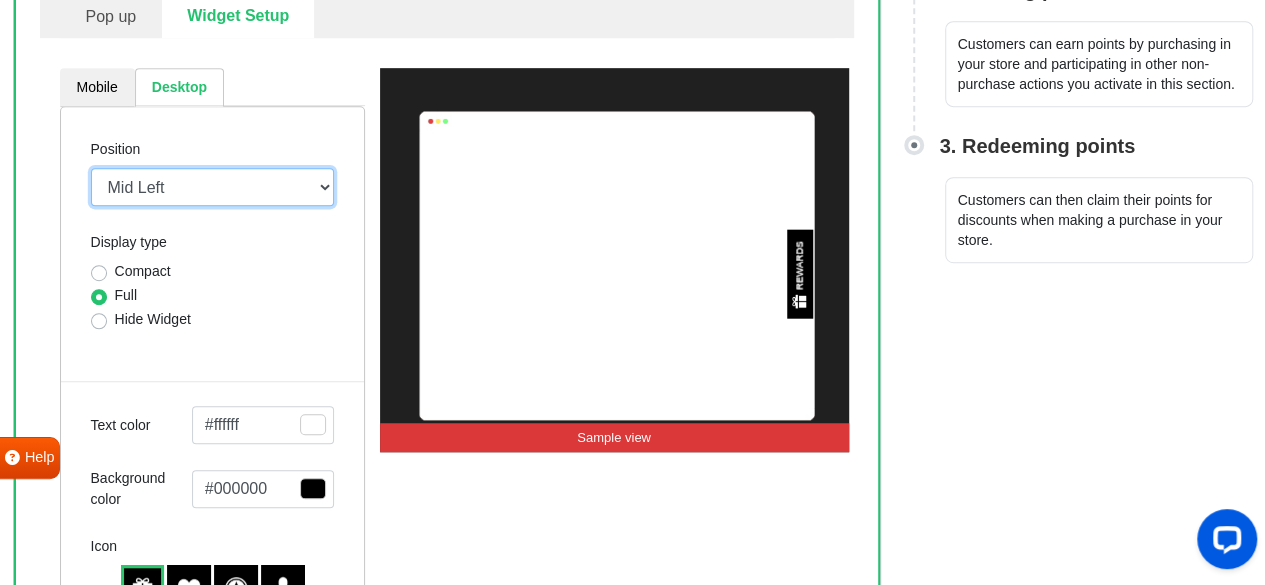 click on "Mid Right Mid Left Top Bar Top Left Top Right Top Center Bottom Bar Bottom Left Bottom Right Bottom Center" at bounding box center (212, 187) 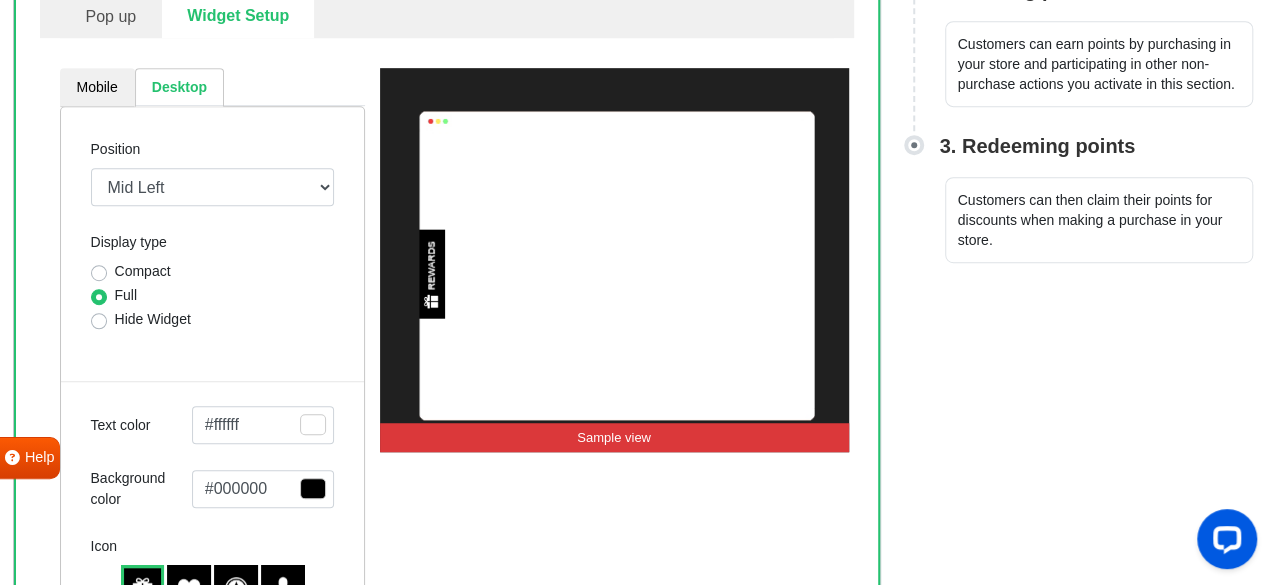 click on "Compact" at bounding box center [143, 271] 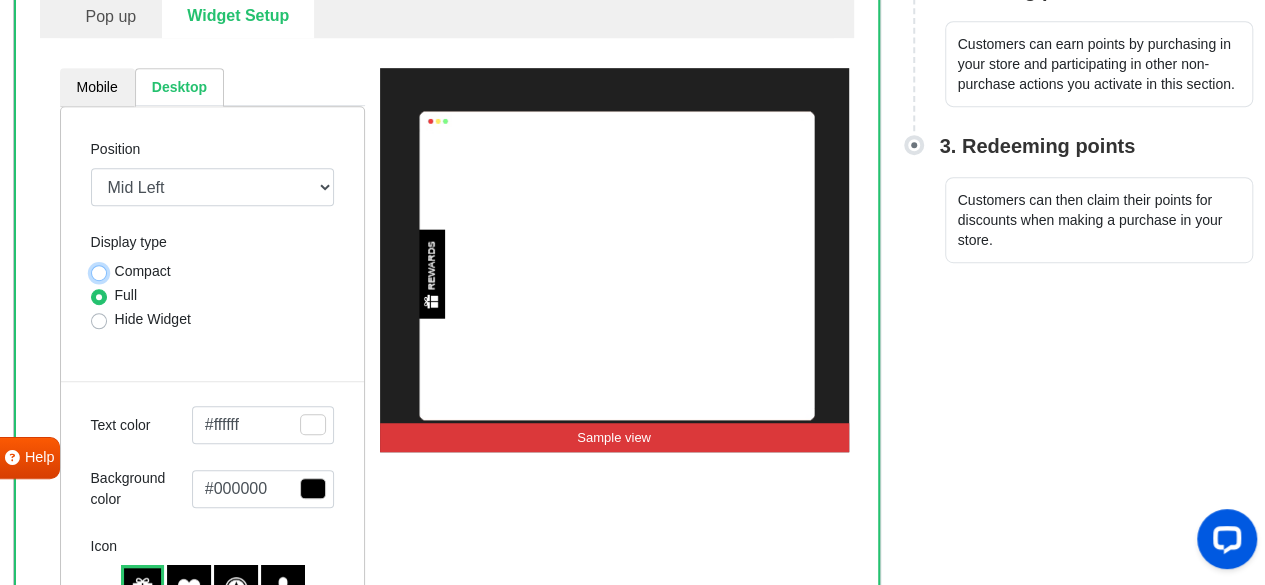 click on "Compact" at bounding box center (99, 271) 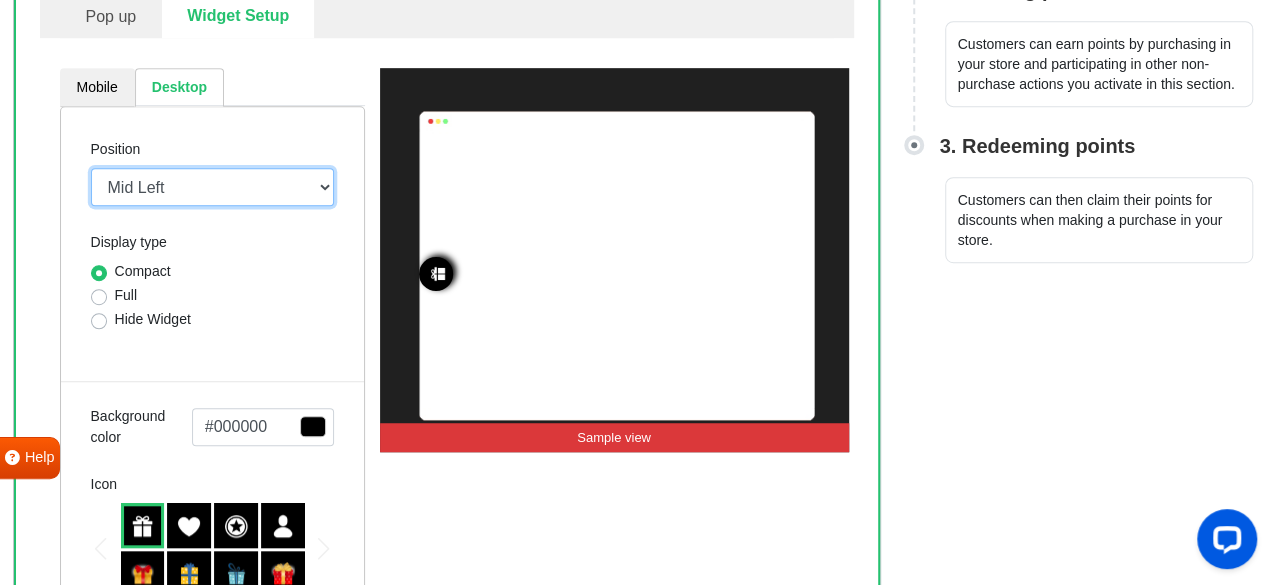 click on "Mid Right Mid Left Top Bar Top Left Top Right Top Center Bottom Bar Bottom Left Bottom Right Bottom Center" at bounding box center (212, 187) 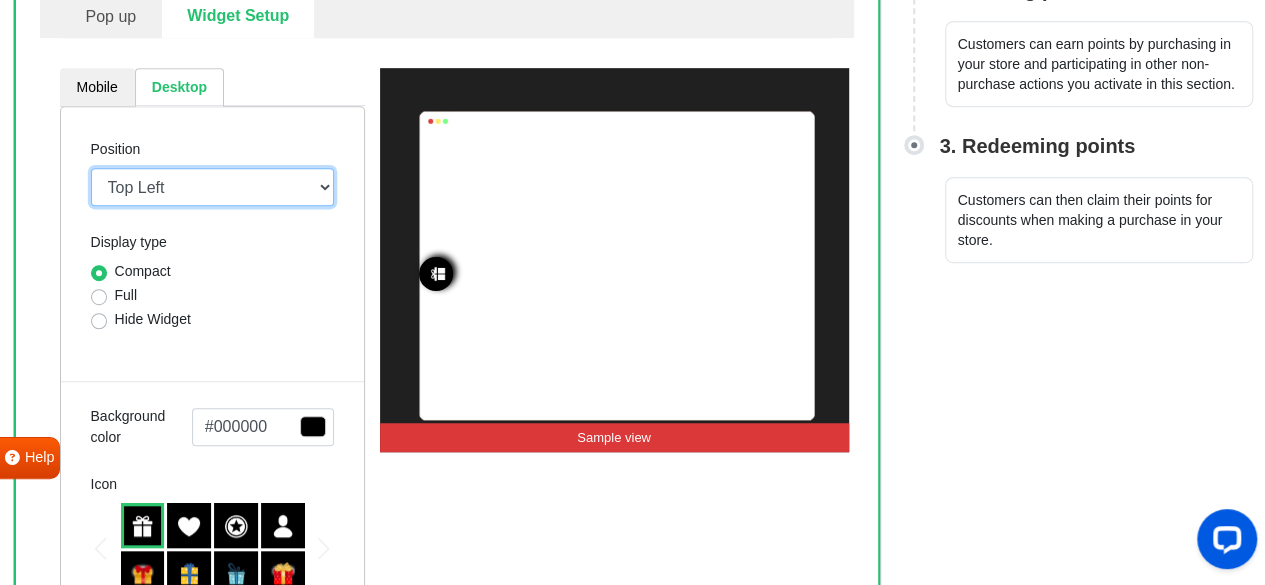 click on "Mid Right Mid Left Top Bar Top Left Top Right Top Center Bottom Bar Bottom Left Bottom Right Bottom Center" at bounding box center (212, 187) 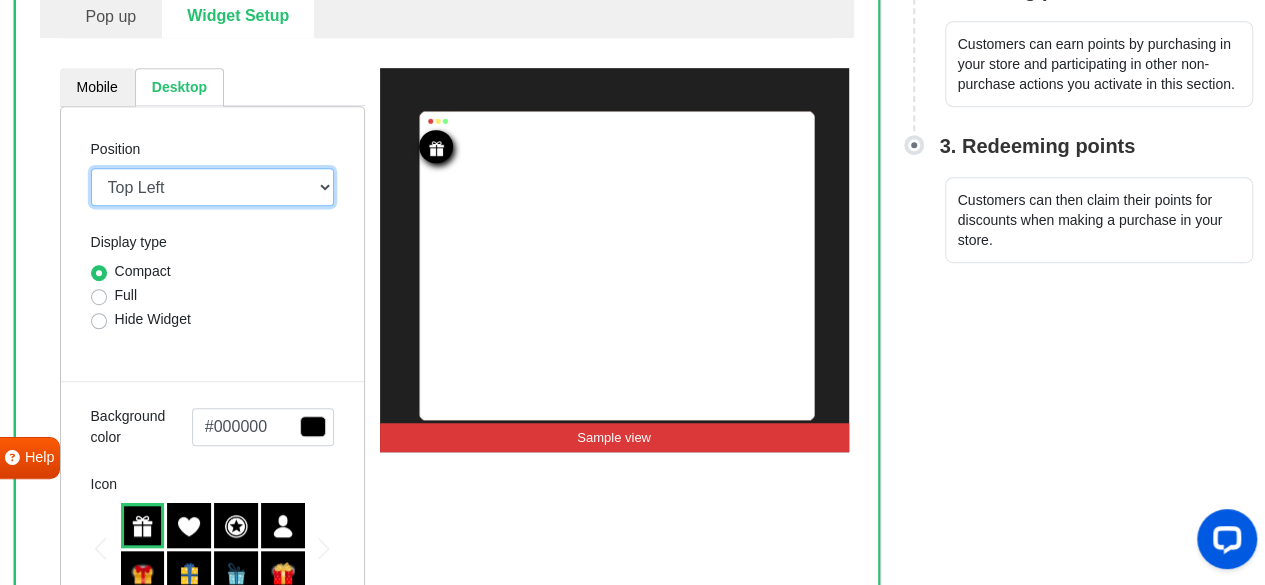 click on "Mid Right Mid Left Top Bar Top Left Top Right Top Center Bottom Bar Bottom Left Bottom Right Bottom Center" at bounding box center (212, 187) 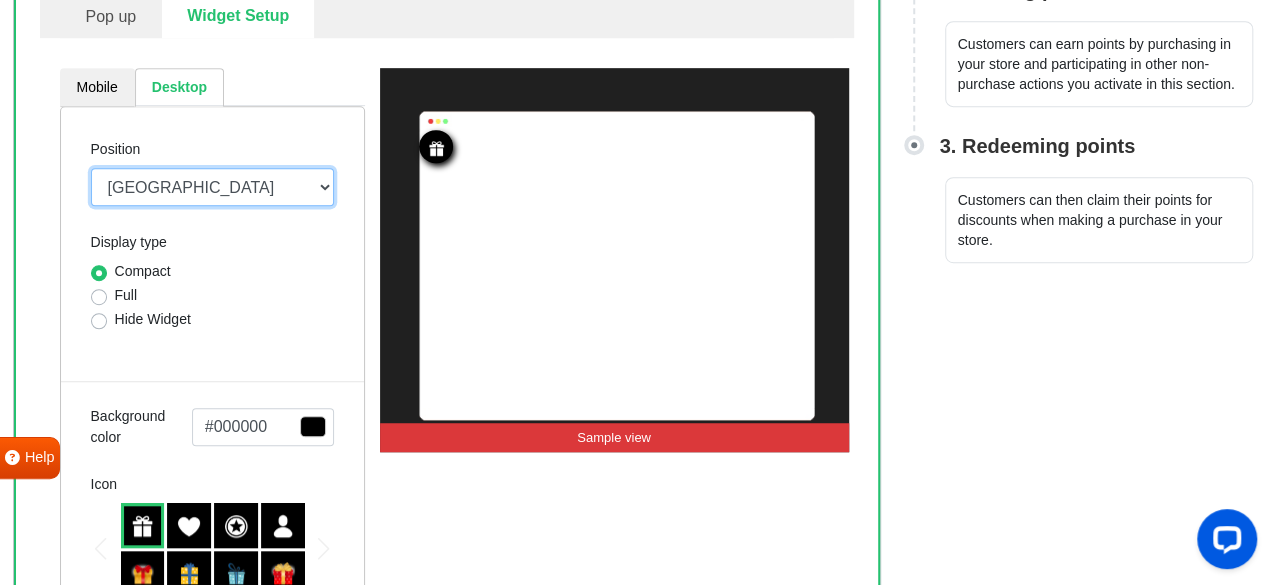 click on "Mid Right Mid Left Top Bar Top Left Top Right Top Center Bottom Bar Bottom Left Bottom Right Bottom Center" at bounding box center (212, 187) 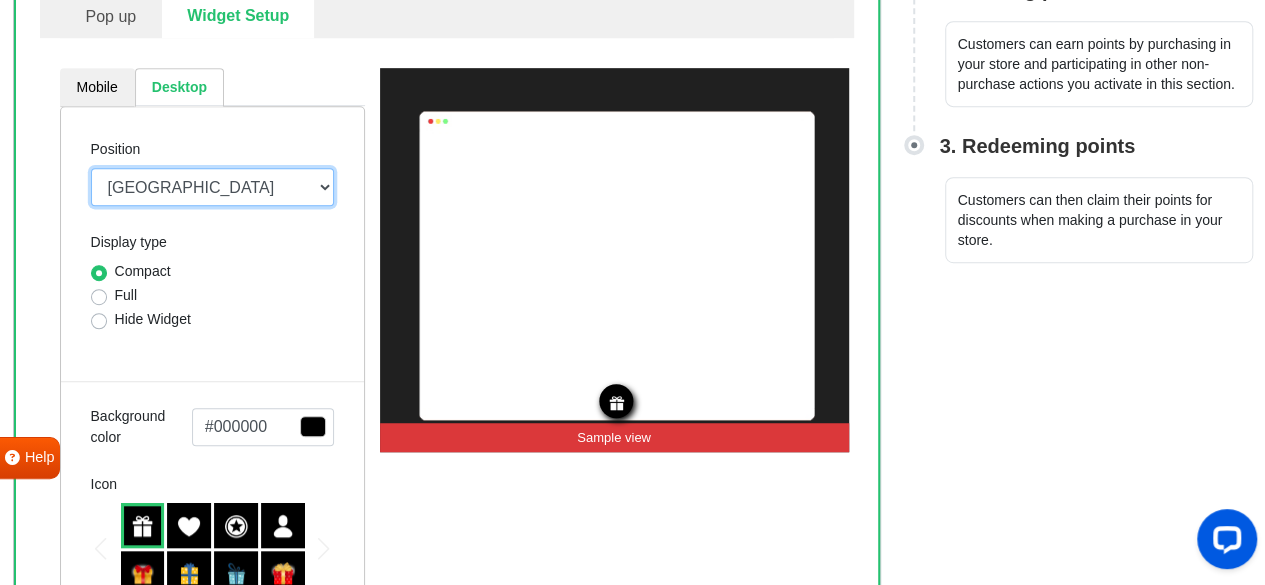 click on "Mid Right Mid Left Top Bar Top Left Top Right Top Center Bottom Bar Bottom Left Bottom Right Bottom Center" at bounding box center [212, 187] 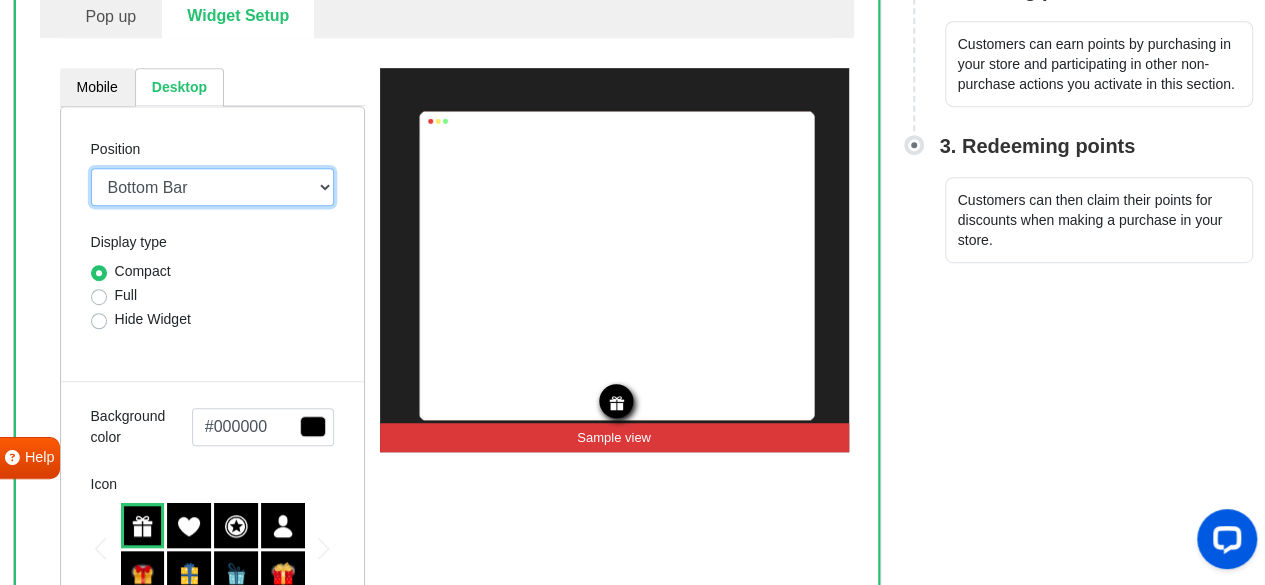 click on "Mid Right Mid Left Top Bar Top Left Top Right Top Center Bottom Bar Bottom Left Bottom Right Bottom Center" at bounding box center (212, 187) 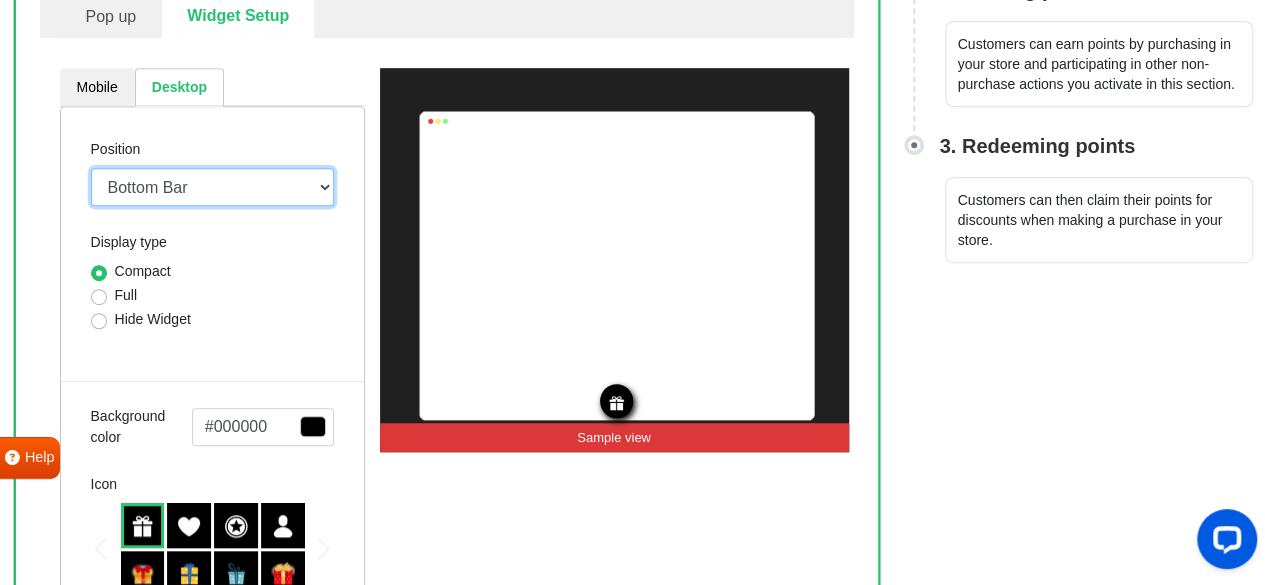 click on "Mid Right Mid Left Top Bar Top Left Top Right Top Center Bottom Bar Bottom Left Bottom Right Bottom Center" at bounding box center [212, 187] 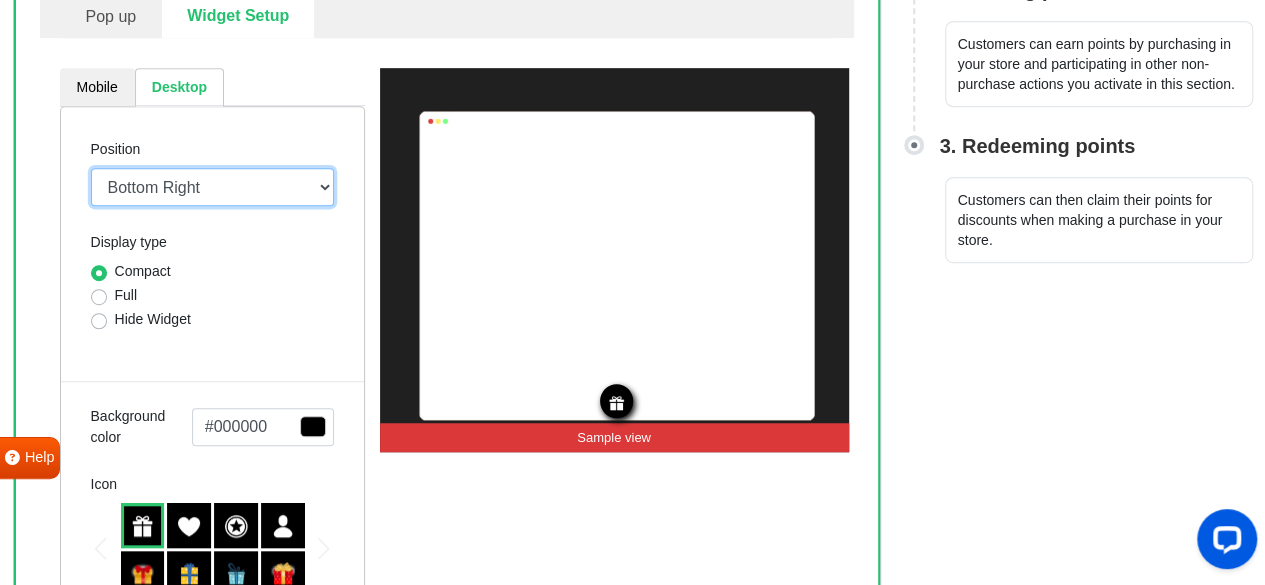 click on "Mid Right Mid Left Top Bar Top Left Top Right Top Center Bottom Bar Bottom Left Bottom Right Bottom Center" at bounding box center (212, 187) 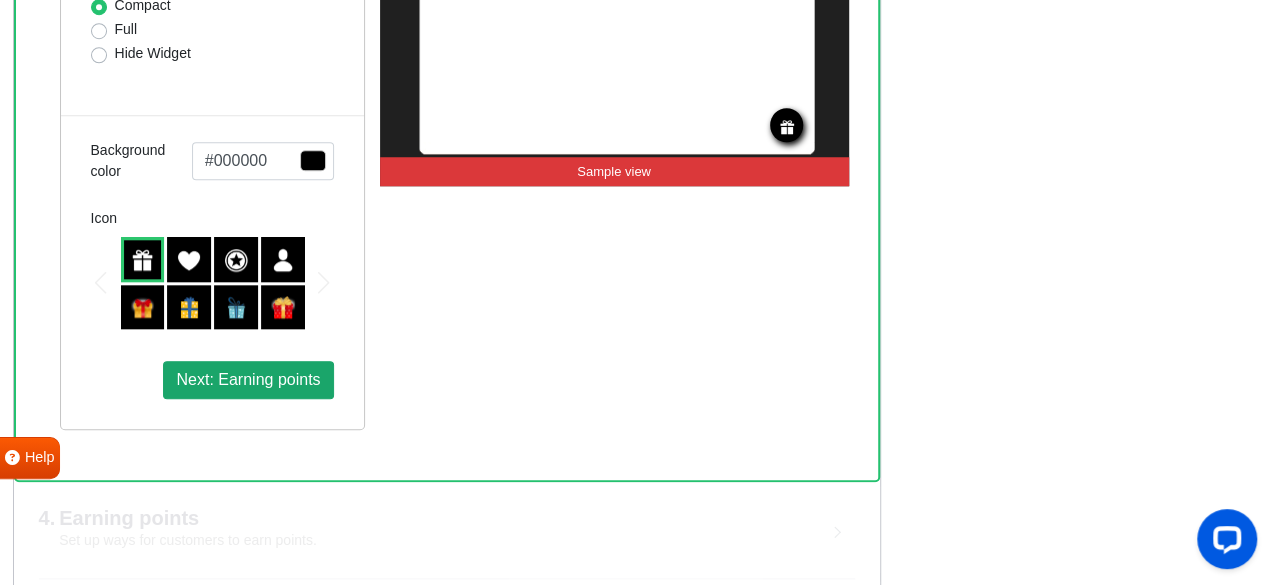 scroll, scrollTop: 808, scrollLeft: 0, axis: vertical 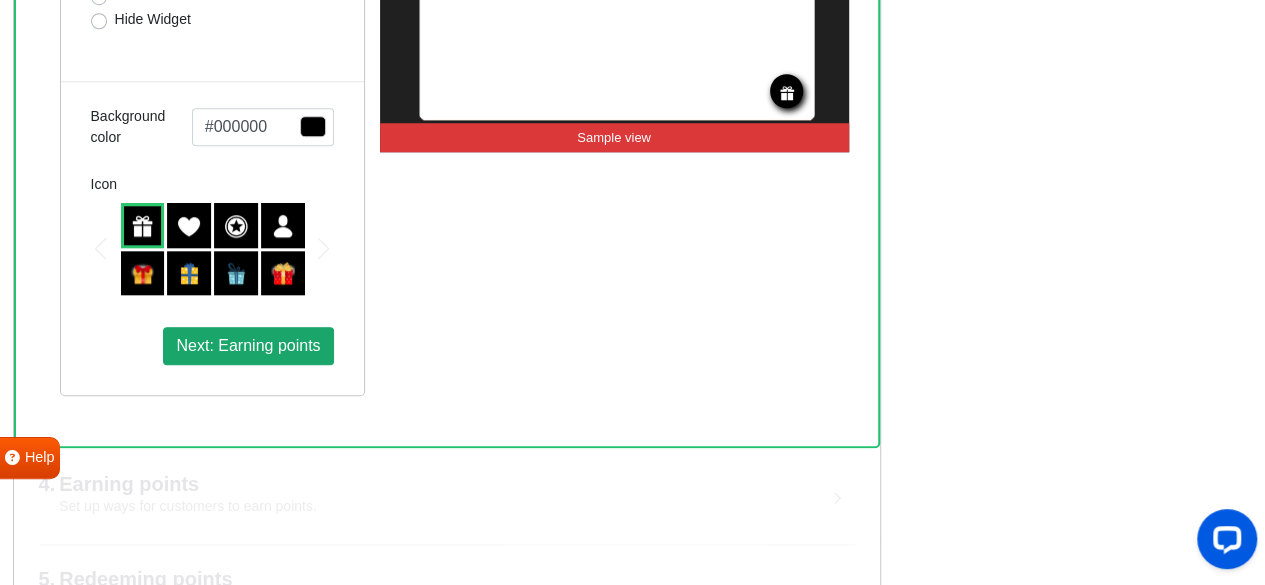 click on "Next: Earning points" at bounding box center (248, 345) 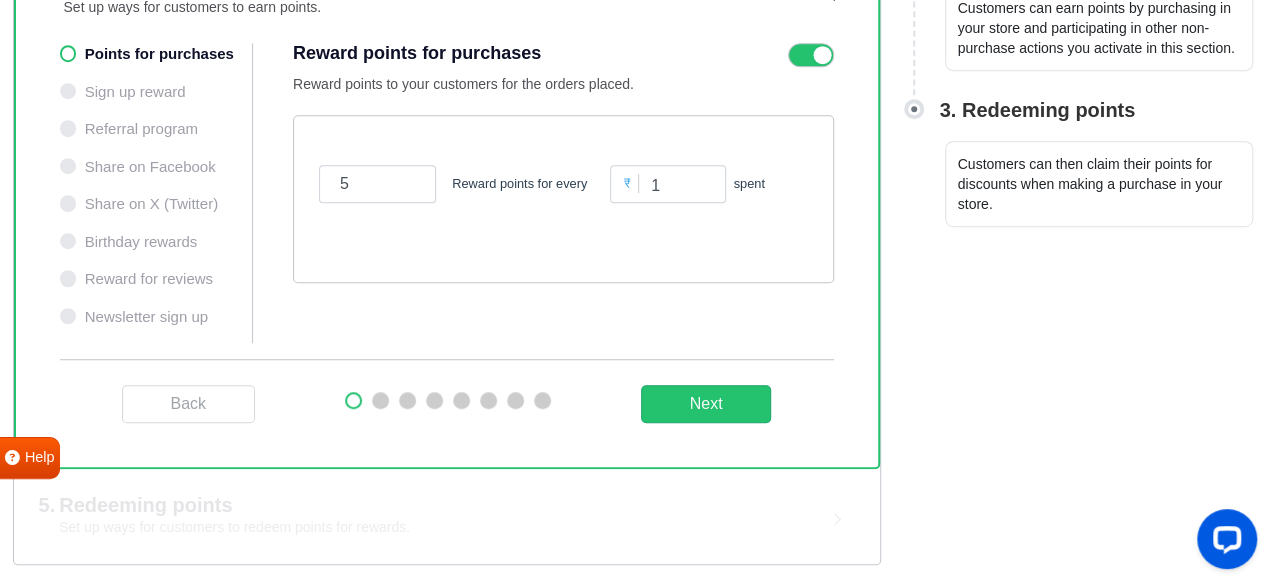 scroll, scrollTop: 538, scrollLeft: 0, axis: vertical 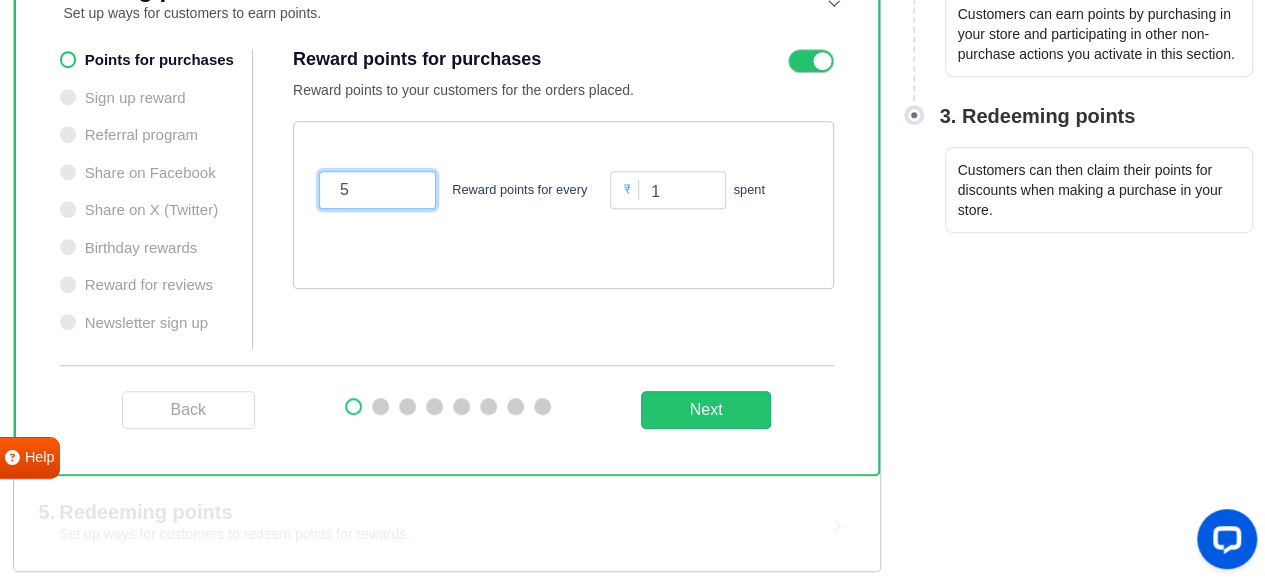 drag, startPoint x: 346, startPoint y: 188, endPoint x: 297, endPoint y: 191, distance: 49.09175 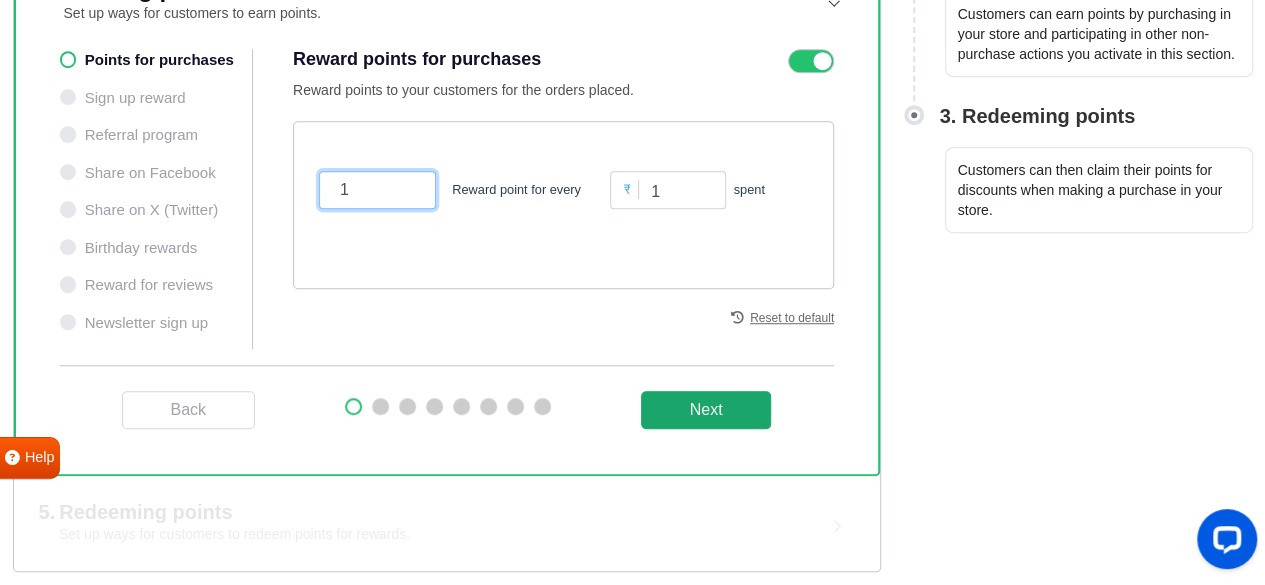 type on "1" 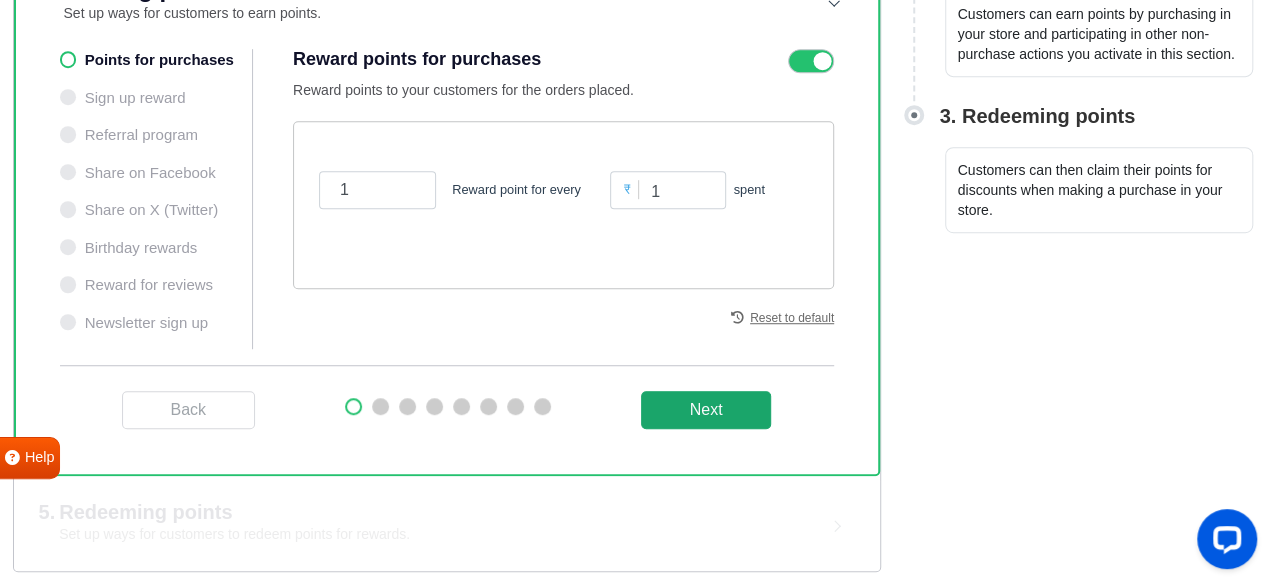 click on "Next" at bounding box center (706, 410) 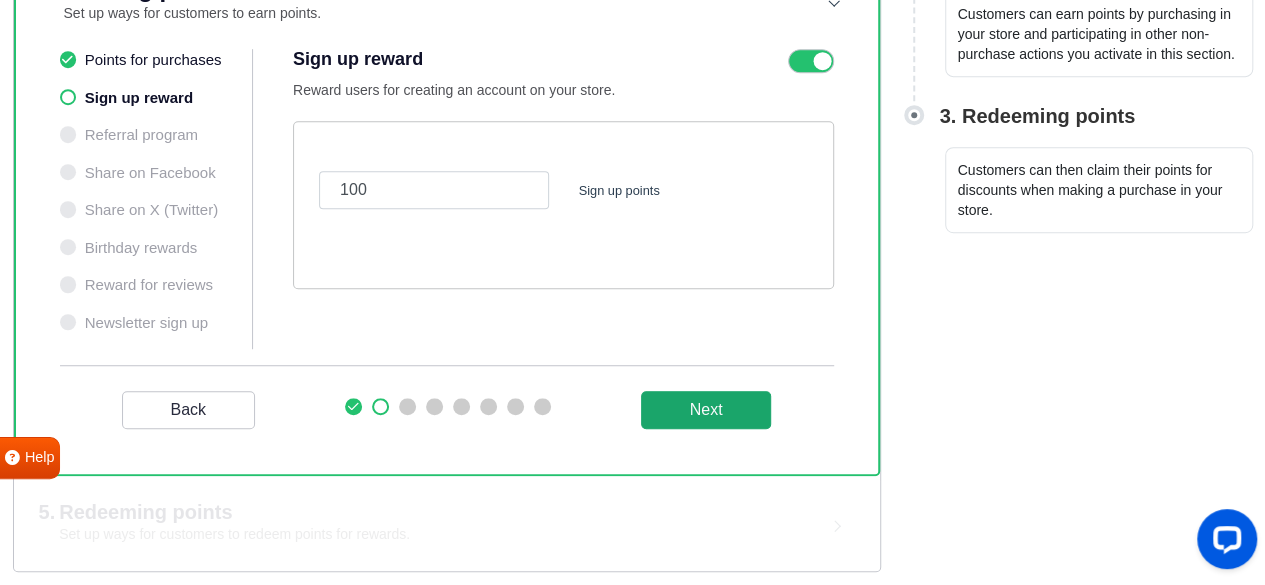 click on "Next" at bounding box center [706, 410] 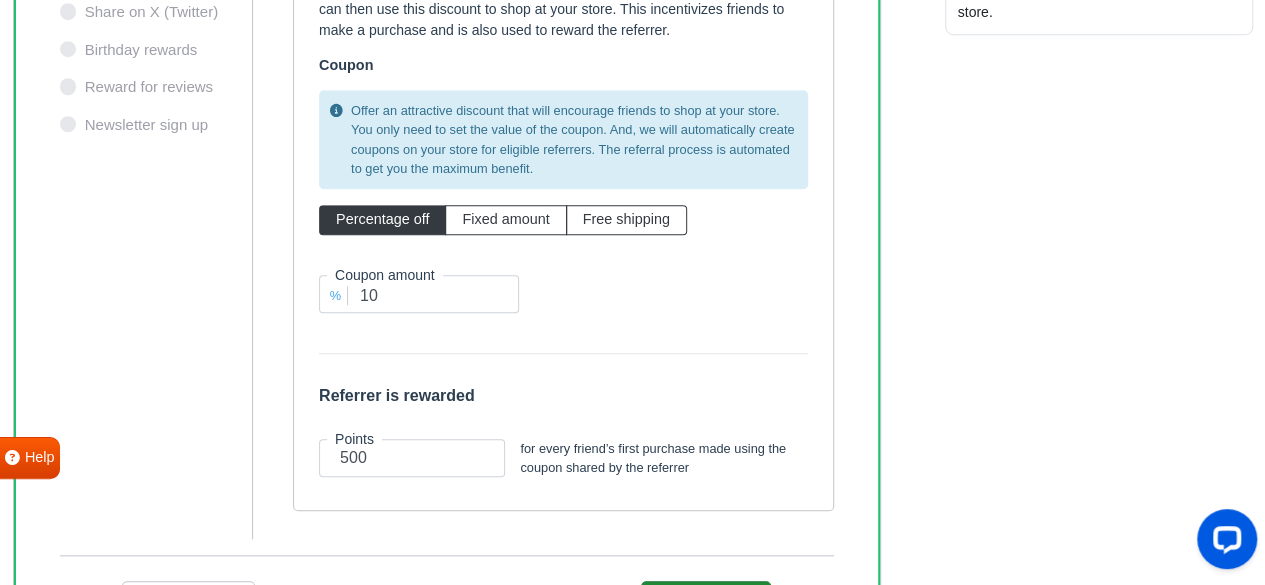 scroll, scrollTop: 738, scrollLeft: 0, axis: vertical 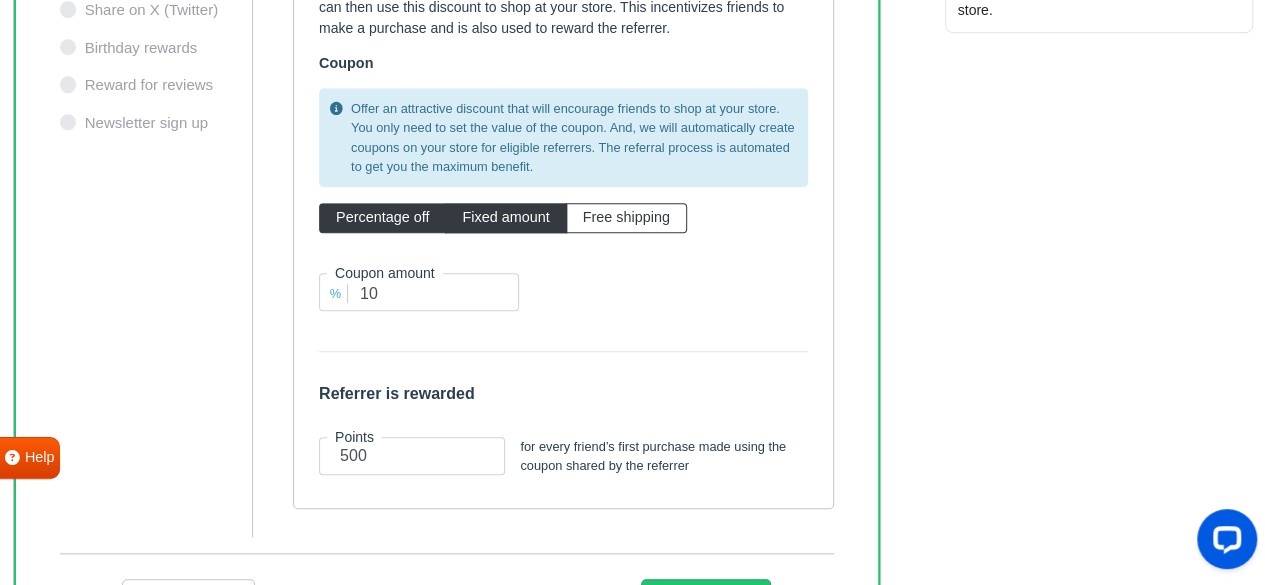 click on "Fixed amount" at bounding box center [505, 217] 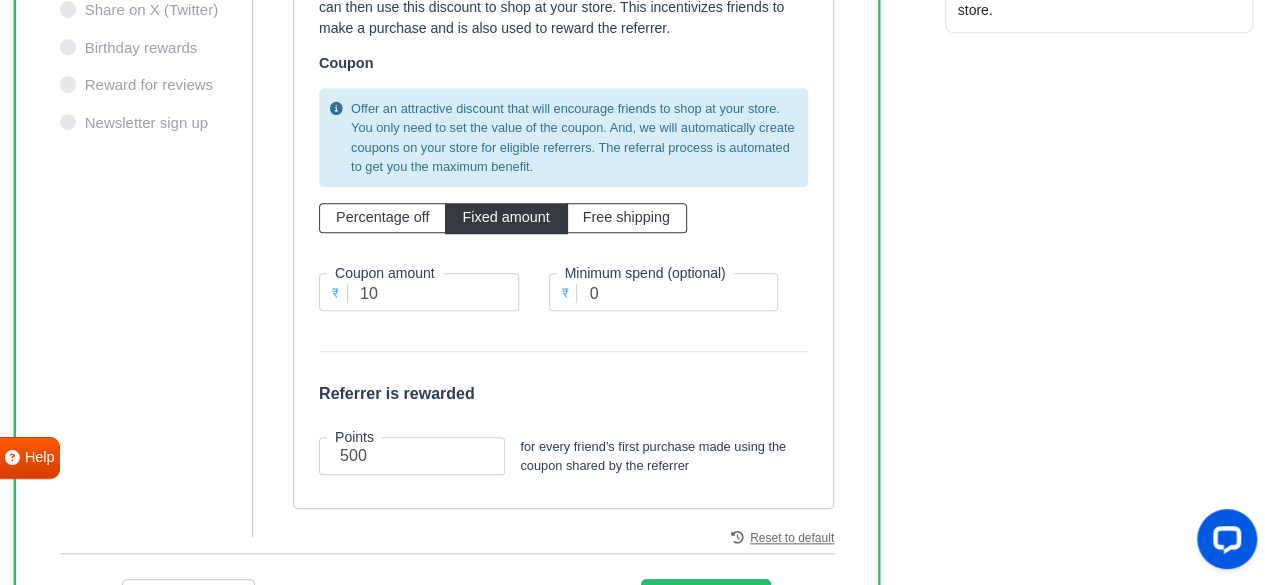 scroll, scrollTop: 638, scrollLeft: 0, axis: vertical 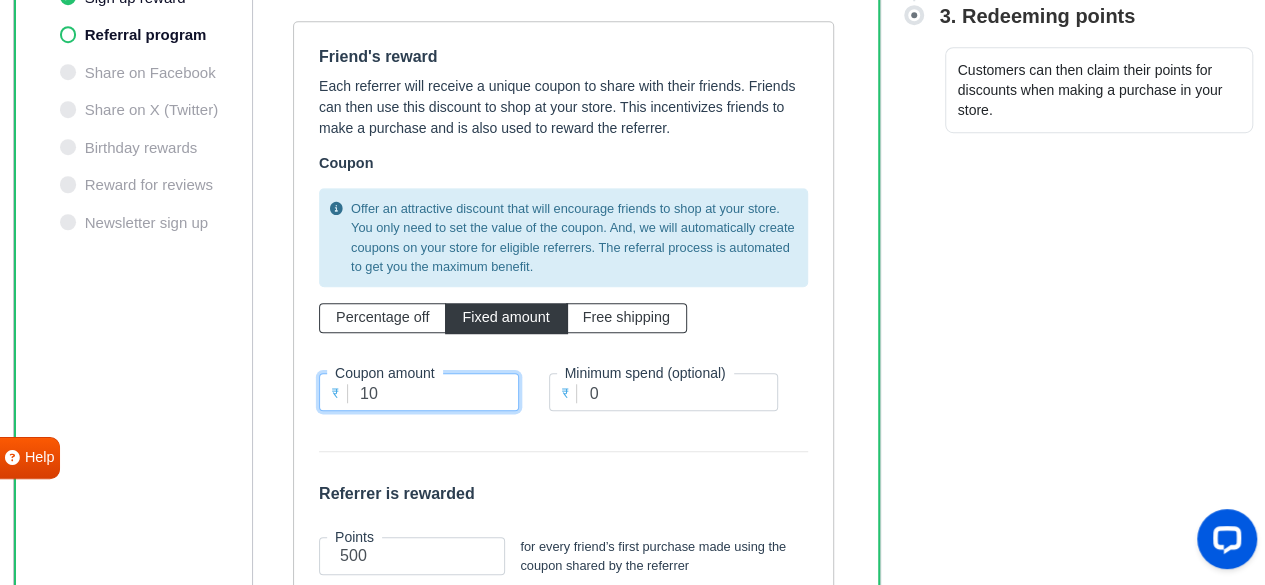 click on "10" at bounding box center (419, 392) 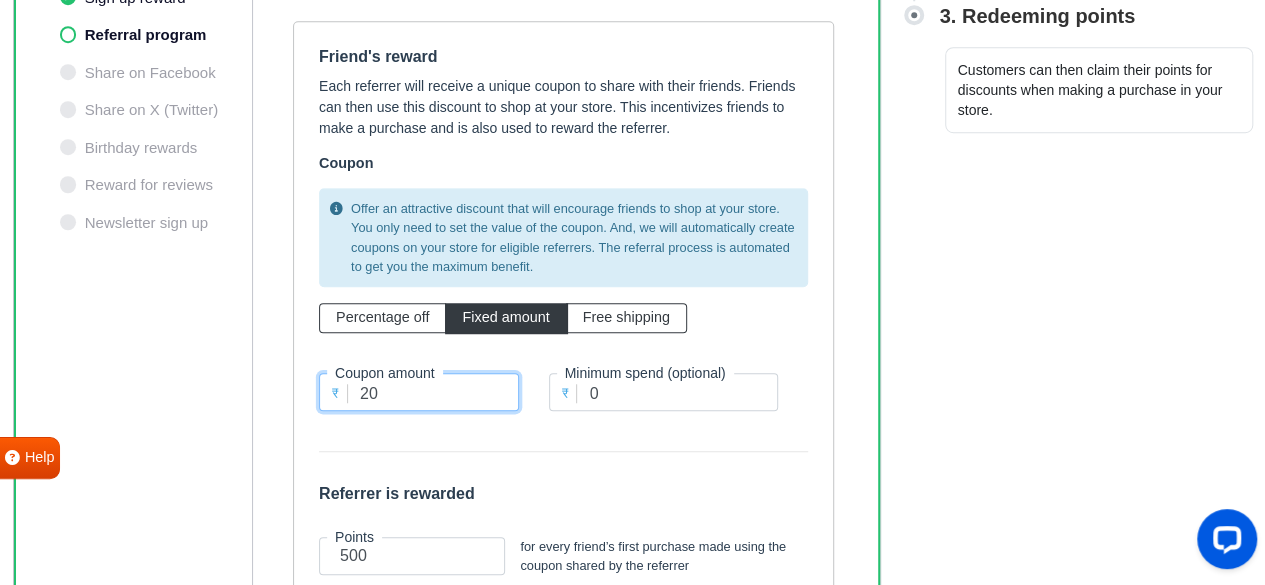 type on "2" 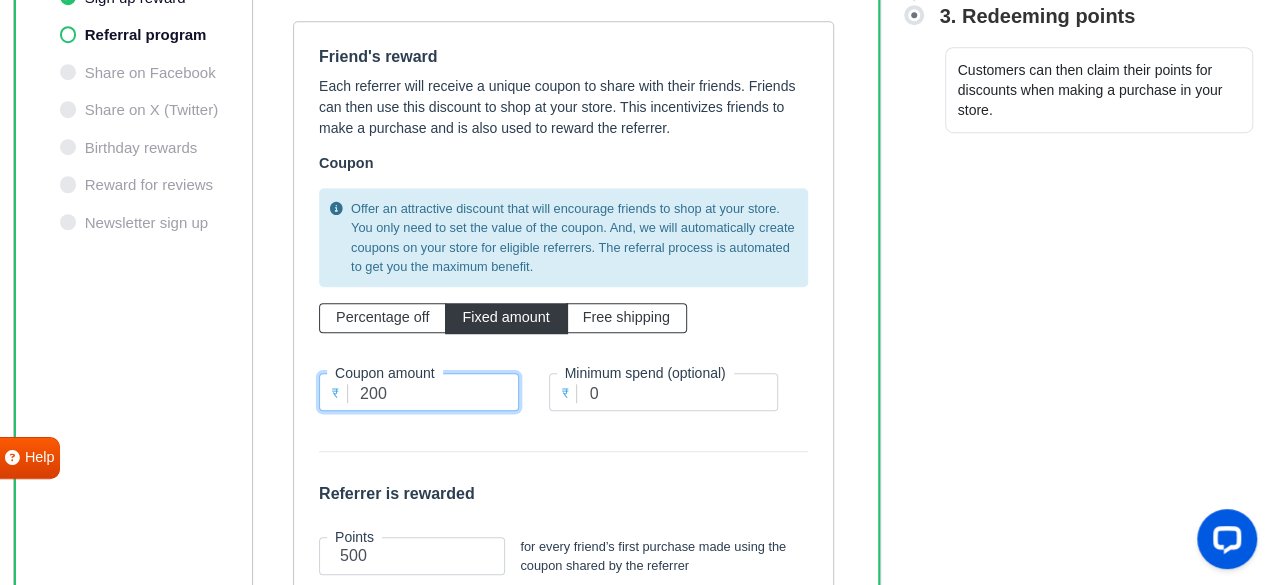 scroll, scrollTop: 538, scrollLeft: 0, axis: vertical 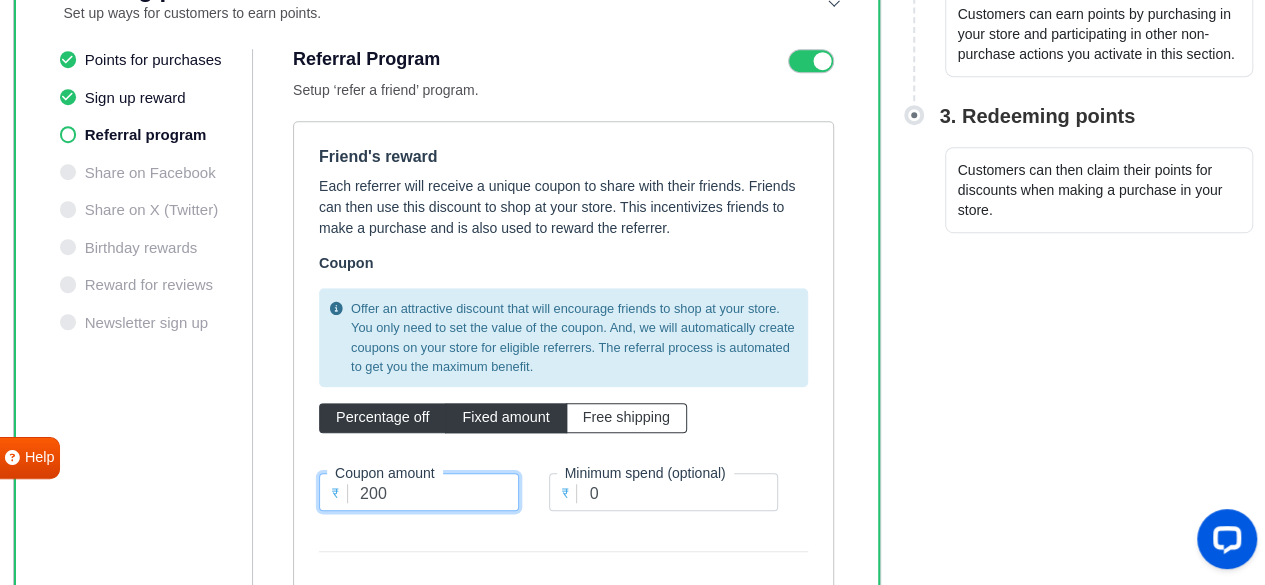type on "200" 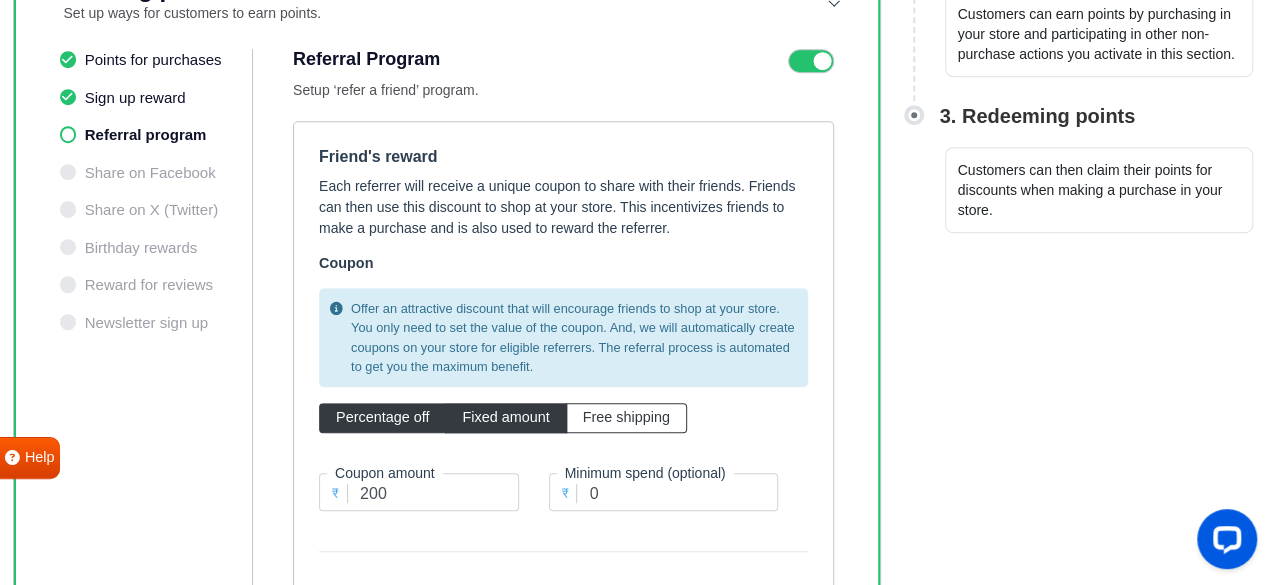 click on "Percentage off" at bounding box center [382, 417] 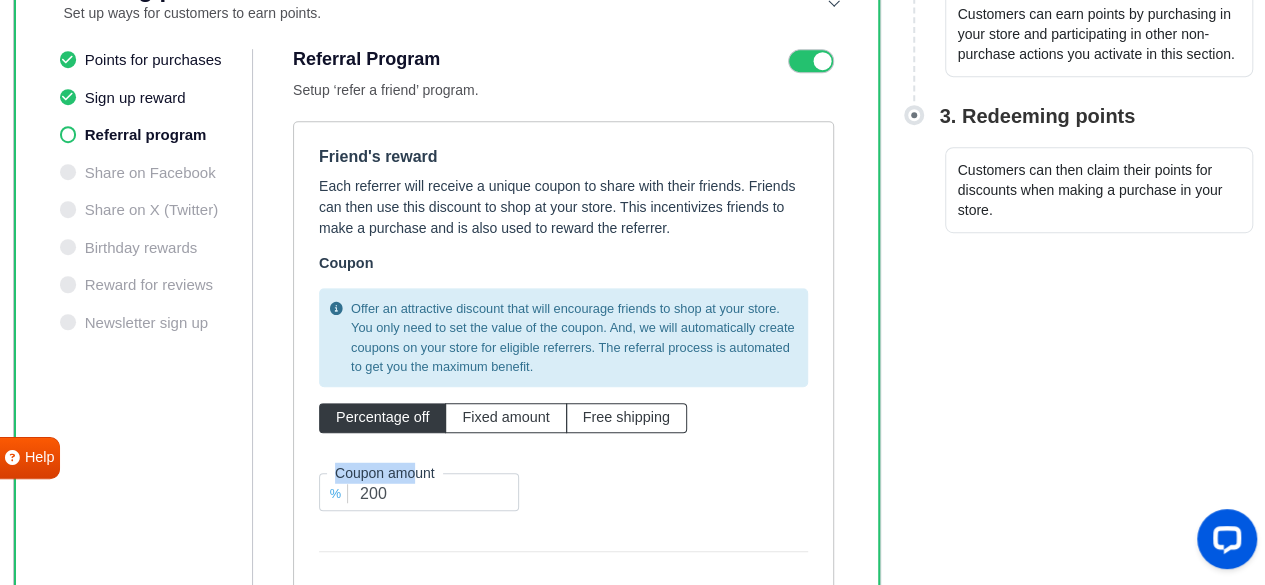 drag, startPoint x: 410, startPoint y: 476, endPoint x: 368, endPoint y: 483, distance: 42.579338 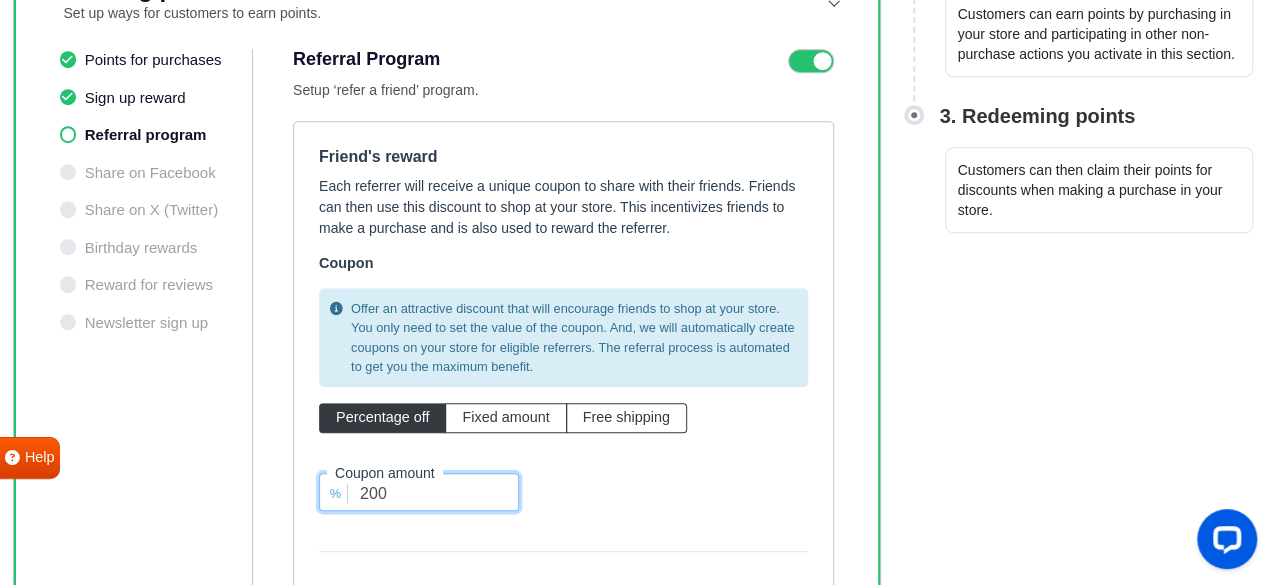 drag, startPoint x: 396, startPoint y: 486, endPoint x: 360, endPoint y: 487, distance: 36.013885 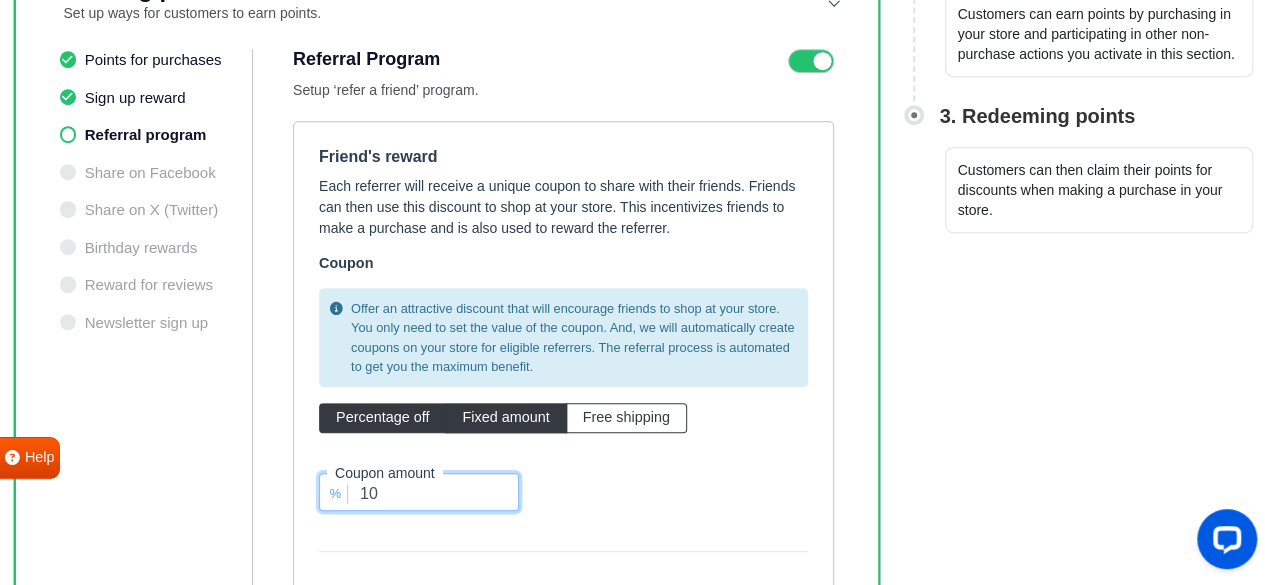 type on "10" 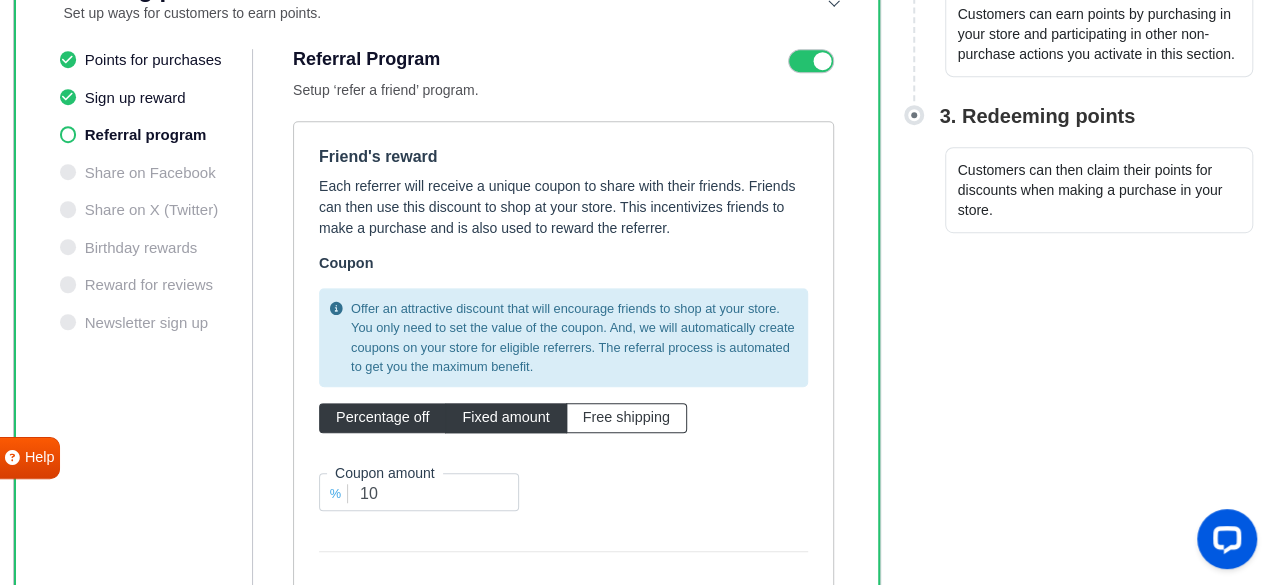 click on "Fixed amount" at bounding box center (505, 417) 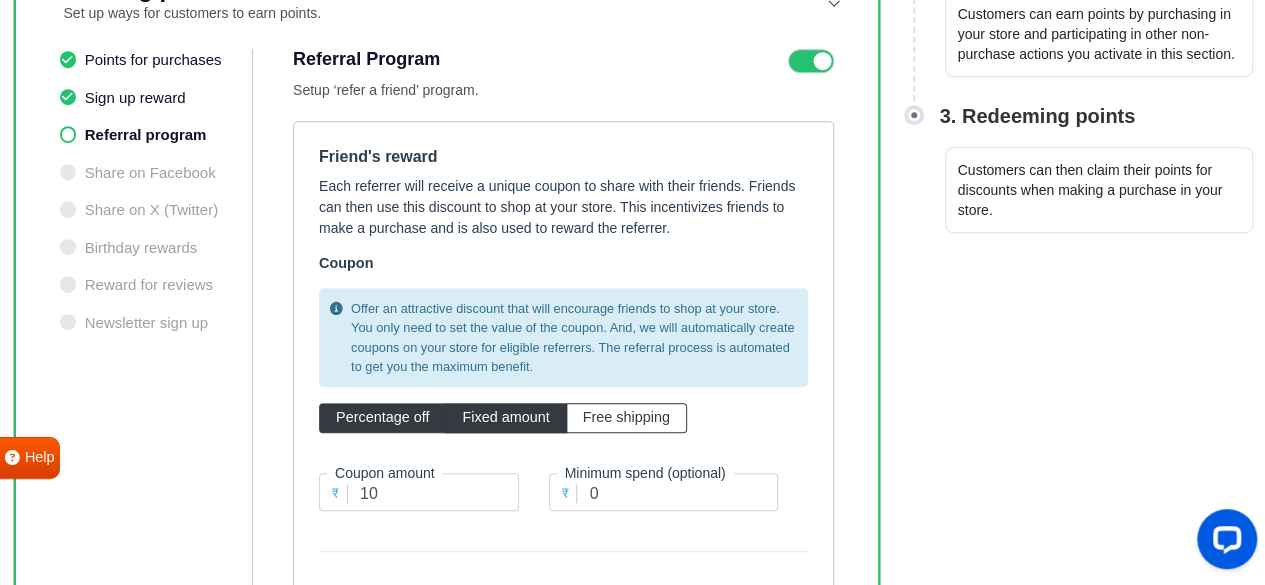 click on "Percentage off" at bounding box center (382, 418) 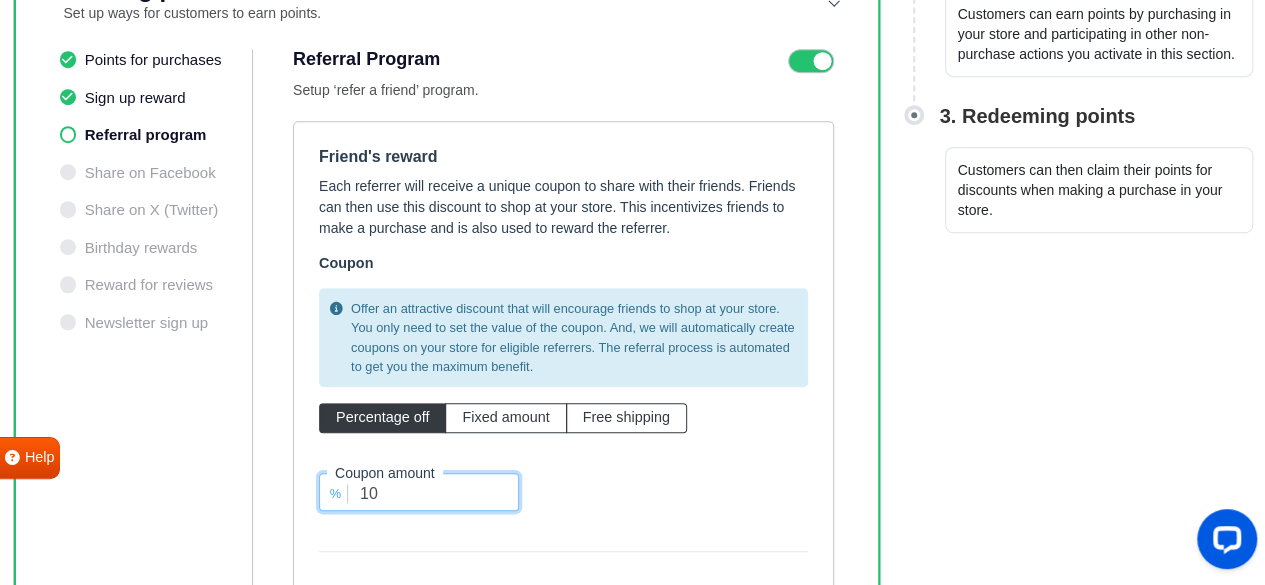 drag, startPoint x: 369, startPoint y: 483, endPoint x: 350, endPoint y: 485, distance: 19.104973 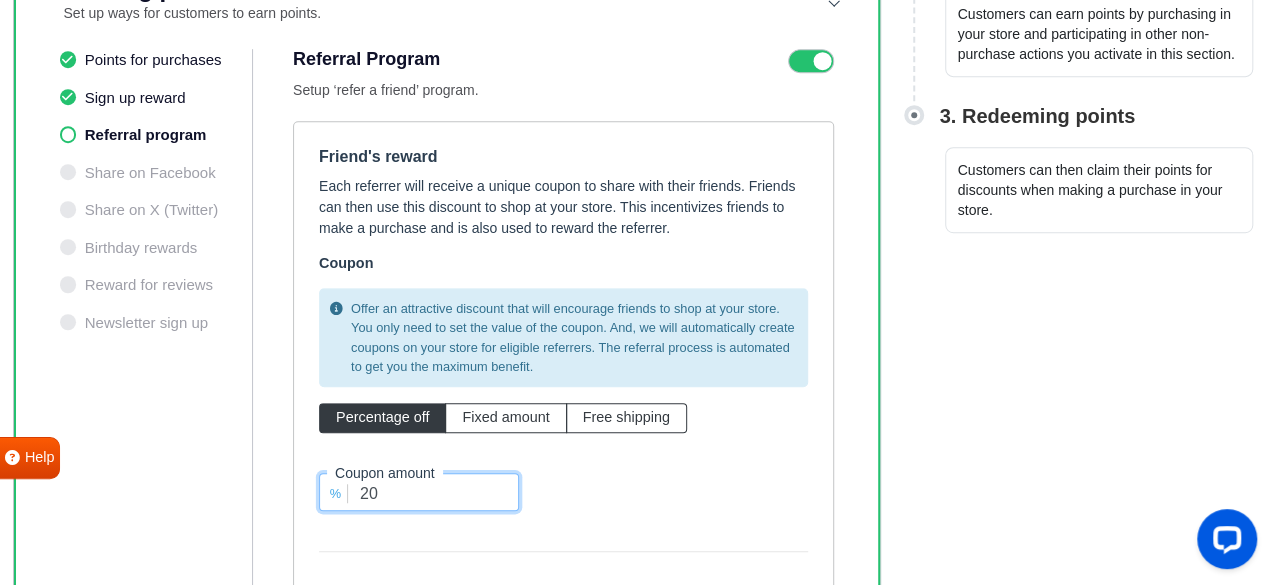 type on "20" 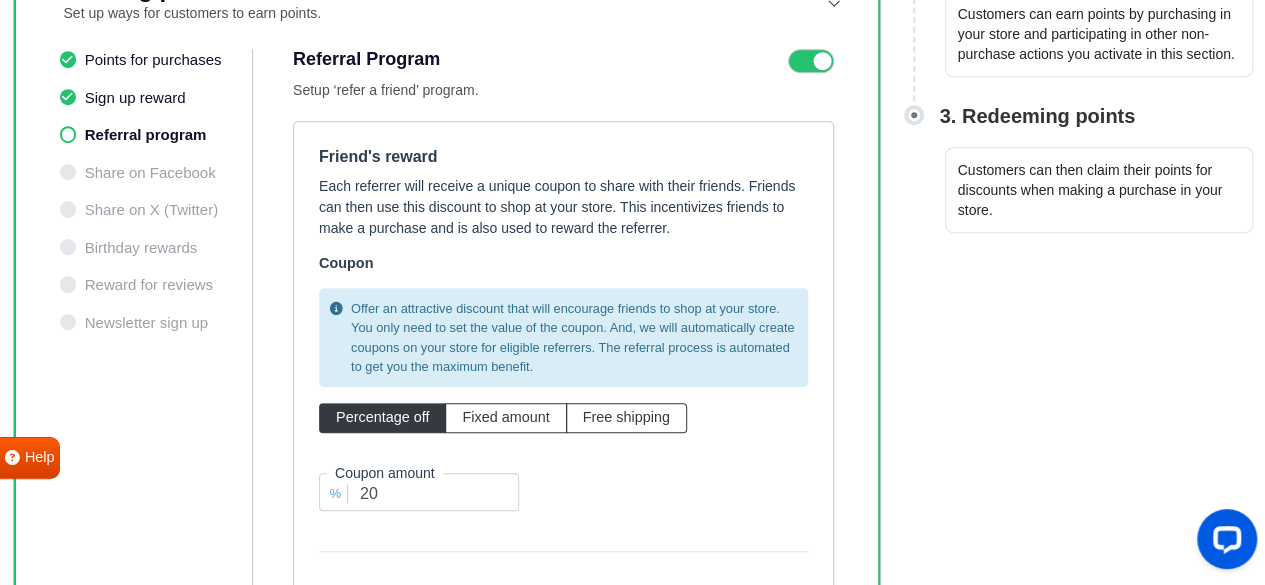 click on "Offer an attractive discount that will encourage friends to shop at your store. You only need to set the value of the coupon. And, we will automatically create coupons on your store for eligible referrers. The referral process is automated to get you the maximum benefit.  Percentage off Fixed amount Free shipping  %  Coupon amount 20" at bounding box center (563, 407) 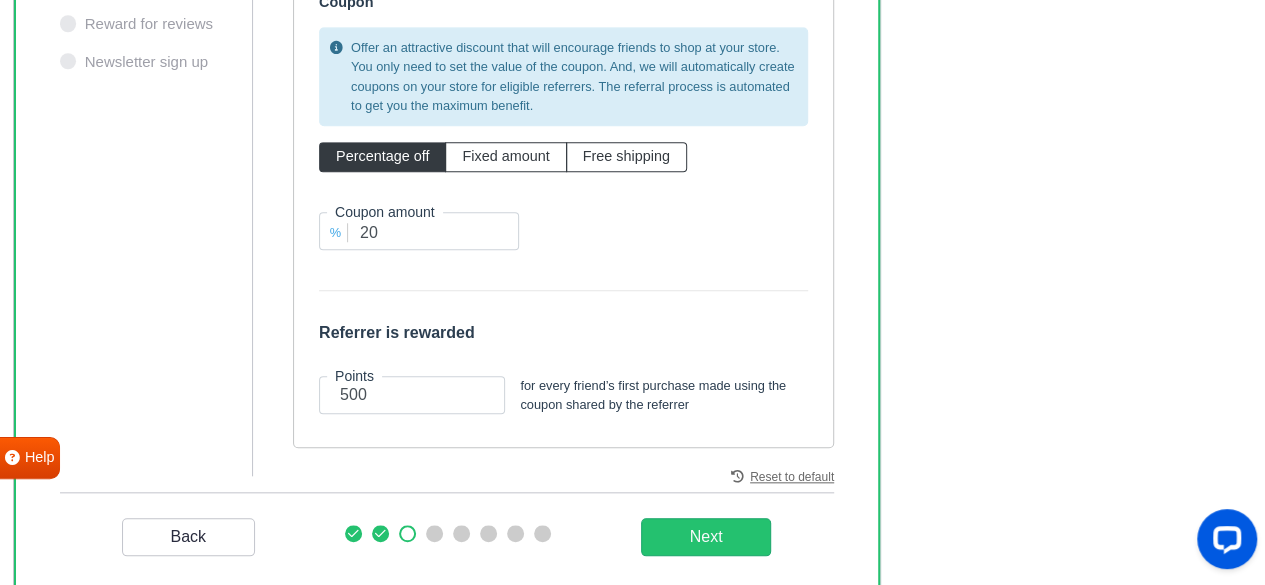 scroll, scrollTop: 838, scrollLeft: 0, axis: vertical 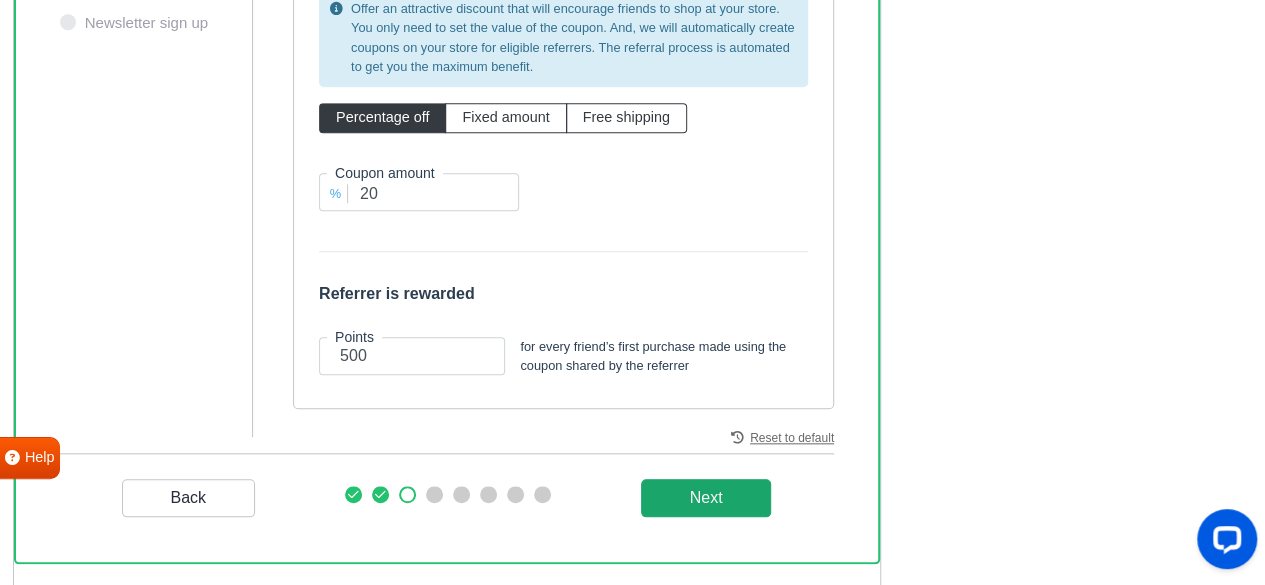 click on "Next" at bounding box center (706, 498) 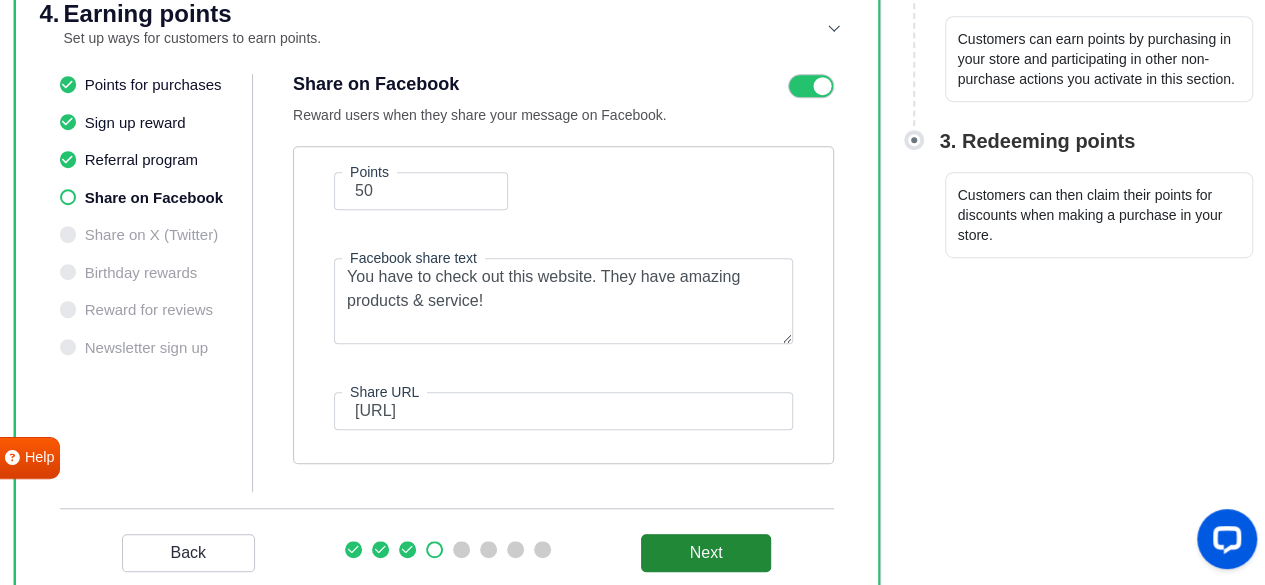 scroll, scrollTop: 556, scrollLeft: 0, axis: vertical 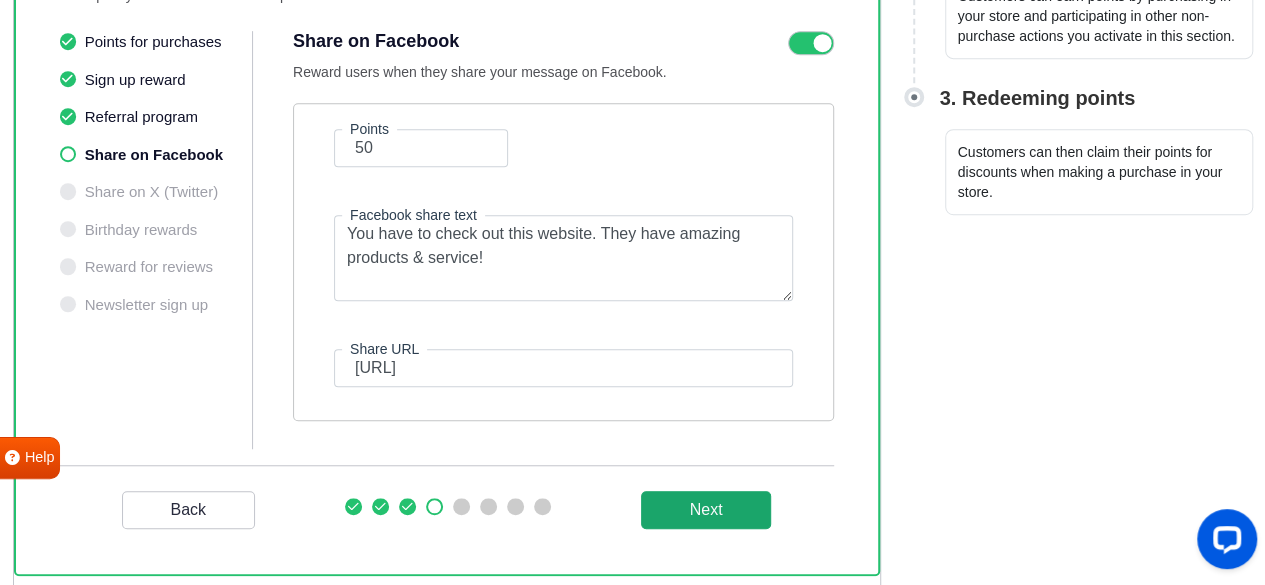 click on "Next" at bounding box center (706, 510) 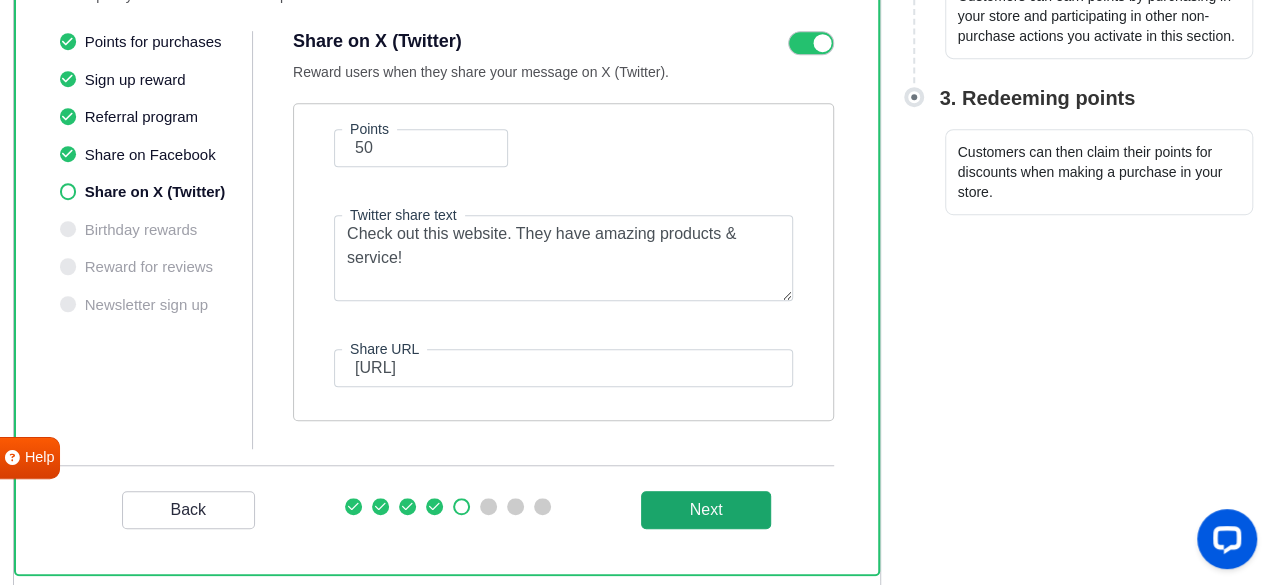 click on "Next" at bounding box center [706, 510] 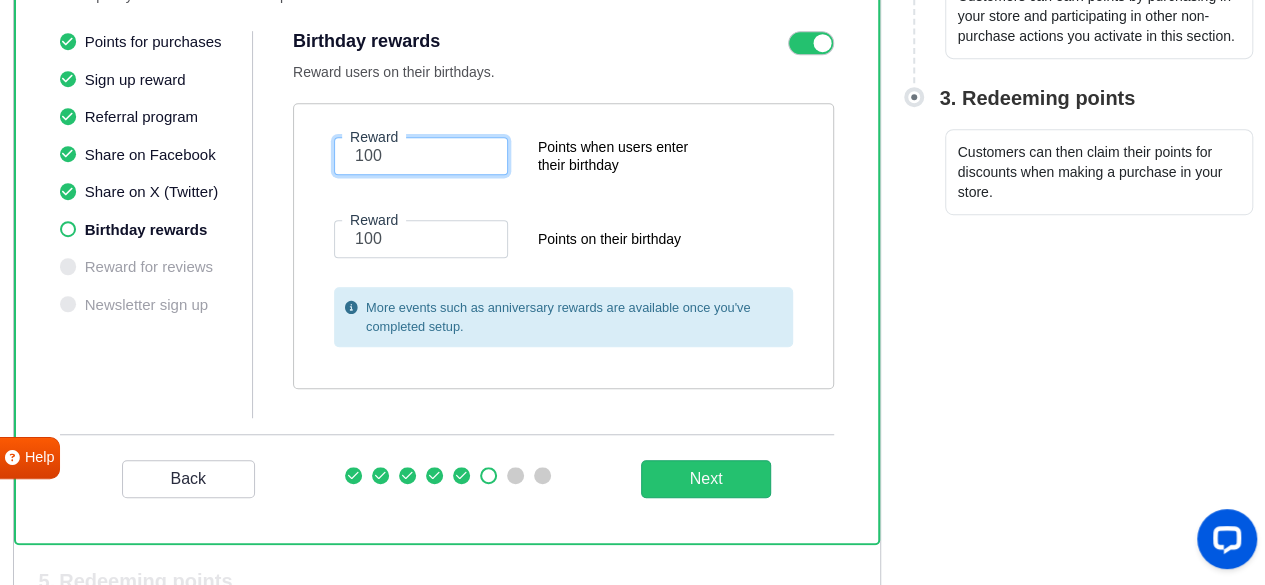 drag, startPoint x: 360, startPoint y: 153, endPoint x: 308, endPoint y: 155, distance: 52.03845 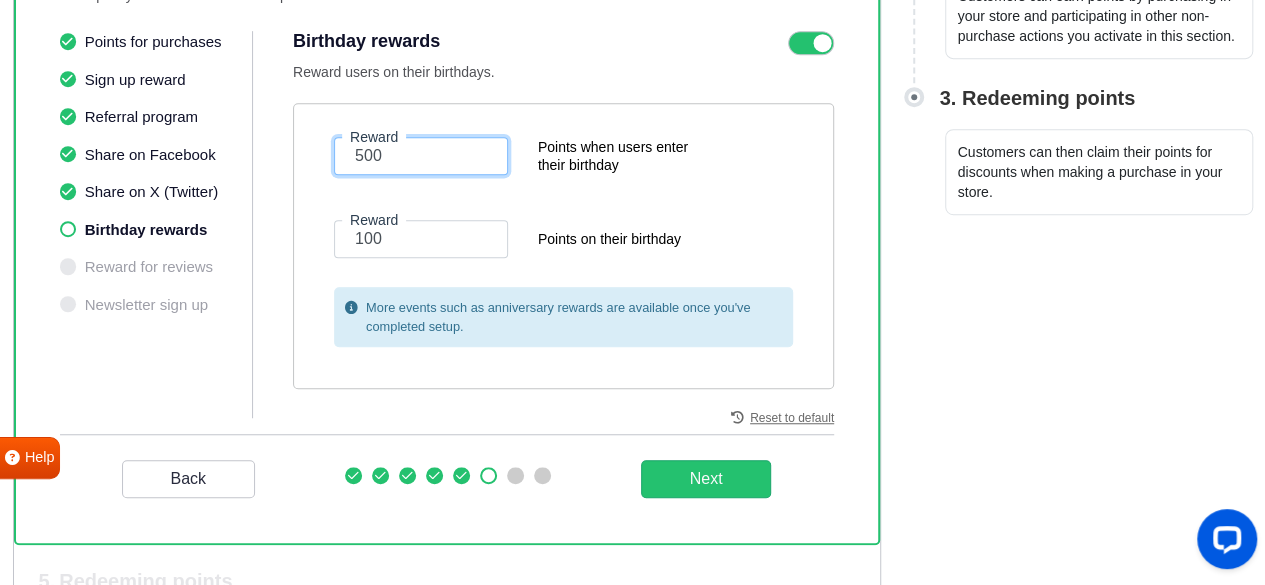 drag, startPoint x: 359, startPoint y: 149, endPoint x: 332, endPoint y: 151, distance: 27.073973 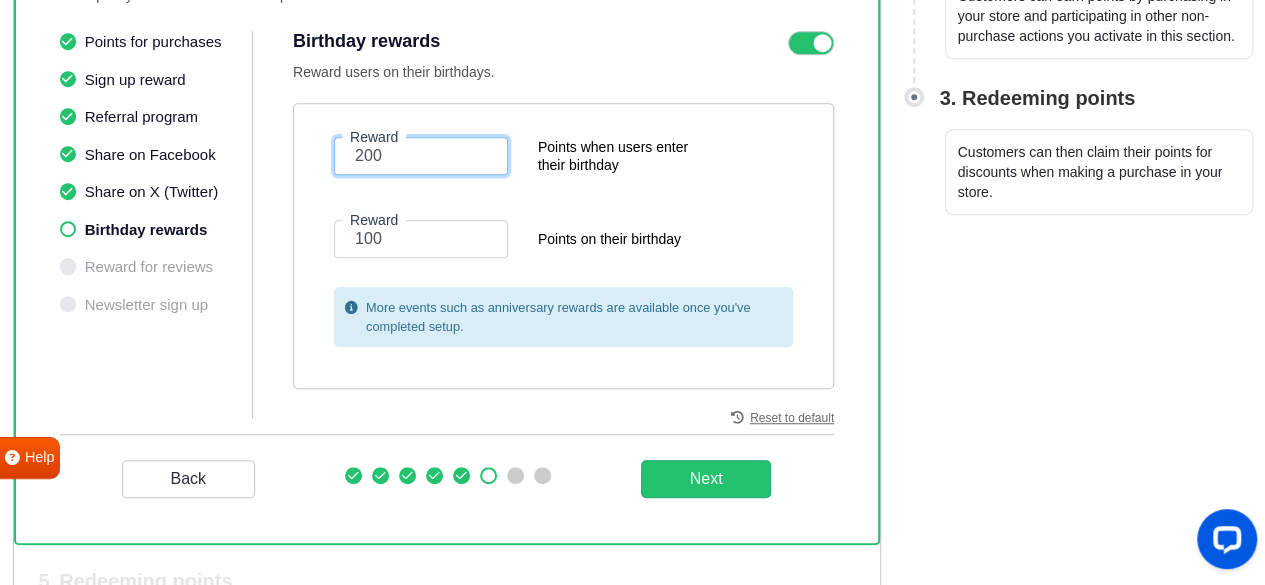 type on "200" 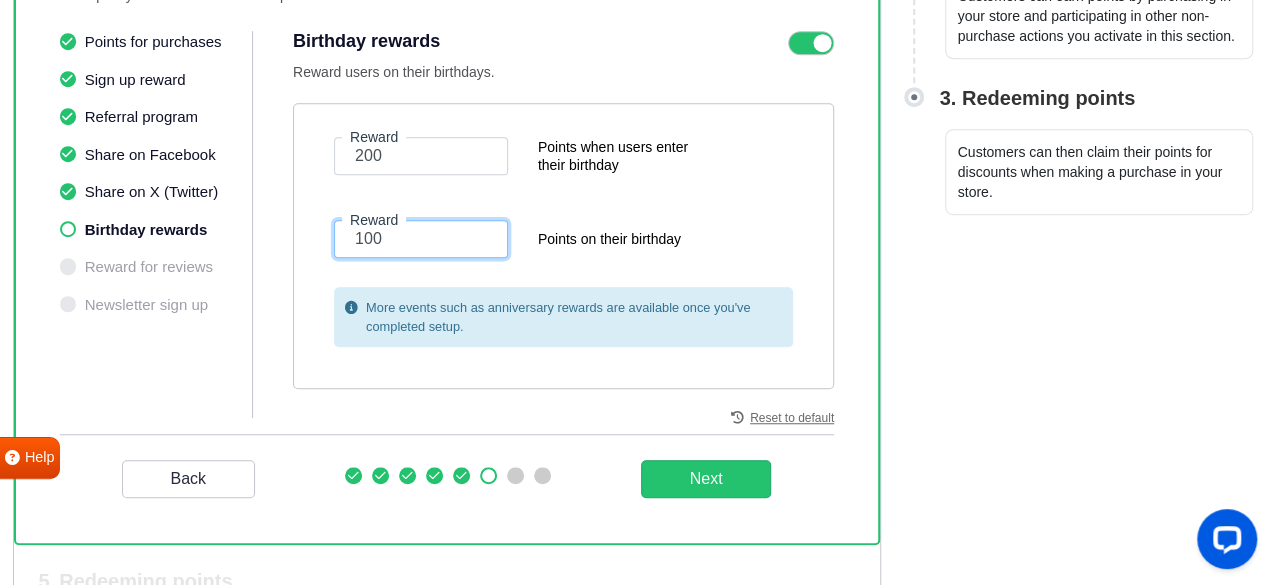 click on "100" at bounding box center (421, 239) 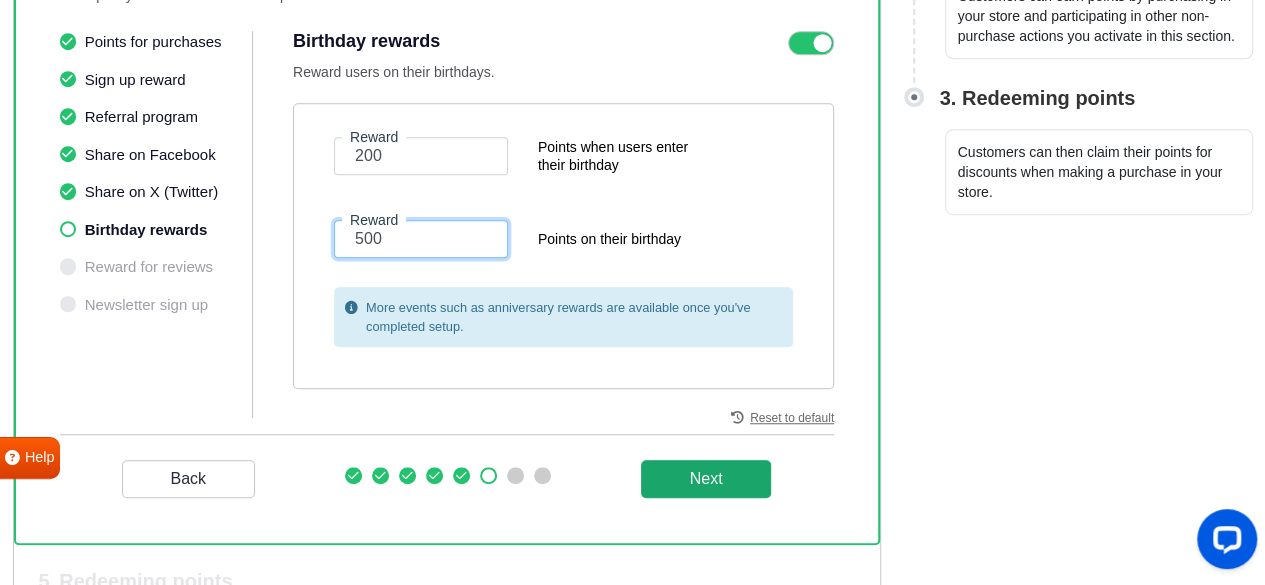 type on "500" 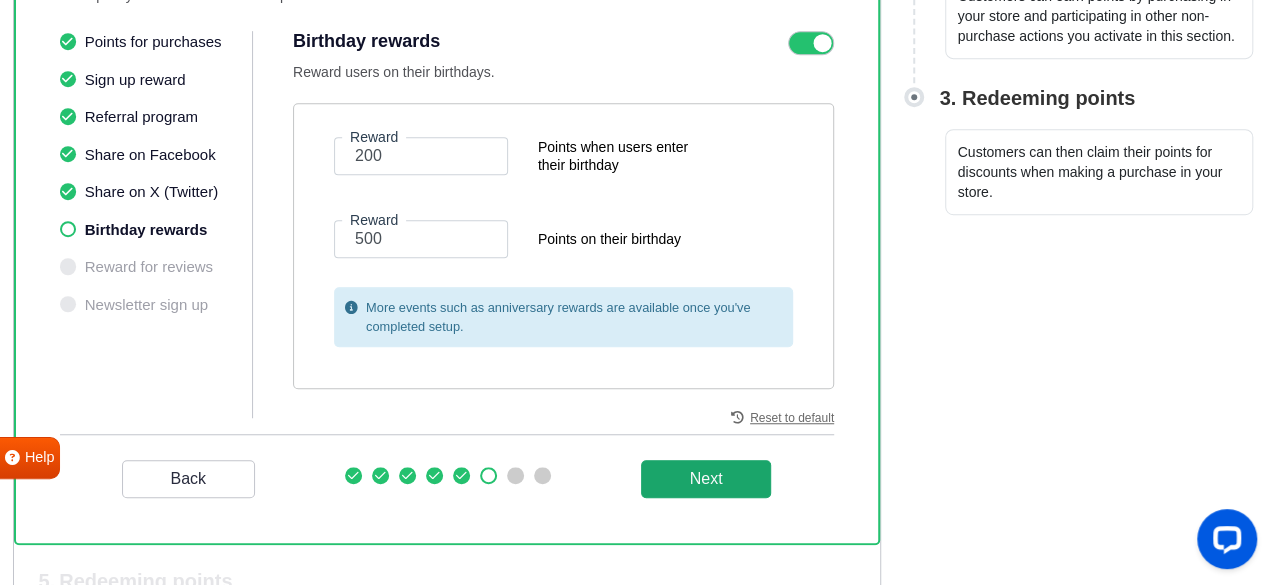 click on "Next" at bounding box center (706, 479) 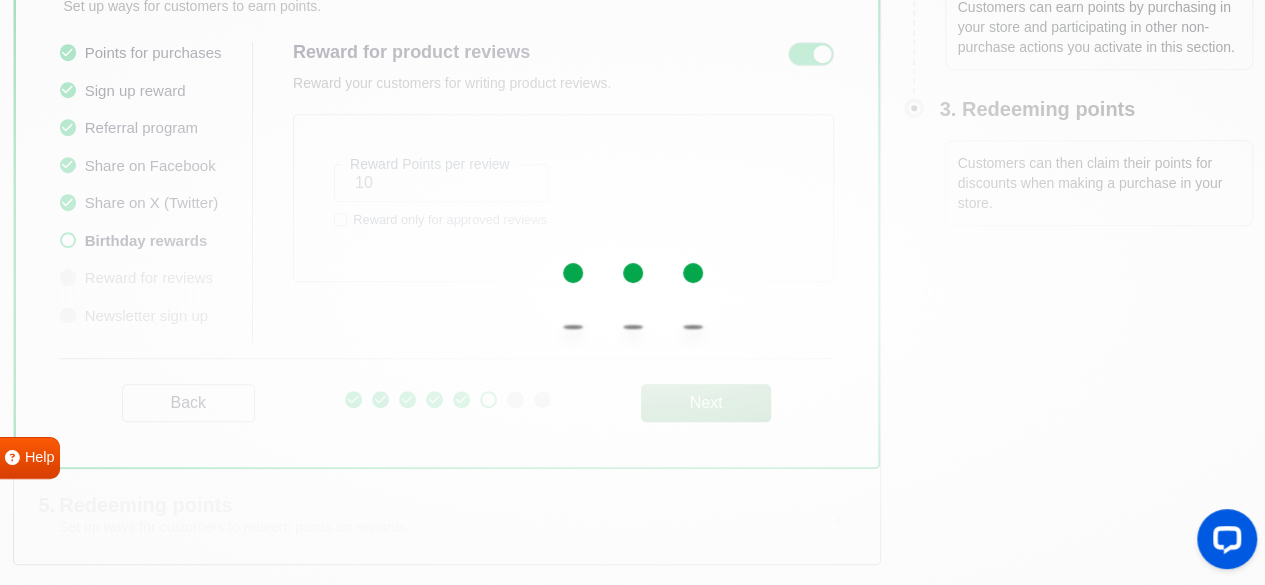 scroll, scrollTop: 538, scrollLeft: 0, axis: vertical 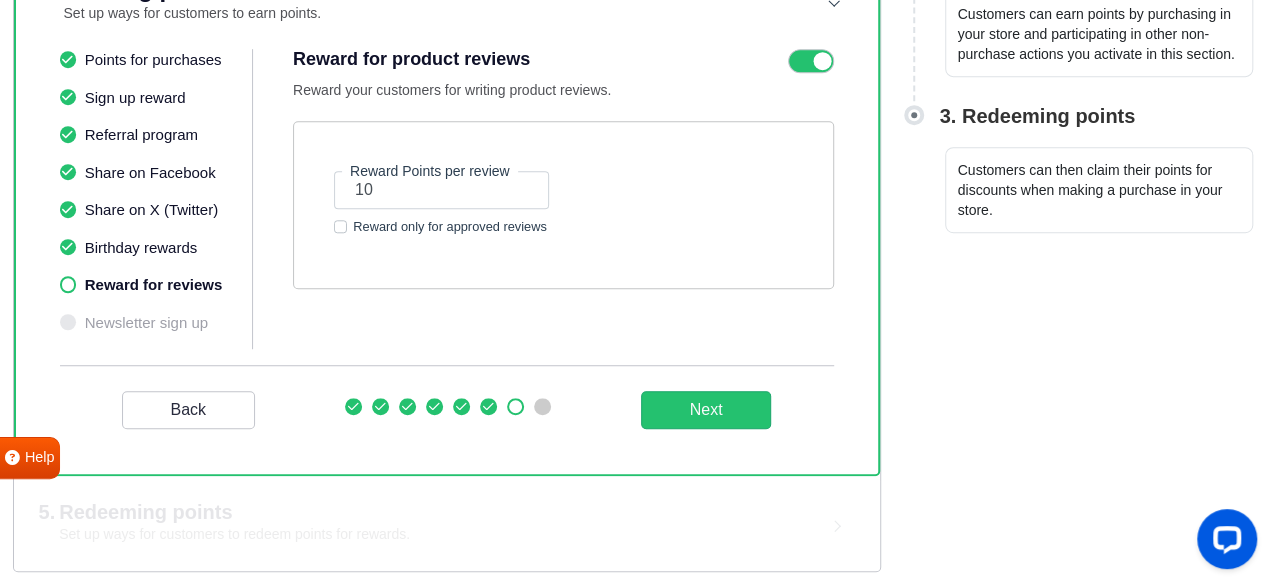 click at bounding box center (811, 61) 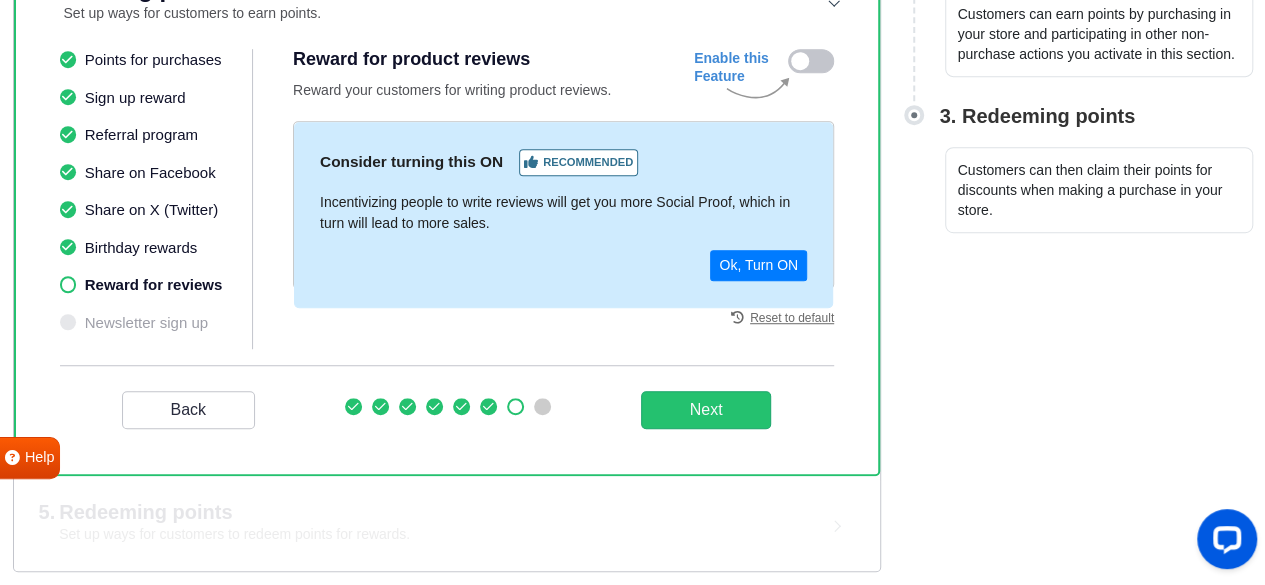 click at bounding box center [811, 61] 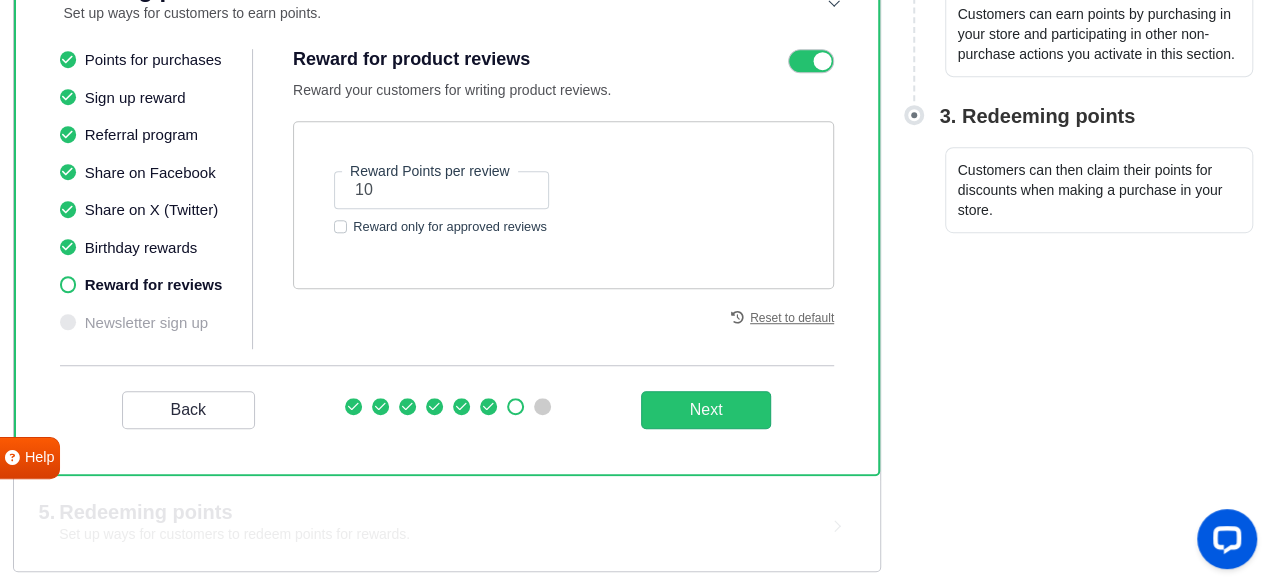 click at bounding box center (811, 61) 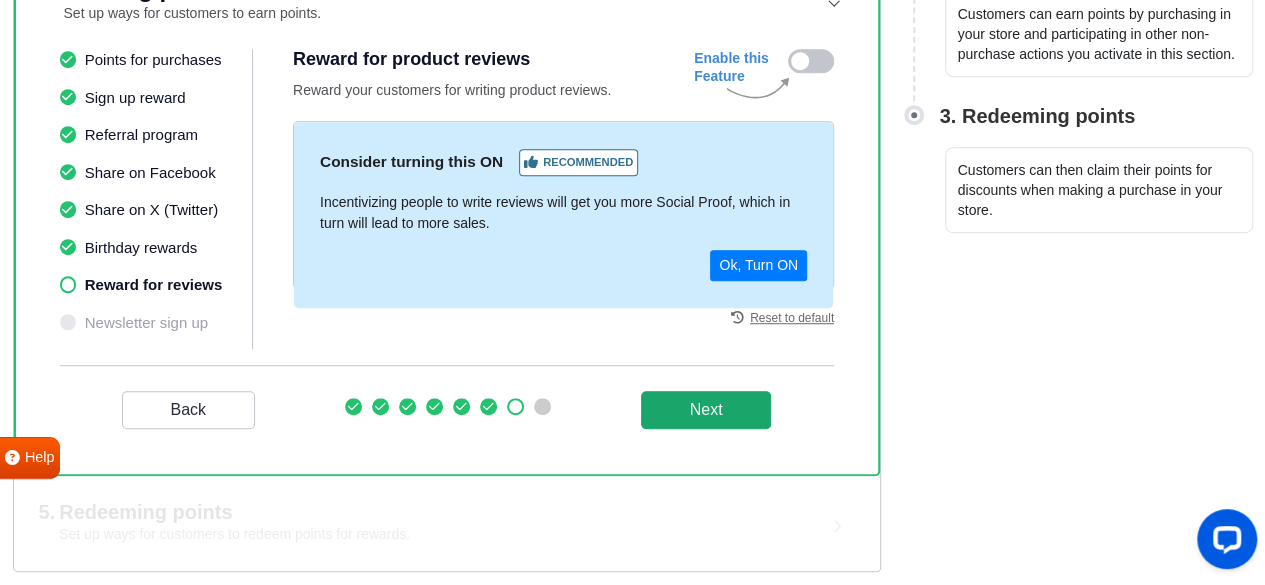 click on "Next" at bounding box center (706, 410) 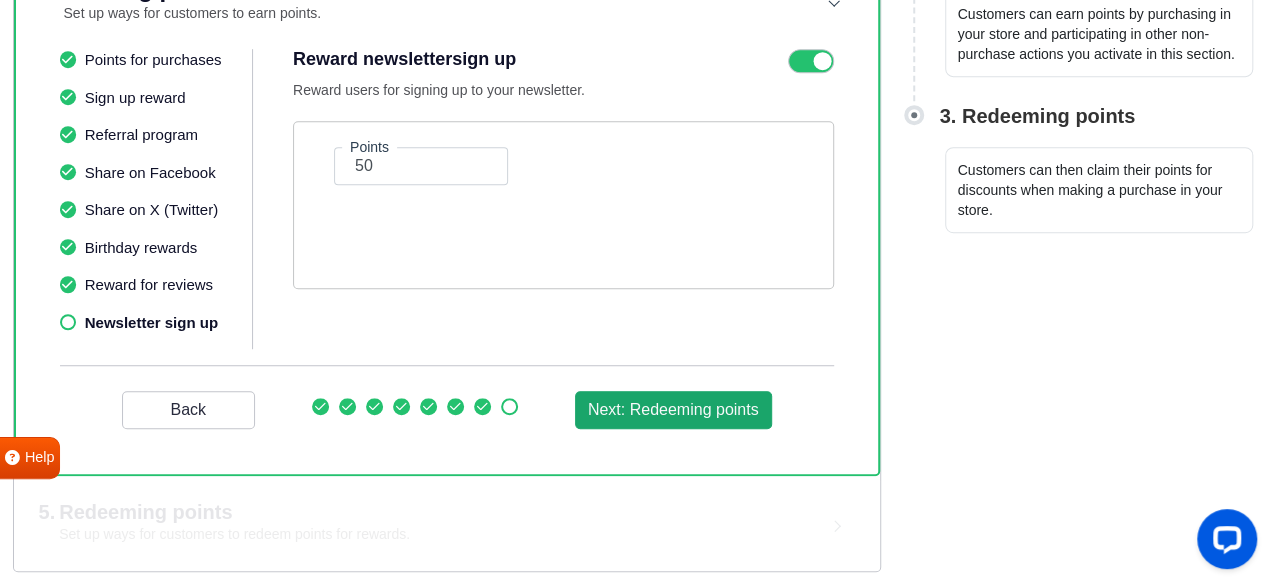 click on "Next: Redeeming points" at bounding box center (673, 410) 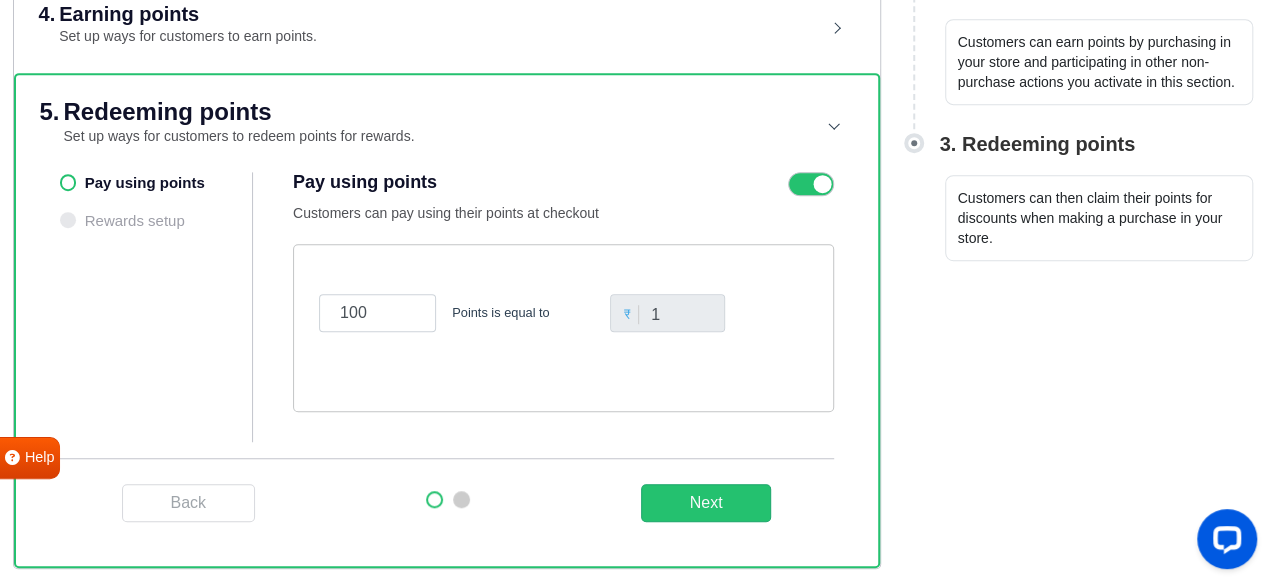 scroll, scrollTop: 508, scrollLeft: 0, axis: vertical 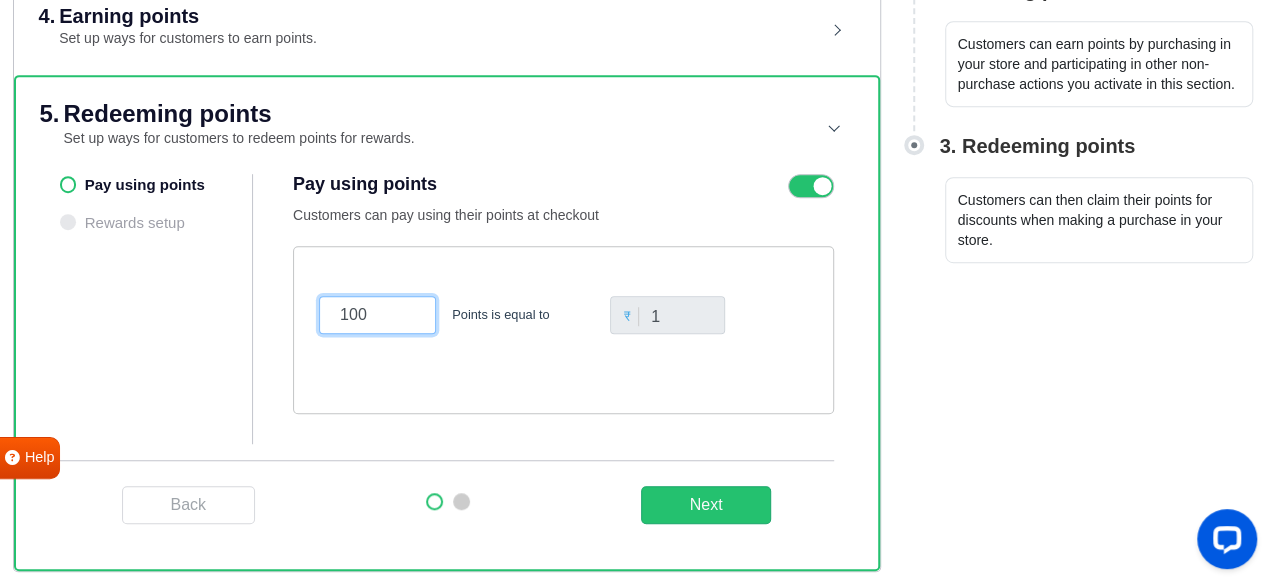 drag, startPoint x: 355, startPoint y: 307, endPoint x: 318, endPoint y: 307, distance: 37 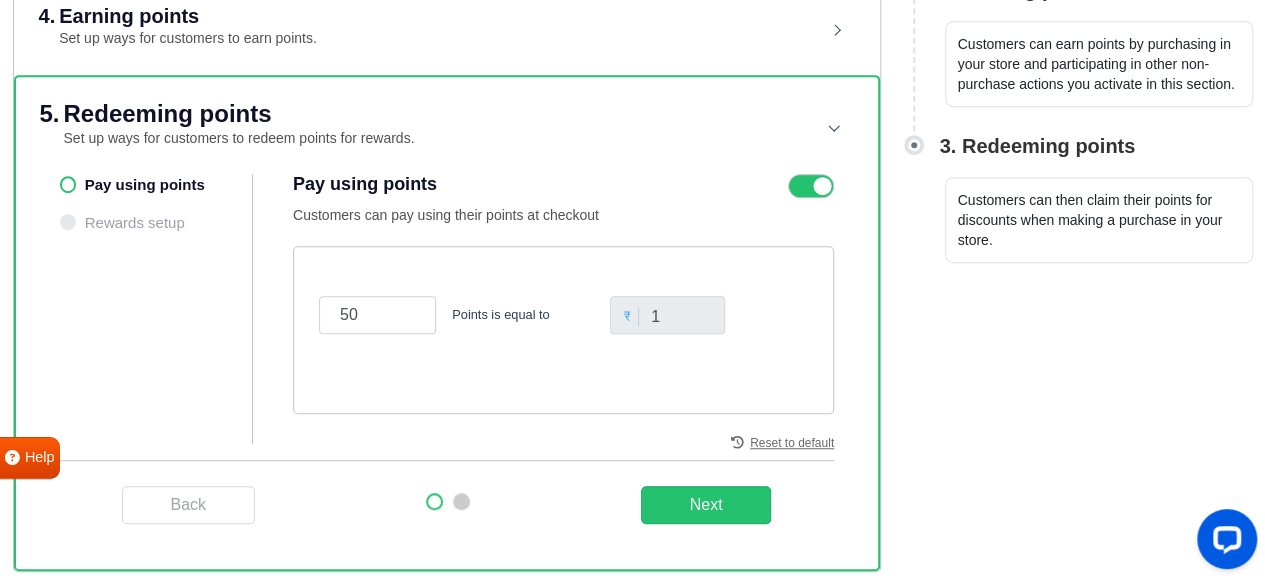 click on "Gratisfaction WELCOME! Setup will only take a few minutes. Setup will only take a few minutes.  Book a free onboarding call  Language selection Setup selection Appearance Earning points Redeeming points Review & publish Redeeming points Welcome back to the setup Continue from where you left off or  Contact us  if you are facing any issues 1. Language selection Select the language for your customers. English (US) Afrikaans Albanian Arabic Armenian Azerbaijani Basque Belarusian Bengali Bosnian Bulgarian Burmese (Myanmar) Catalan Croatian Czech Danish Dutch English (Pirate) English (UK) English (Upside Down) English (US) Esperanto Estonian Faroese Filipino Finnish French (Canada) French (France) Frisian Galician Georgian German Greek Hebrew Hindi Hungarian Icelandic Indonesian Irish Italian Japanese Khmer Korean Kurdish Latin Latvian Leet Speak Lithuanian Macedonian Malay Malayalam Nepali Norwegian (bokmal) Norwegian (nynorsk) Pashto Persian Polish Portuguese (Brazil) Portuguese (Portugal) Punjabi Romanian Tamil" at bounding box center (632, 42) 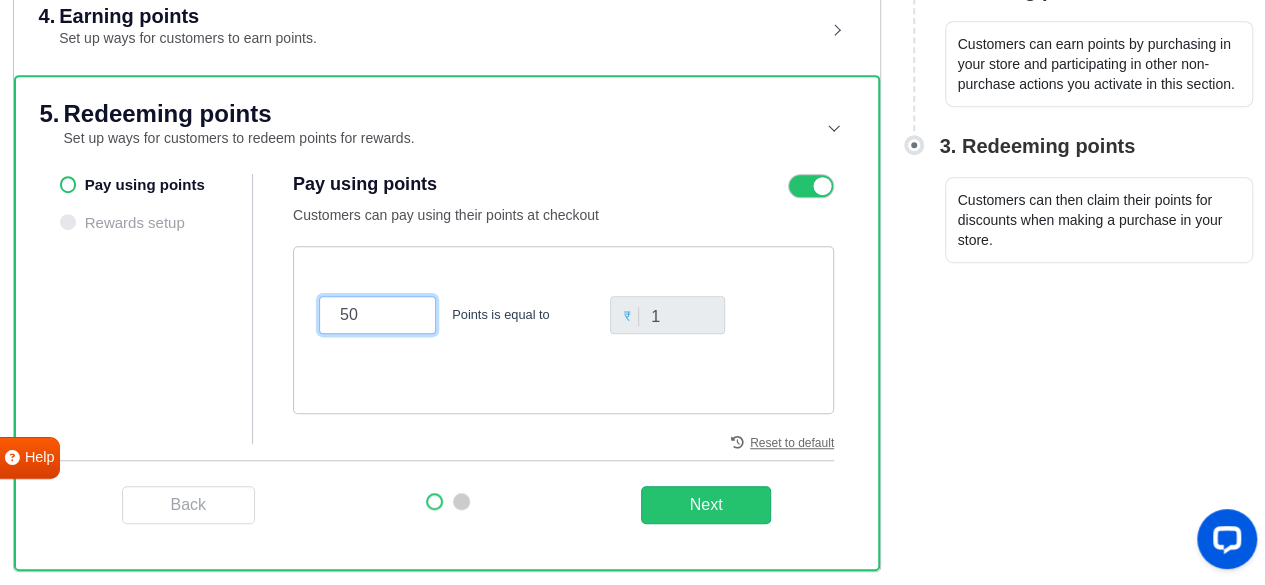 drag, startPoint x: 364, startPoint y: 306, endPoint x: 322, endPoint y: 308, distance: 42.047592 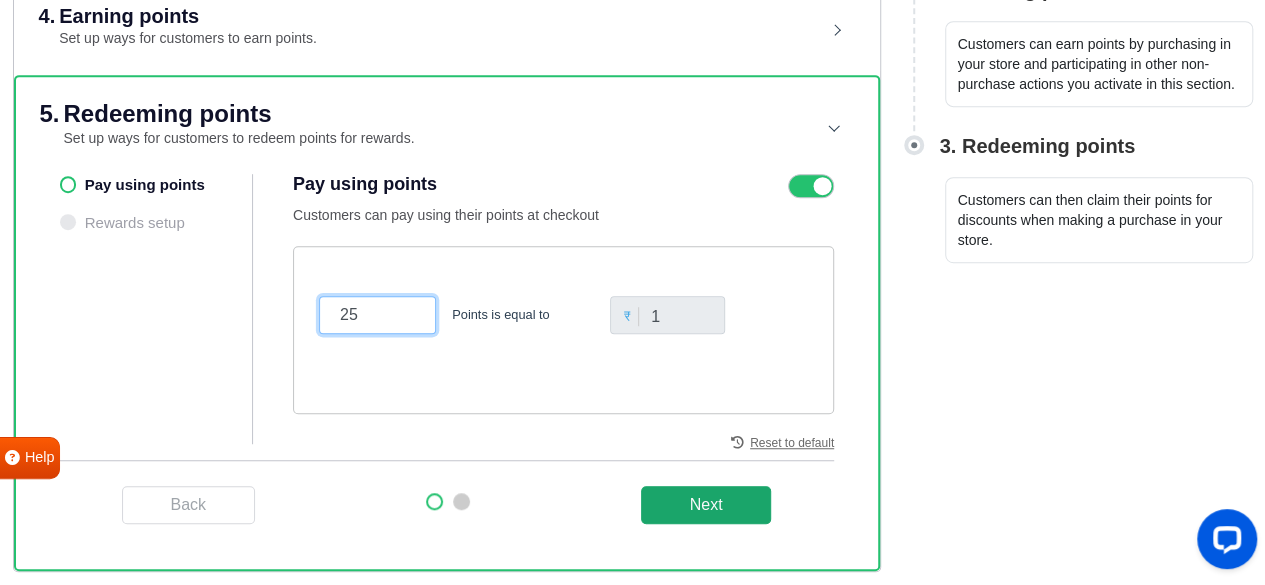 type on "25" 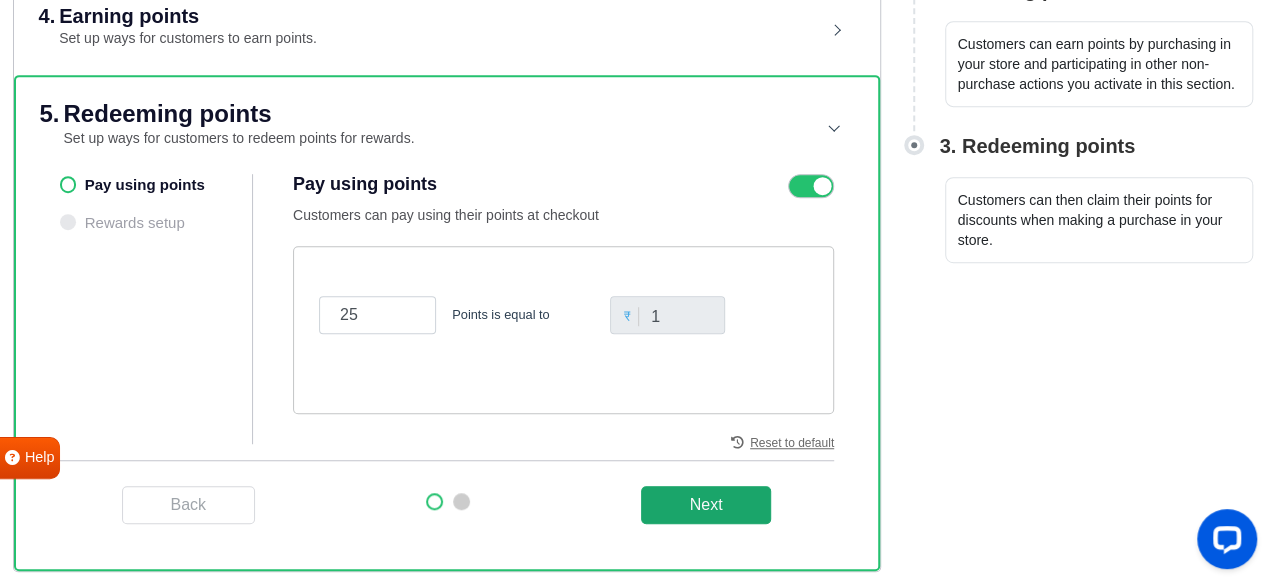 click on "Next" at bounding box center [706, 505] 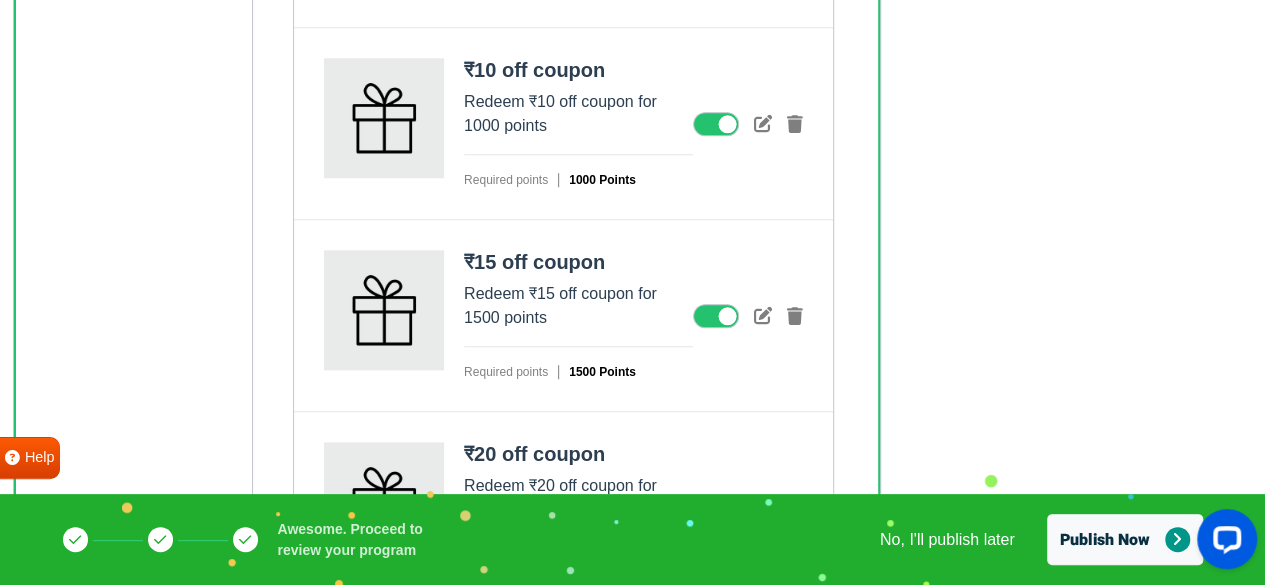 scroll, scrollTop: 1040, scrollLeft: 0, axis: vertical 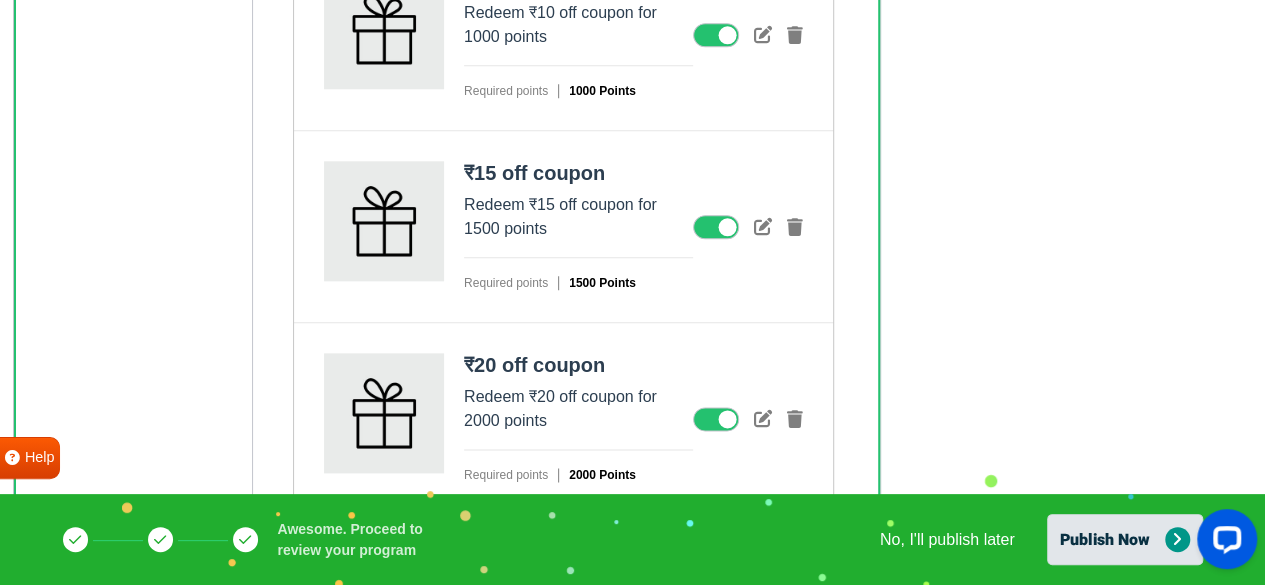 click on "Publish Now" at bounding box center (1125, 539) 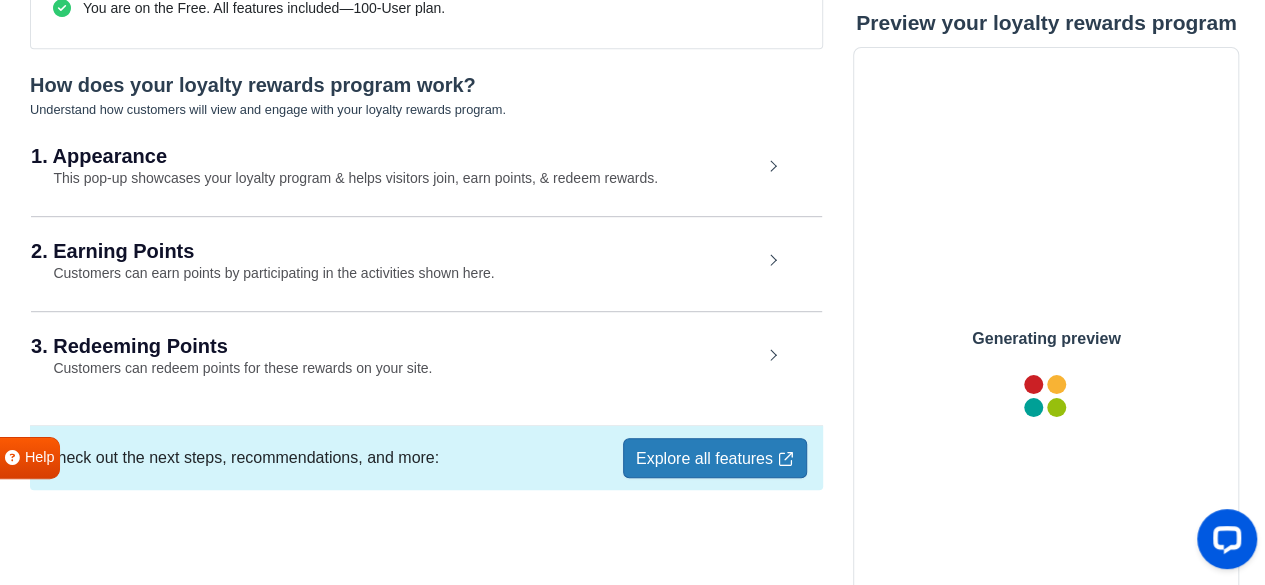 scroll, scrollTop: 0, scrollLeft: 0, axis: both 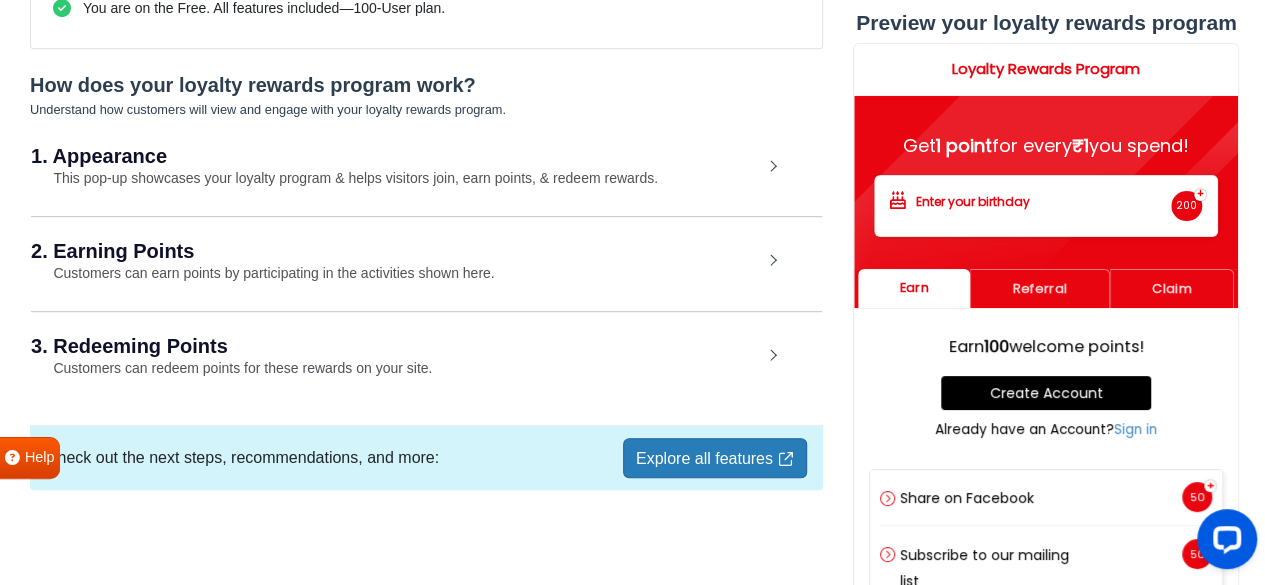 click on "Explore all features" at bounding box center [715, 458] 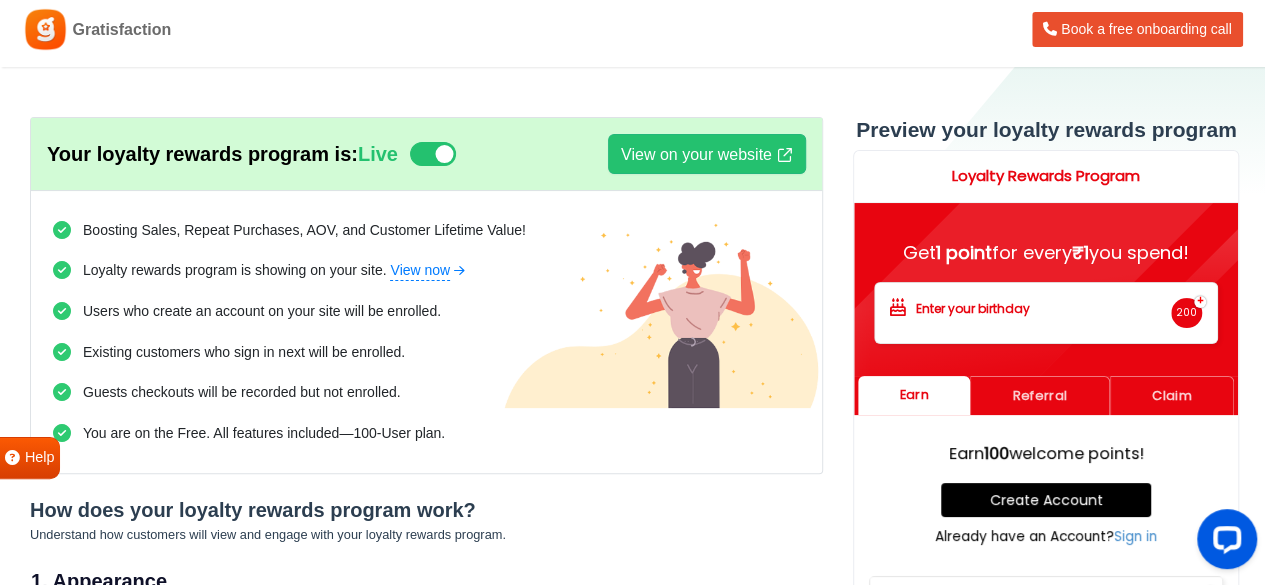 scroll, scrollTop: 0, scrollLeft: 0, axis: both 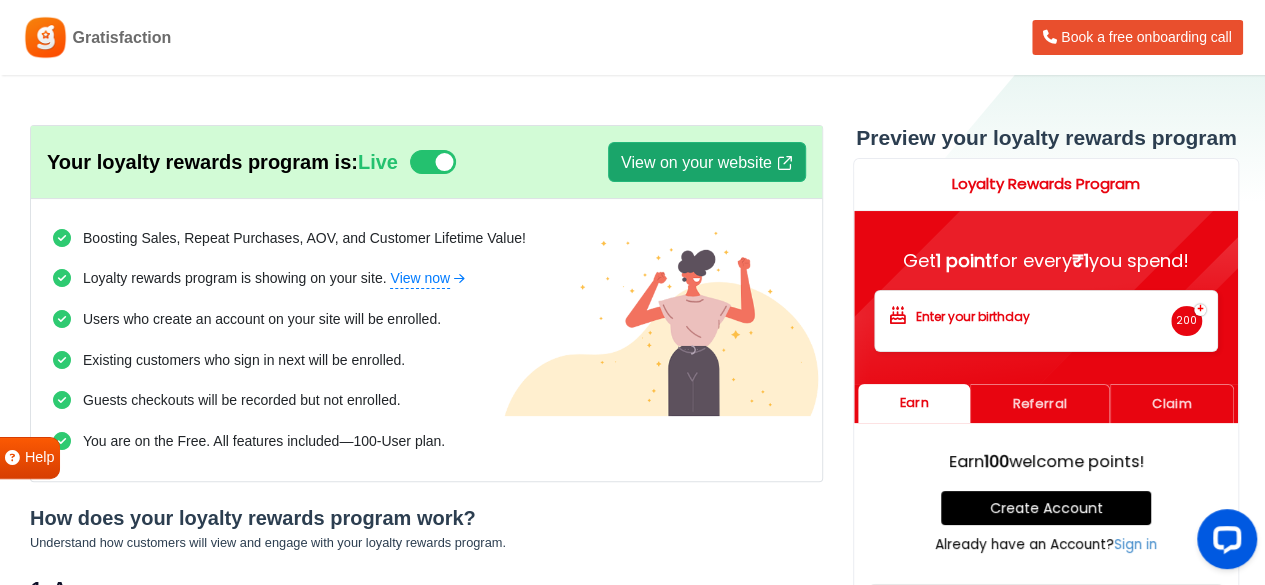 click on "View on your website" at bounding box center (707, 162) 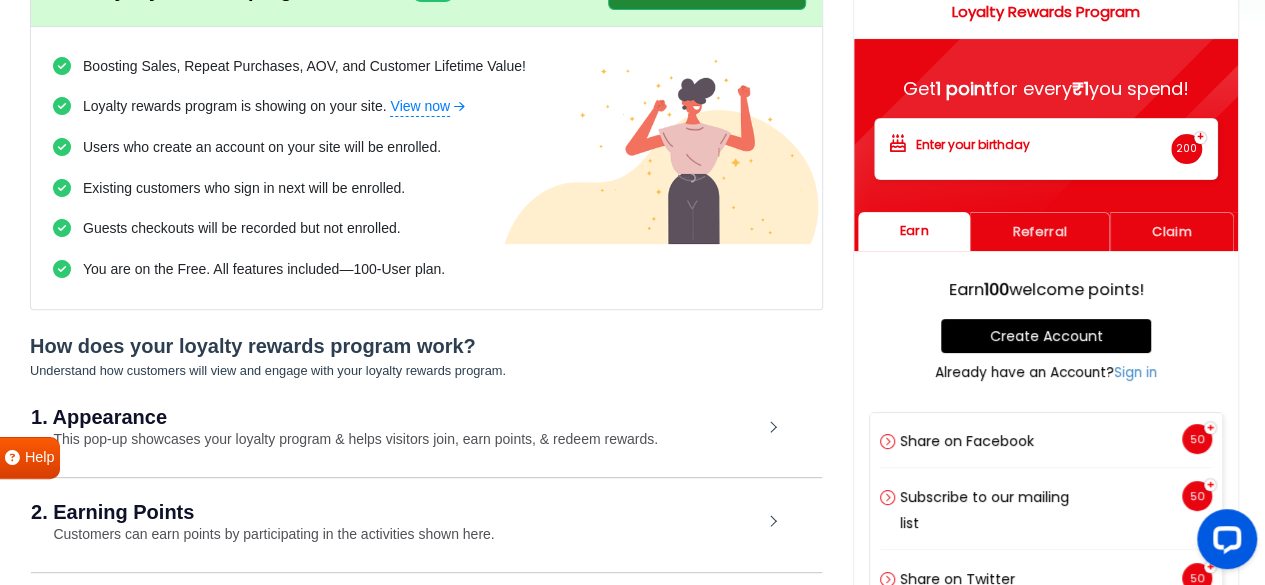 scroll, scrollTop: 0, scrollLeft: 0, axis: both 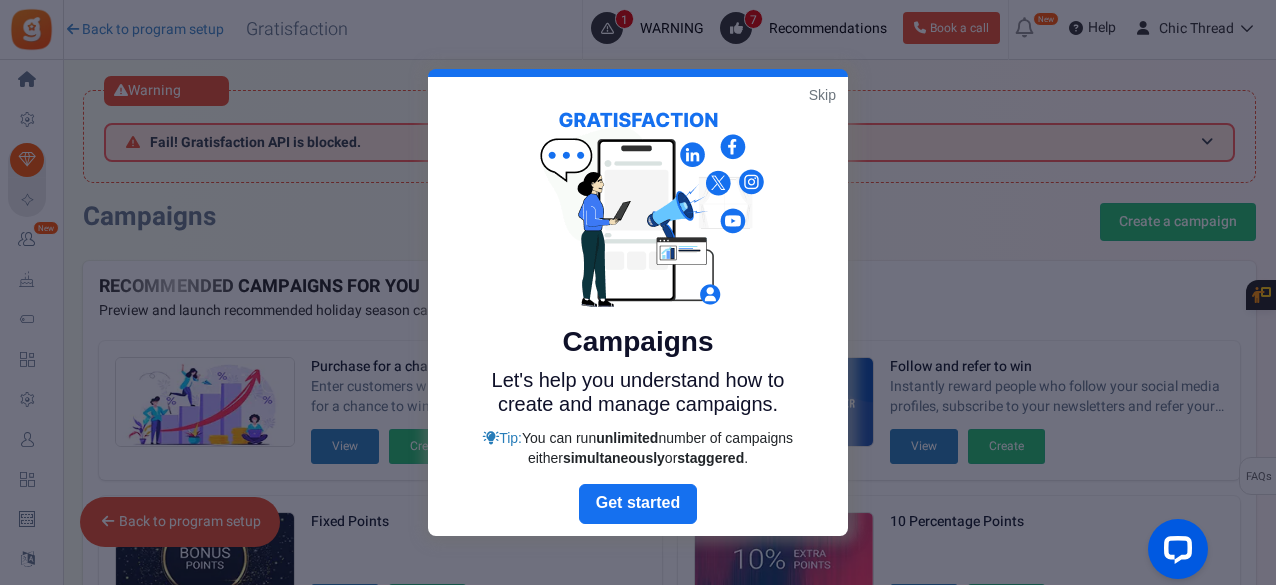 click on "Next" at bounding box center (638, 504) 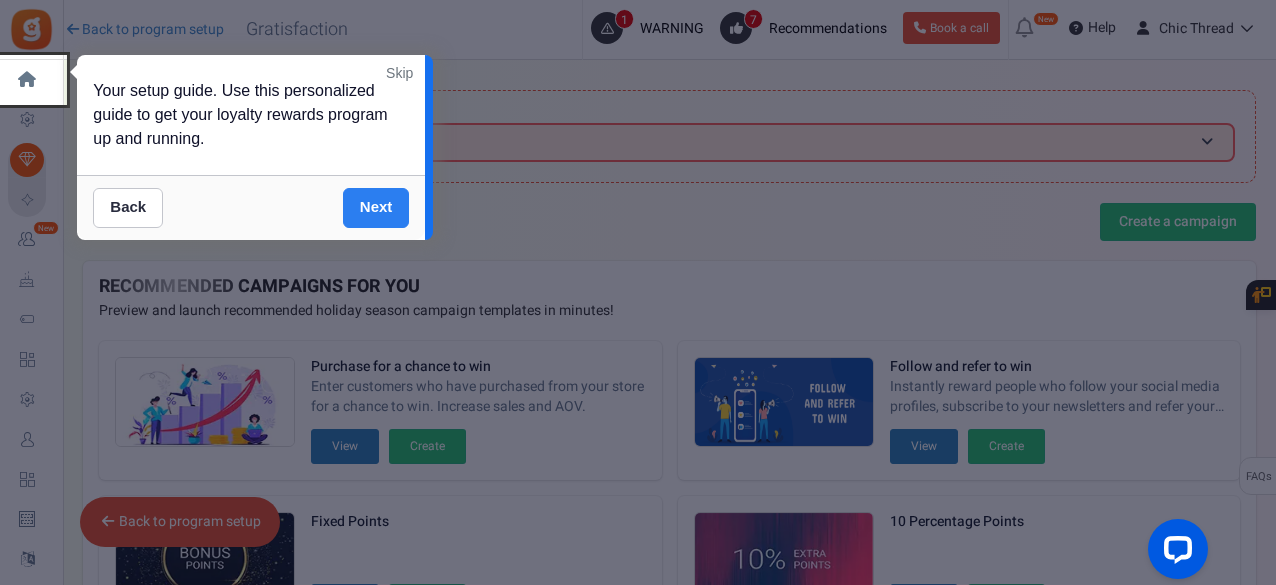click on "Next" at bounding box center [376, 208] 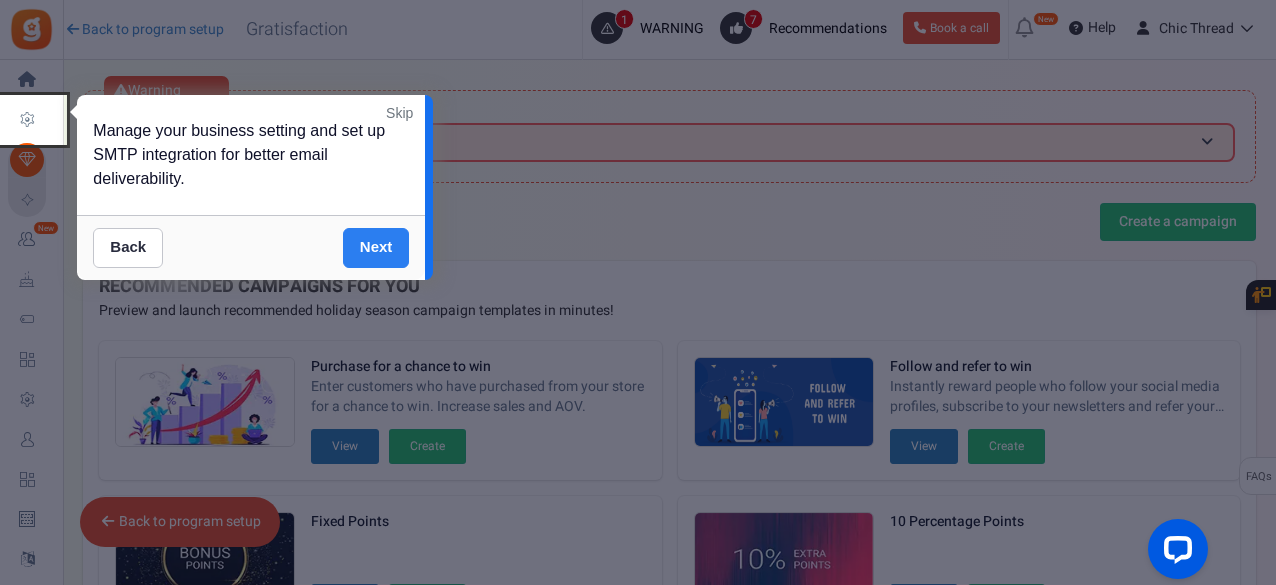 click on "Next" at bounding box center [376, 248] 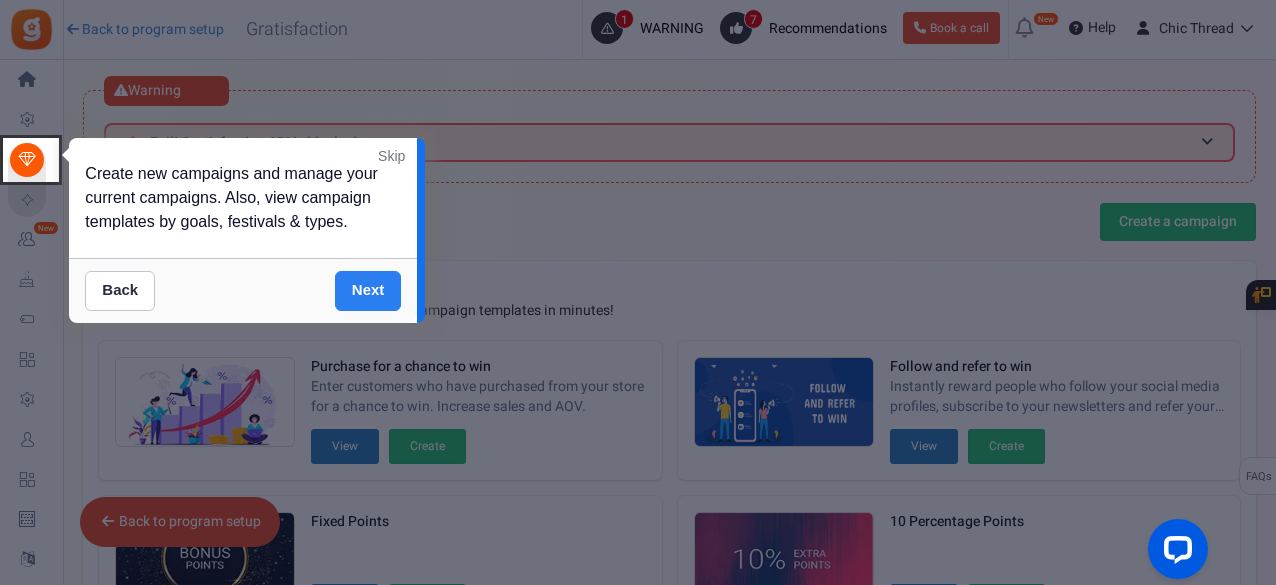 click on "Next" at bounding box center (368, 291) 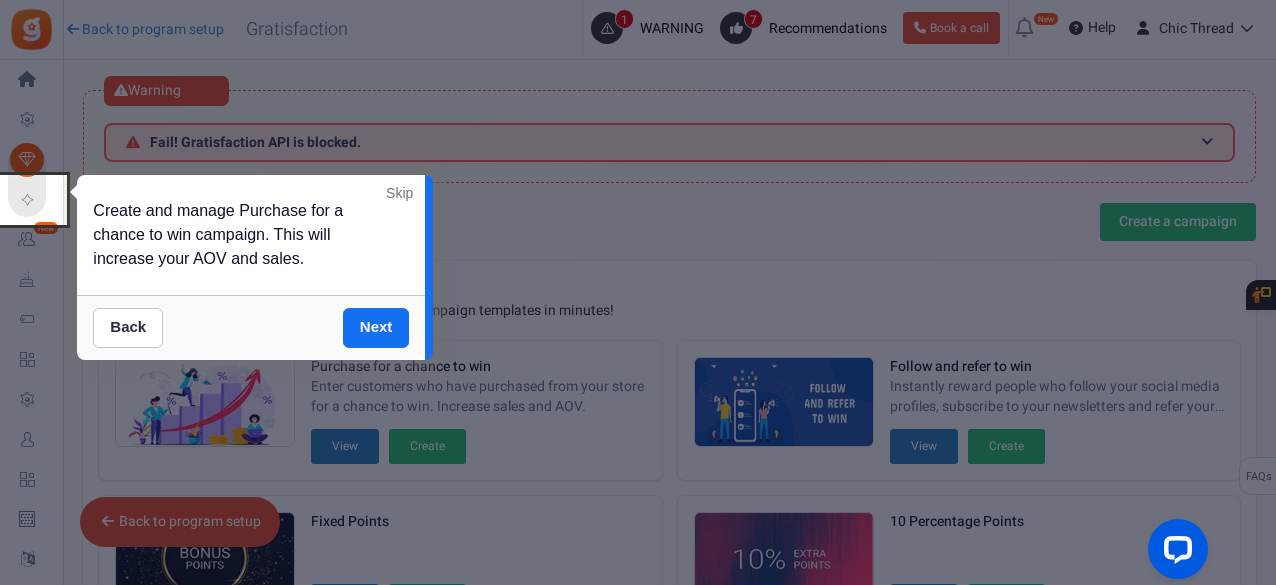 click on "Next" at bounding box center [376, 328] 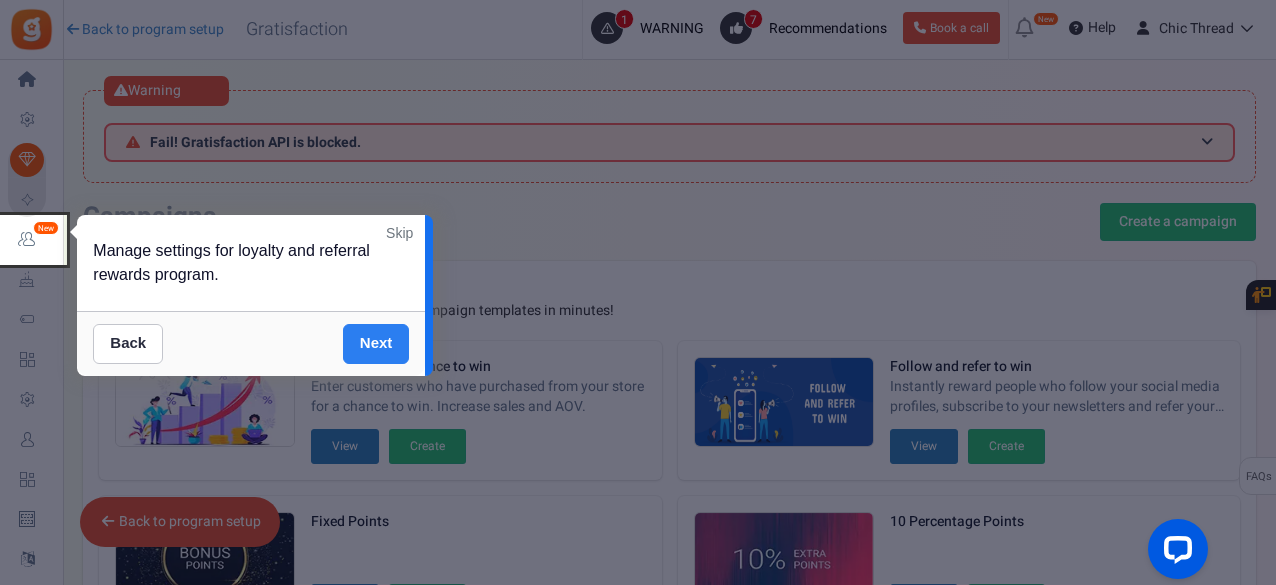 click on "Next" at bounding box center (376, 344) 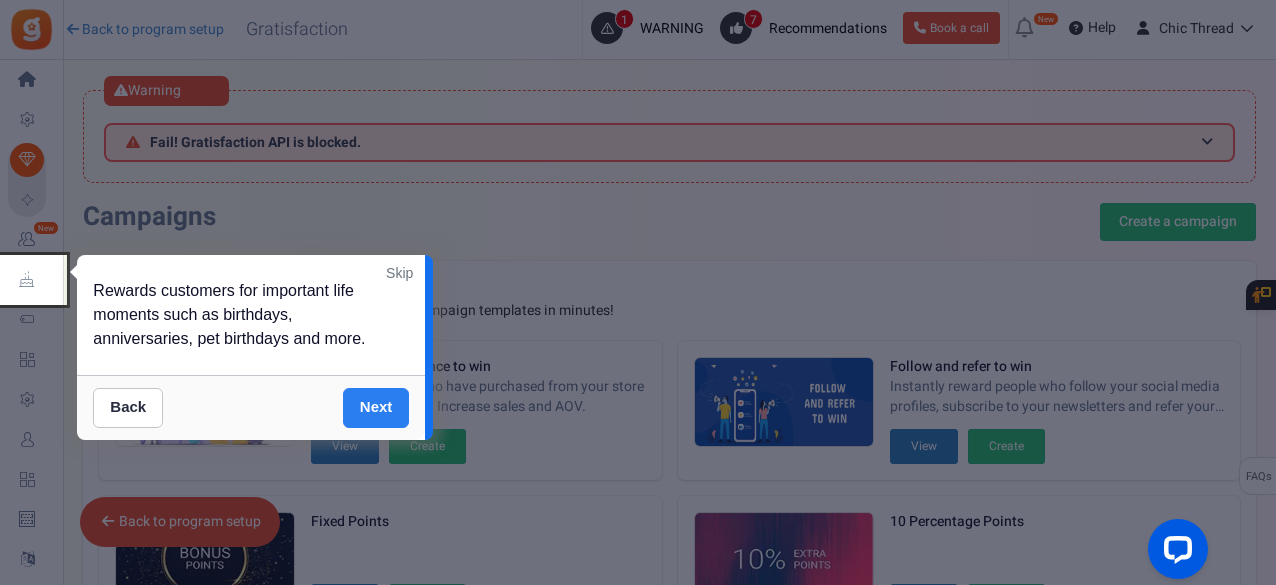 click on "Next" at bounding box center [376, 408] 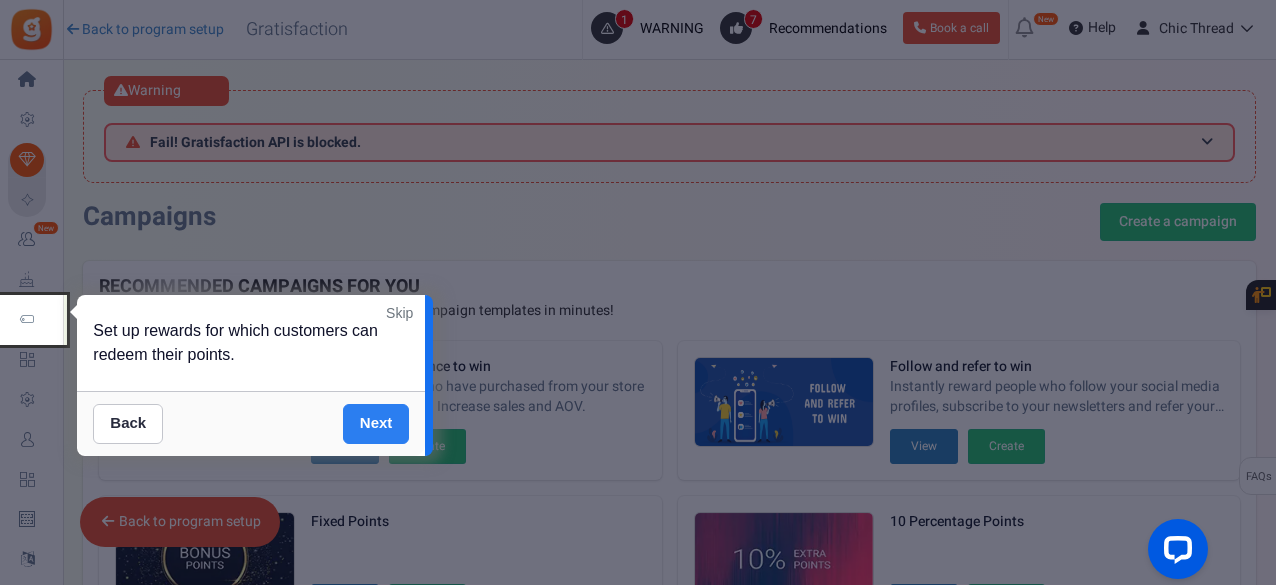 click on "Next" at bounding box center [376, 424] 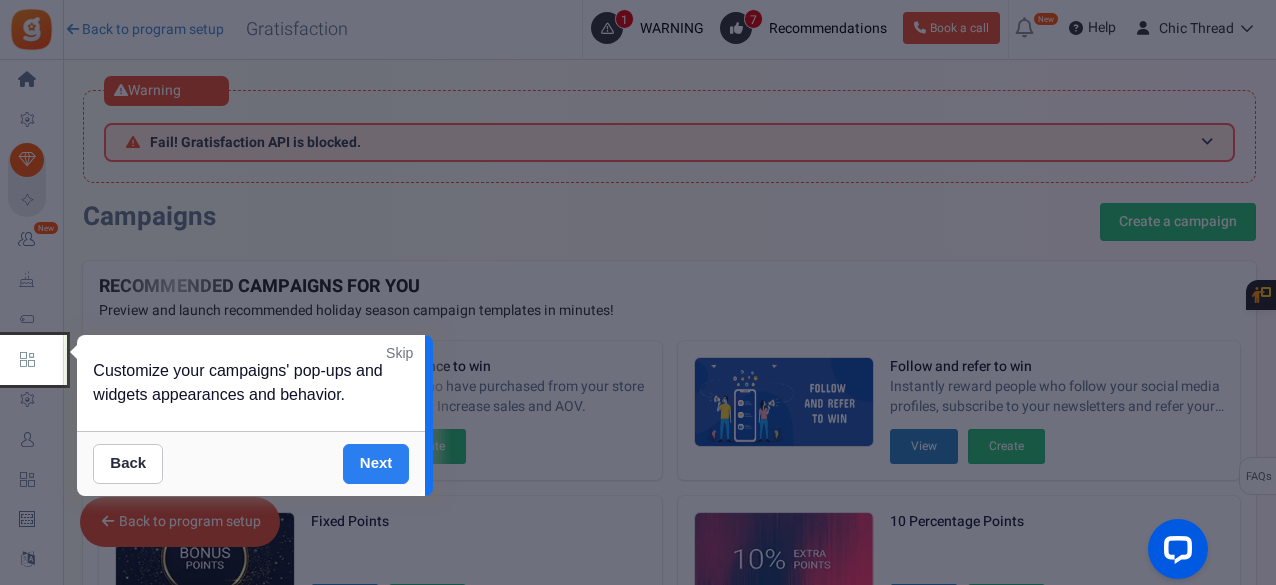 click on "Next" at bounding box center [376, 464] 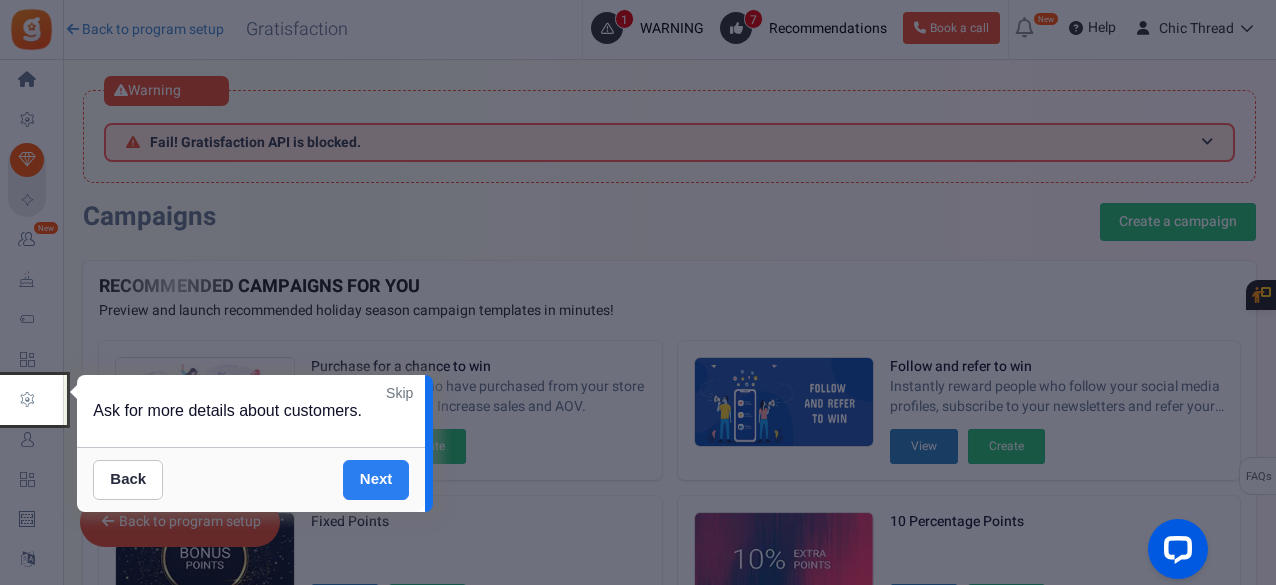 click on "Next" at bounding box center (376, 480) 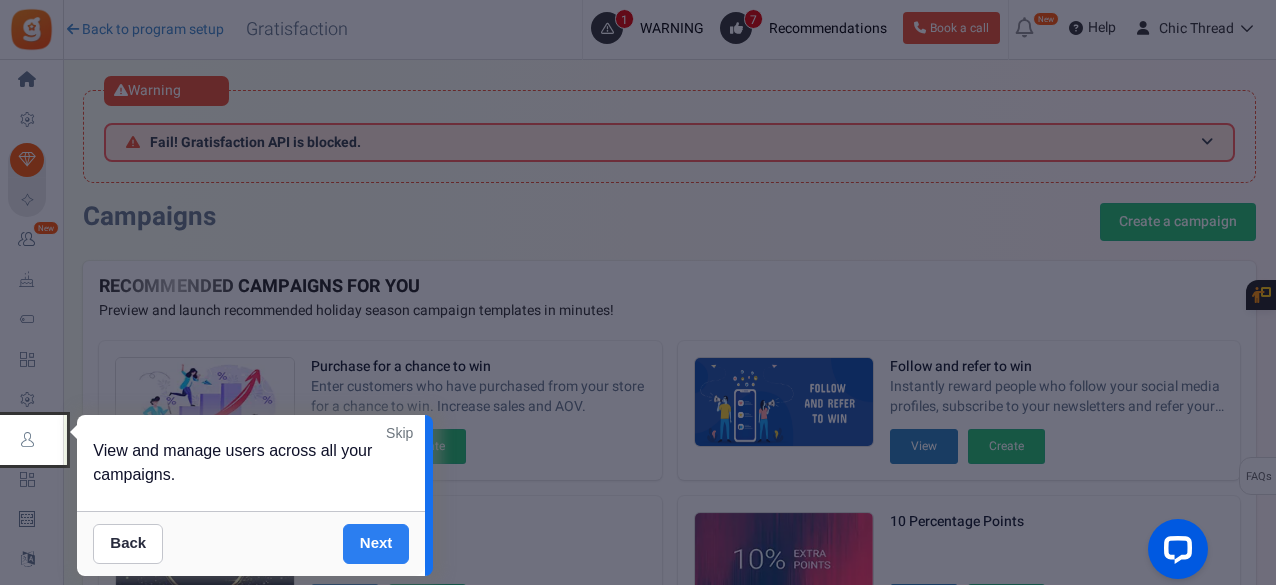 click on "Next" at bounding box center (376, 544) 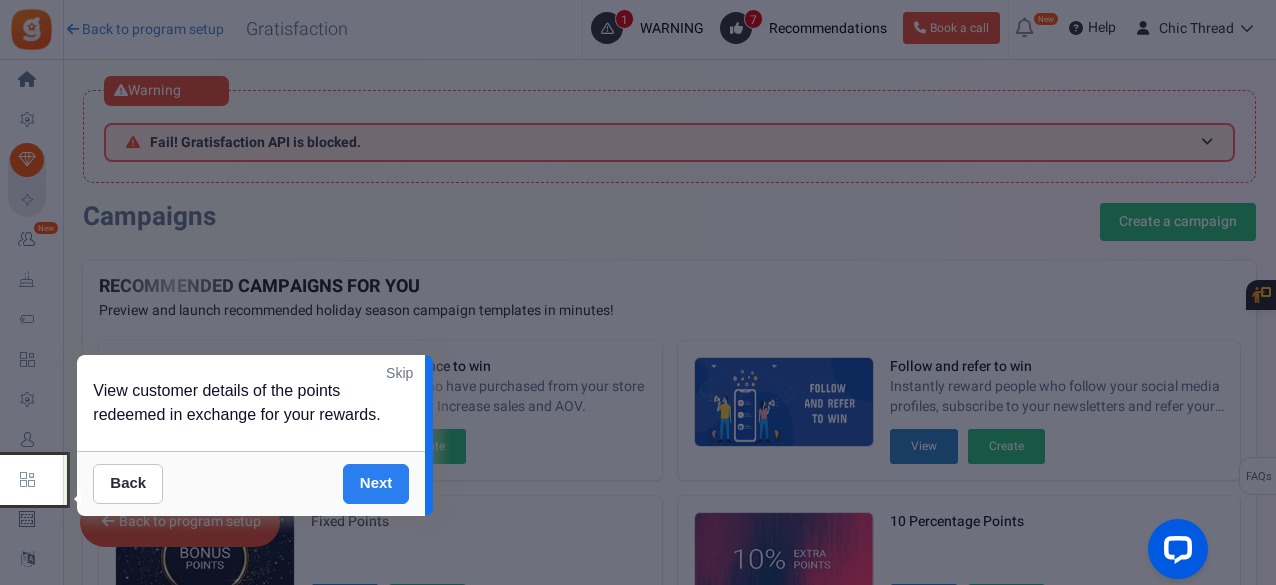 click on "Next" at bounding box center [376, 484] 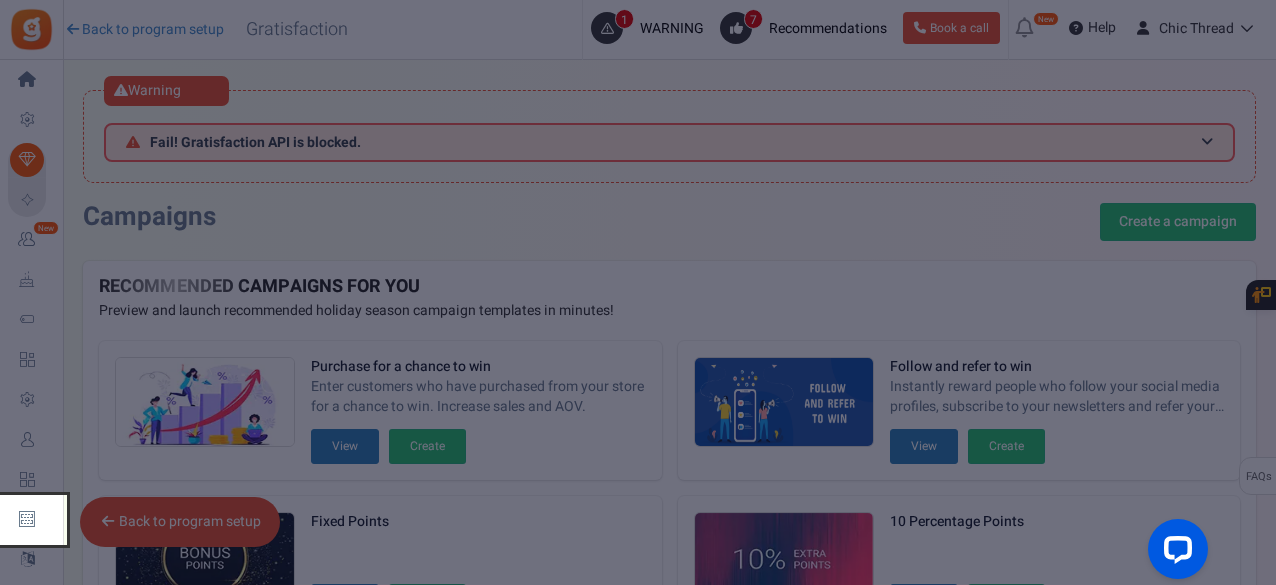 scroll, scrollTop: 257, scrollLeft: 0, axis: vertical 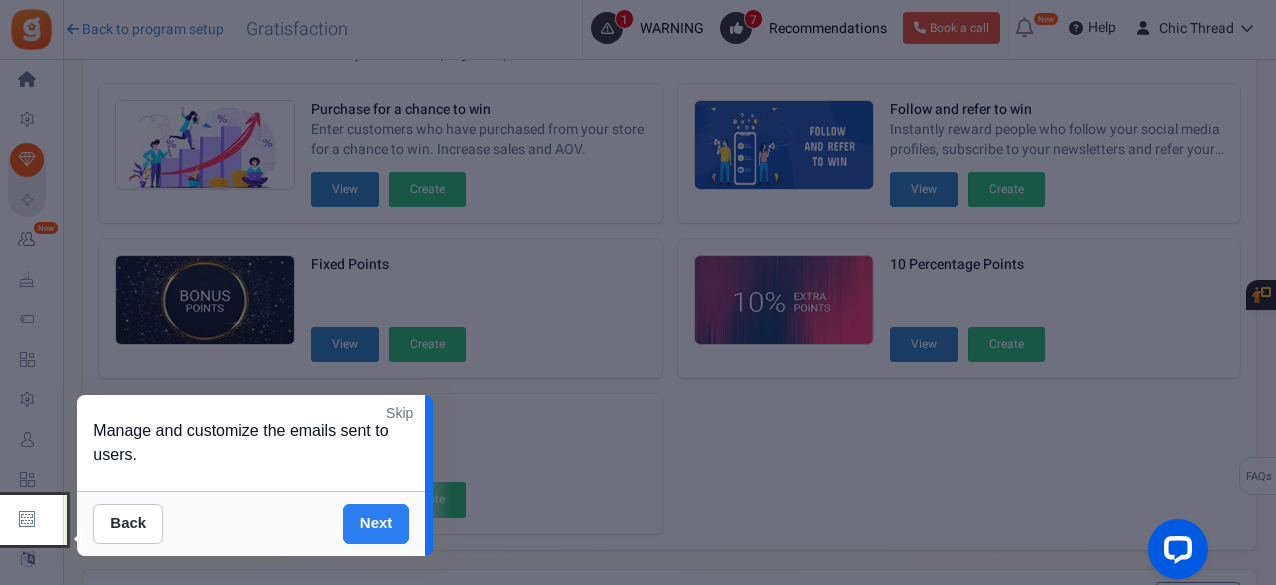 click on "Next" at bounding box center [376, 524] 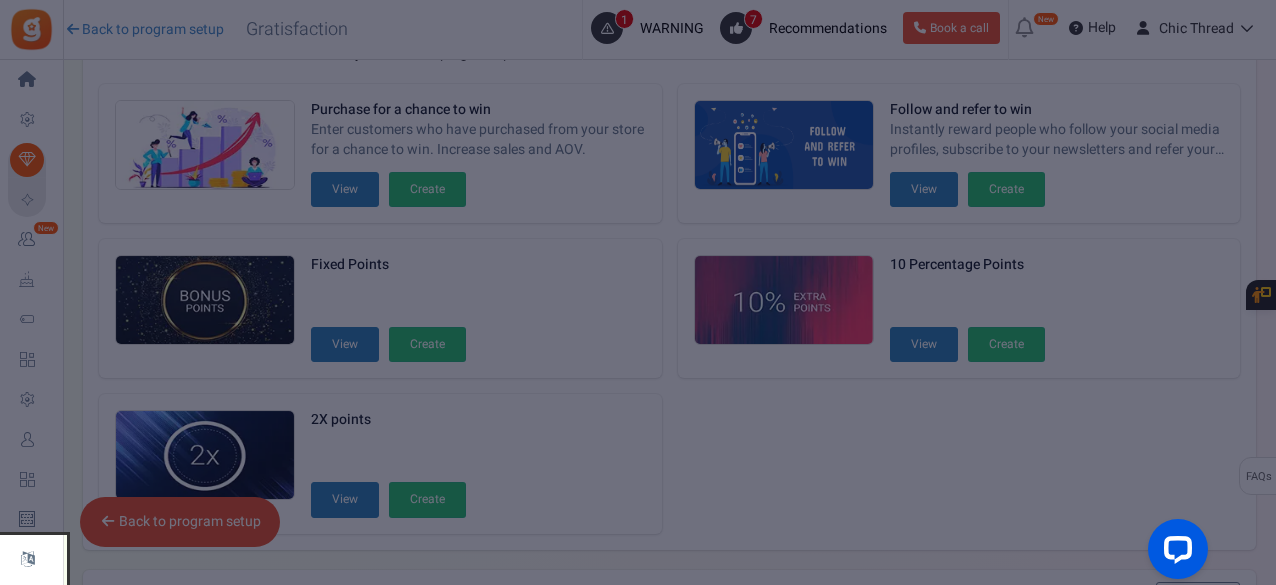 scroll, scrollTop: 554, scrollLeft: 0, axis: vertical 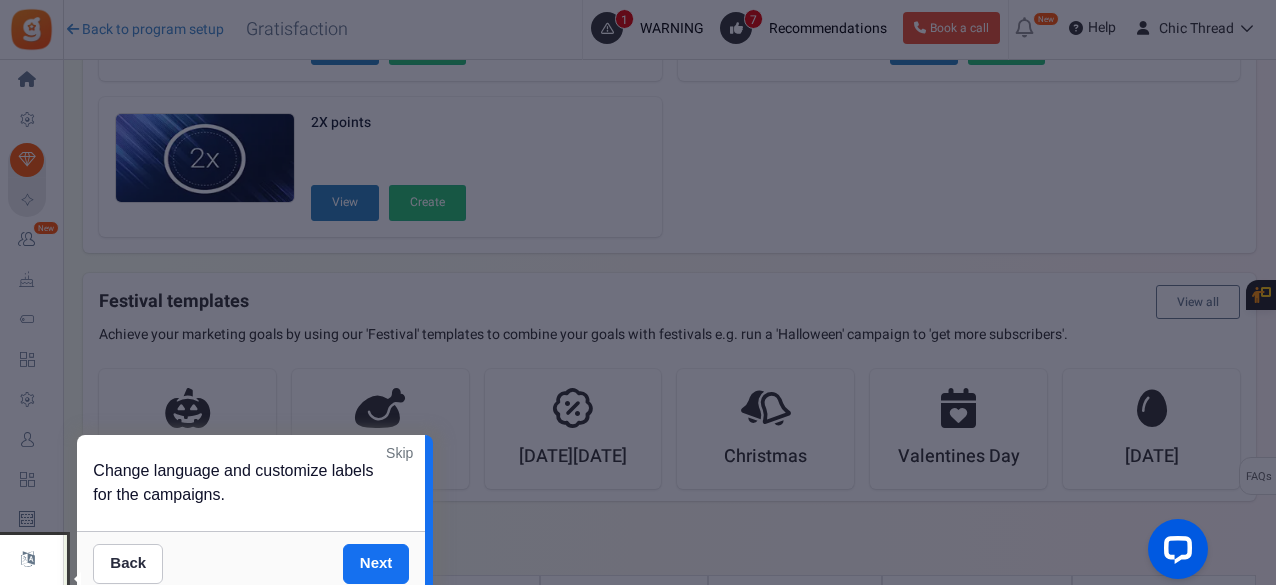 click on "Next" at bounding box center [376, 564] 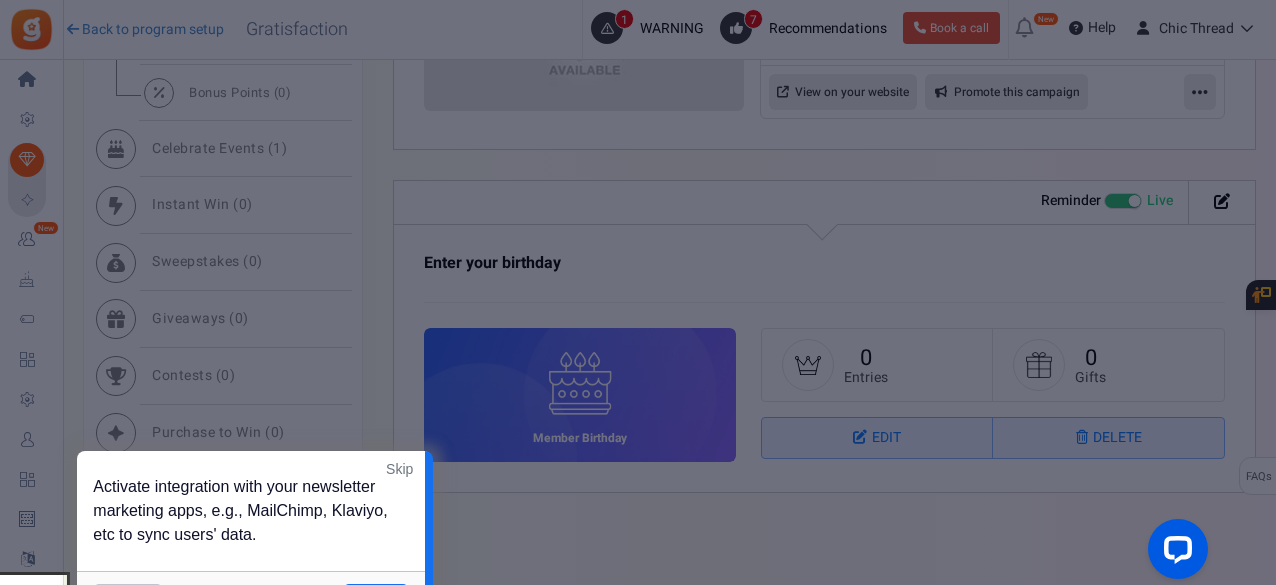 scroll, scrollTop: 1425, scrollLeft: 0, axis: vertical 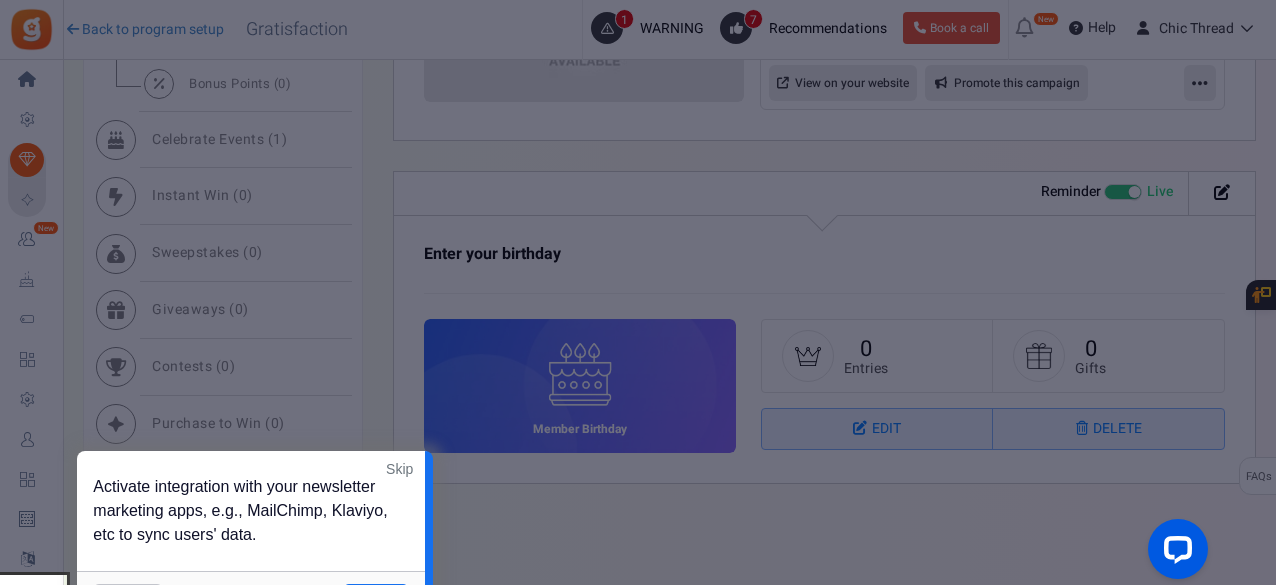 click on "Skip" at bounding box center [399, 469] 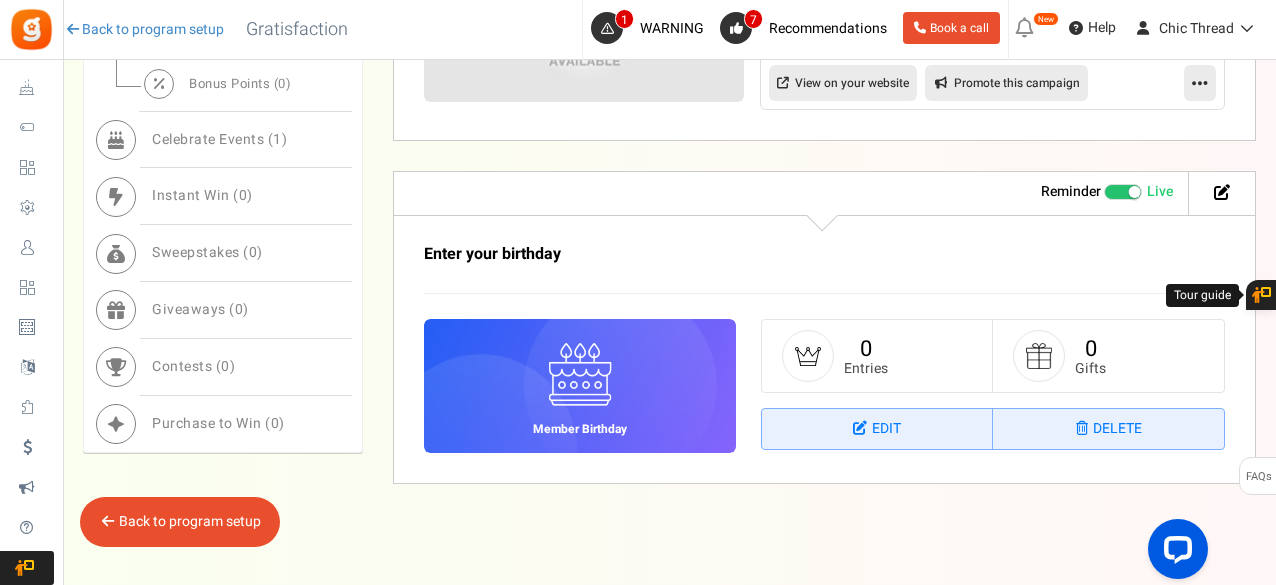 click at bounding box center [1261, 295] 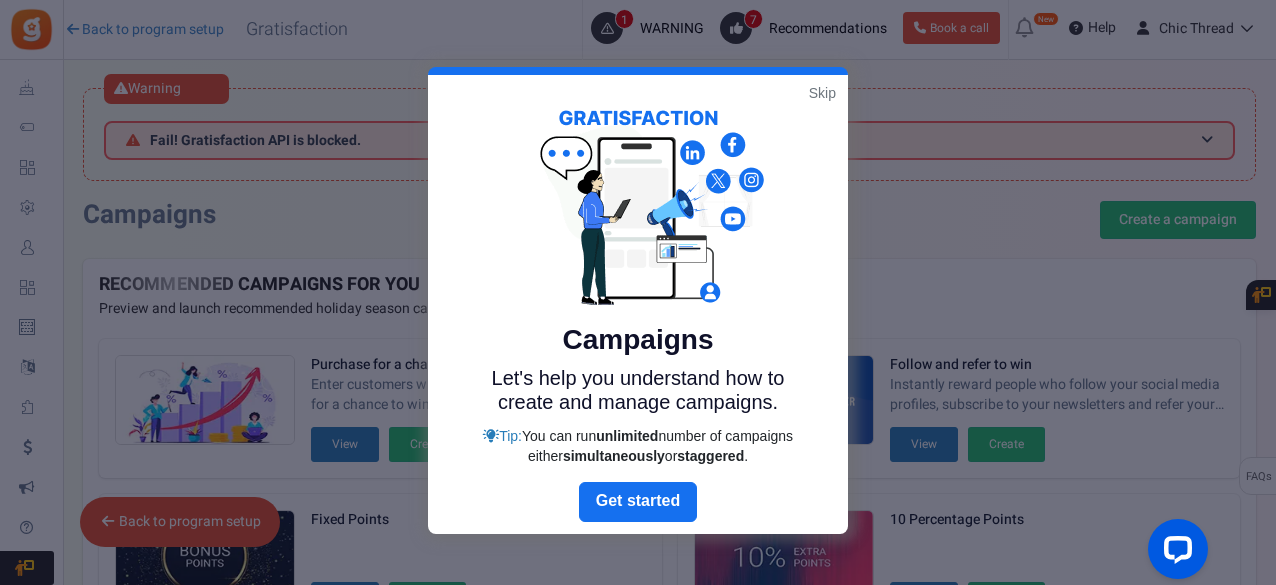 scroll, scrollTop: 0, scrollLeft: 0, axis: both 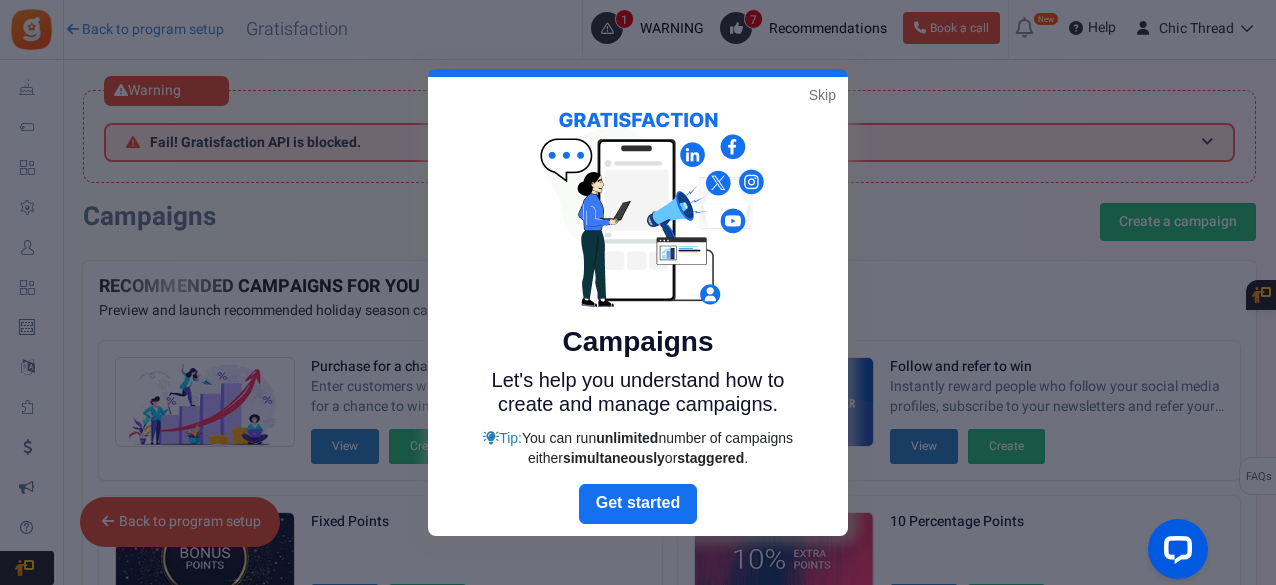 click on "Skip" at bounding box center (822, 95) 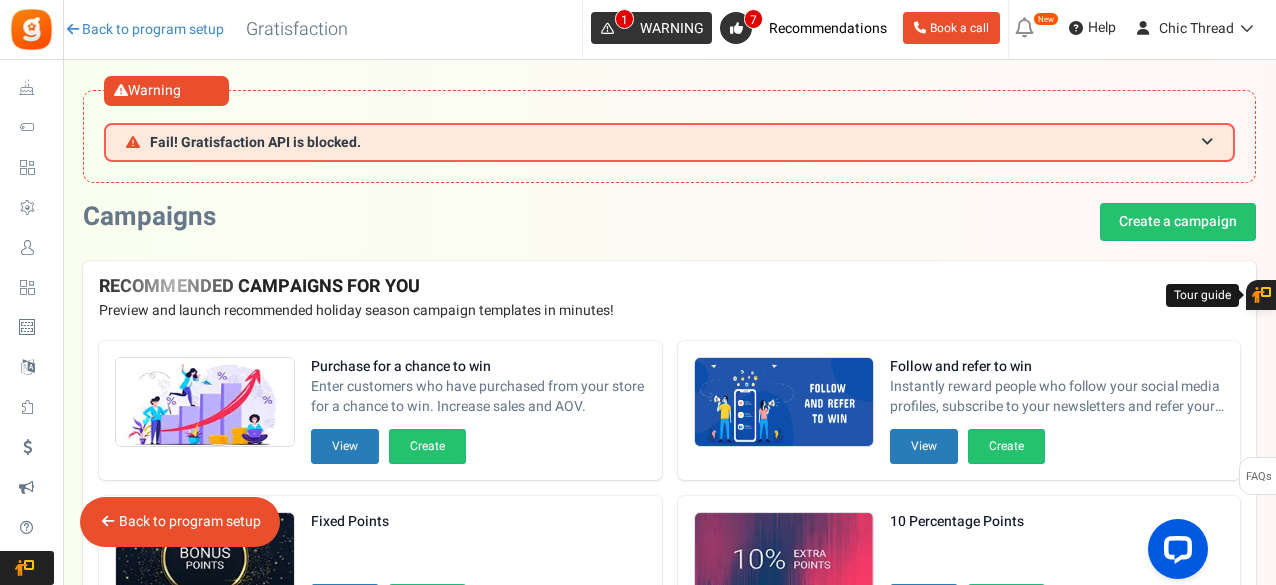 click on "1" at bounding box center (624, 19) 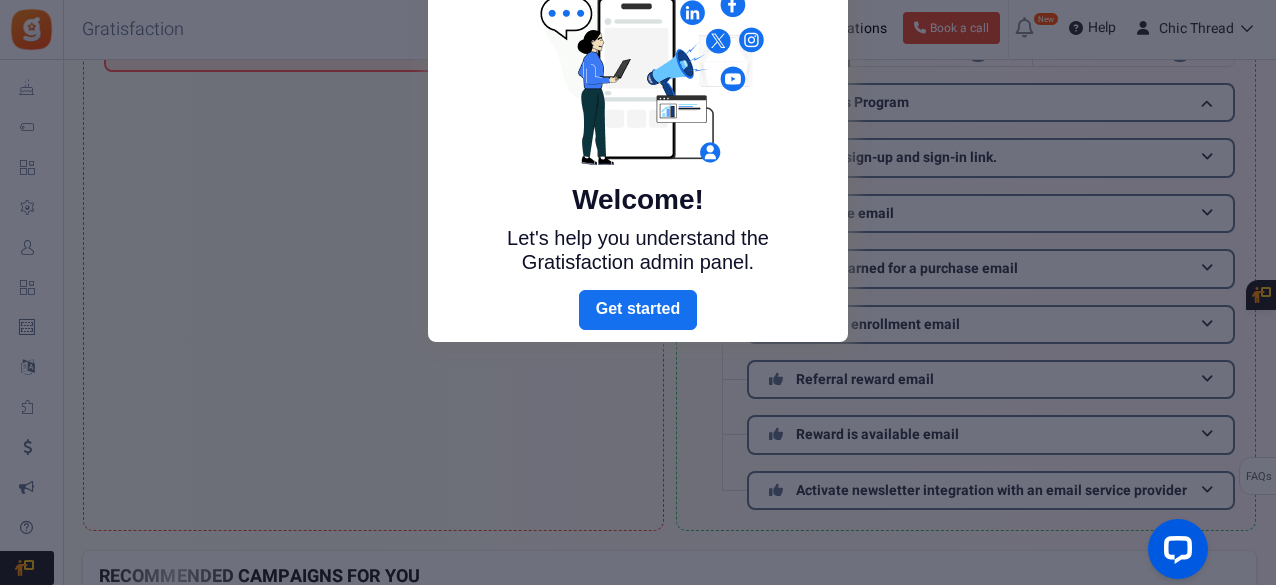 scroll, scrollTop: 0, scrollLeft: 0, axis: both 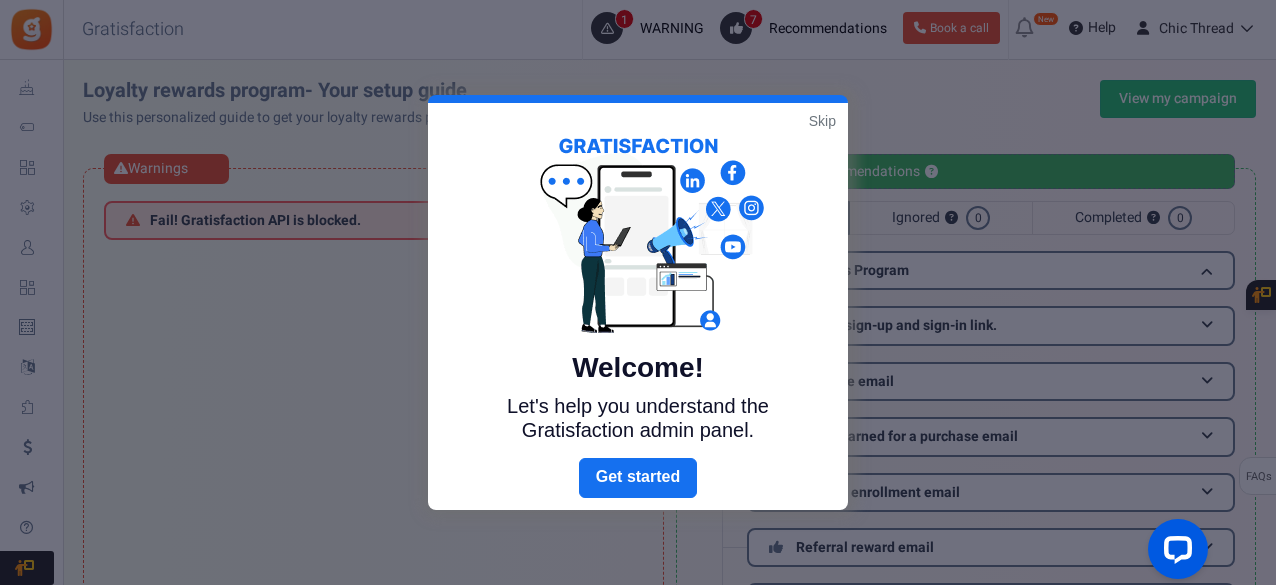 click on "Skip" at bounding box center [822, 121] 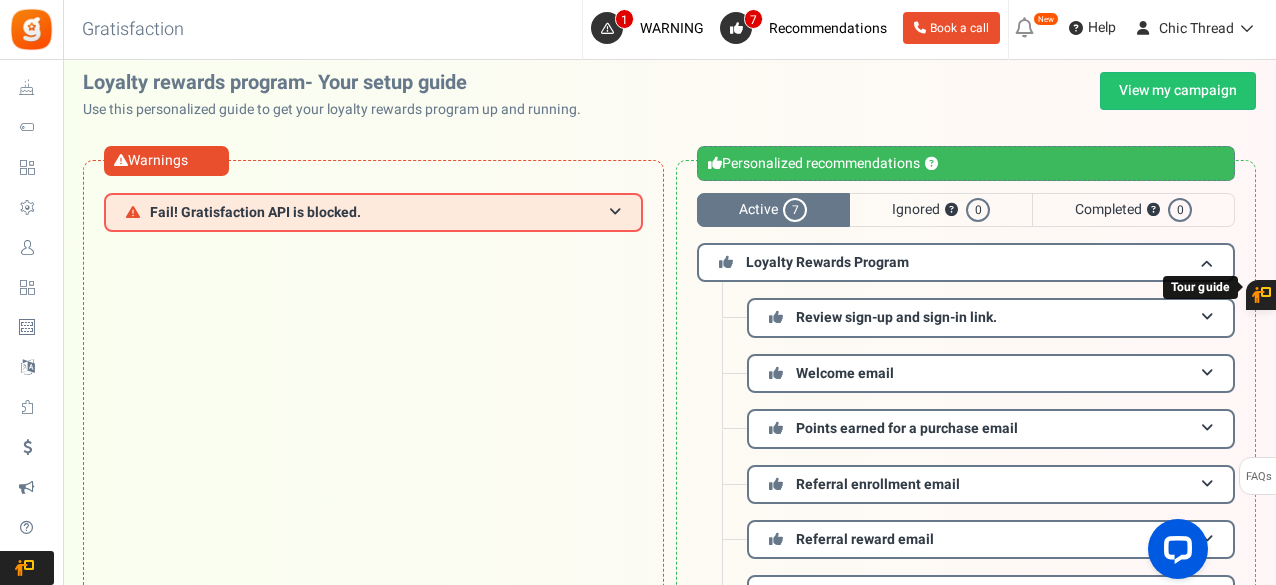 scroll, scrollTop: 0, scrollLeft: 0, axis: both 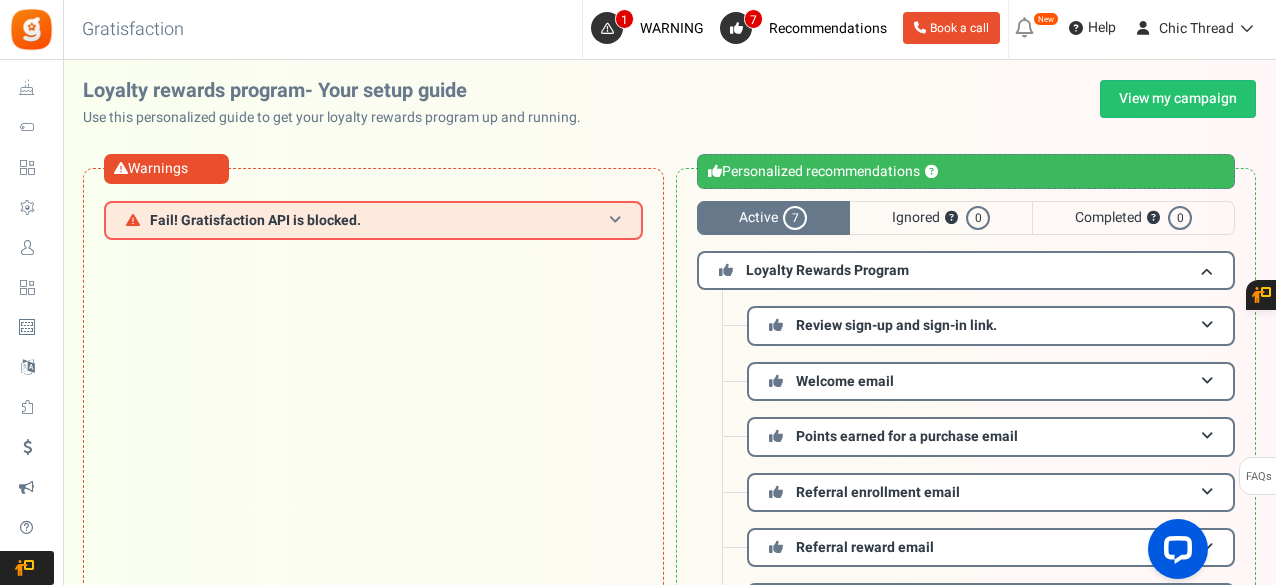 click on "Fail! Gratisfaction API is blocked." at bounding box center [255, 220] 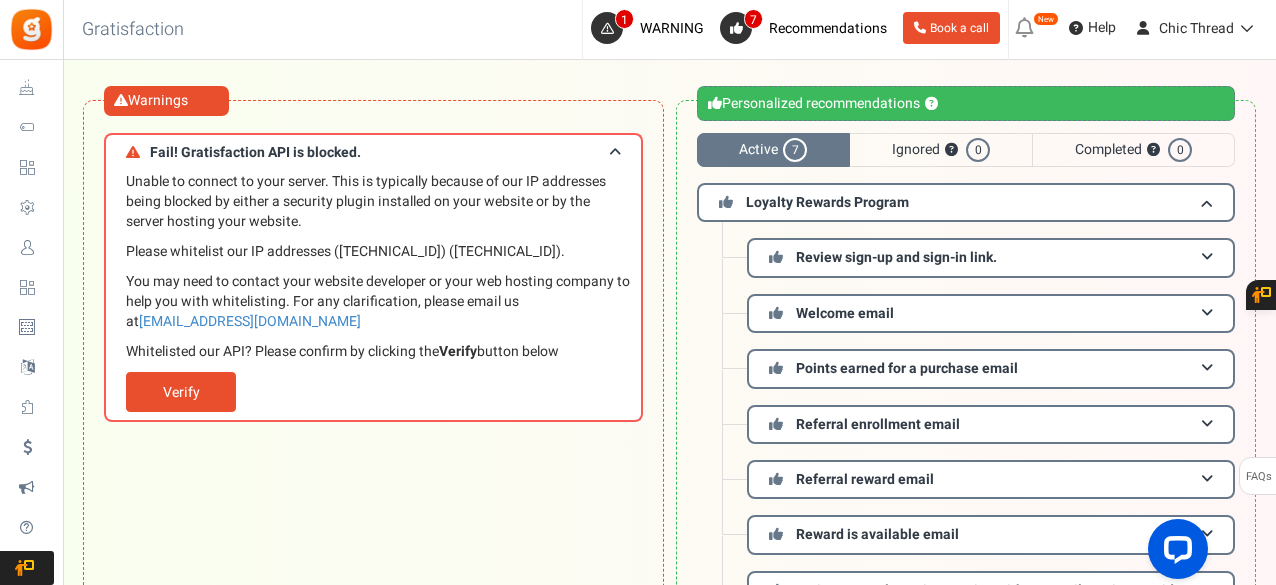 scroll, scrollTop: 100, scrollLeft: 0, axis: vertical 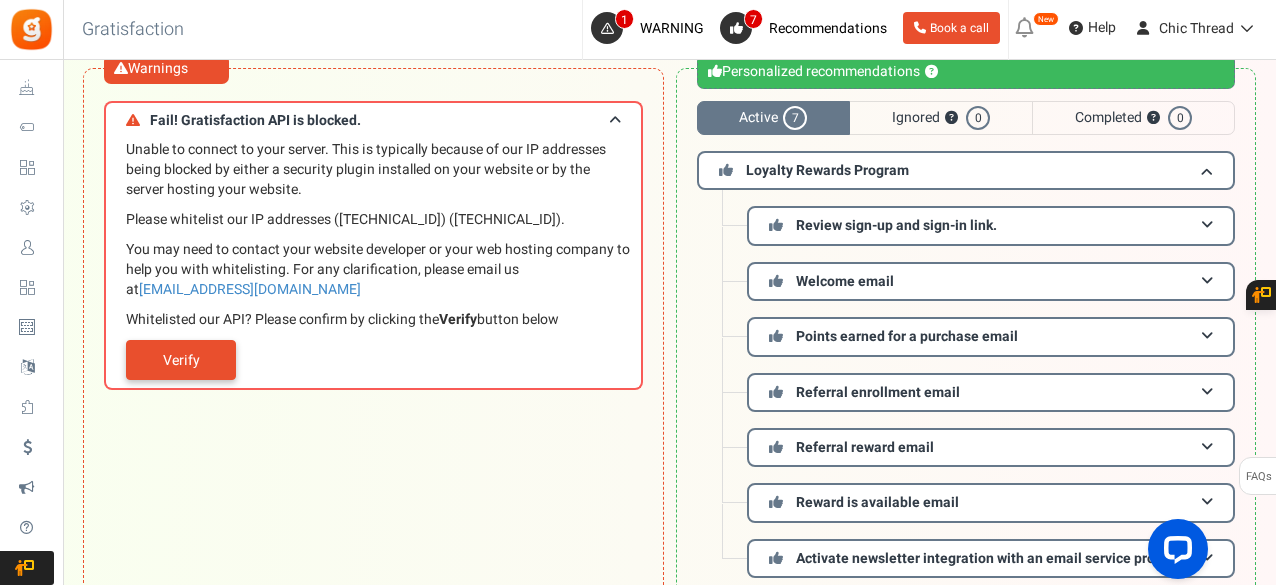 click on "Verify" at bounding box center [181, 360] 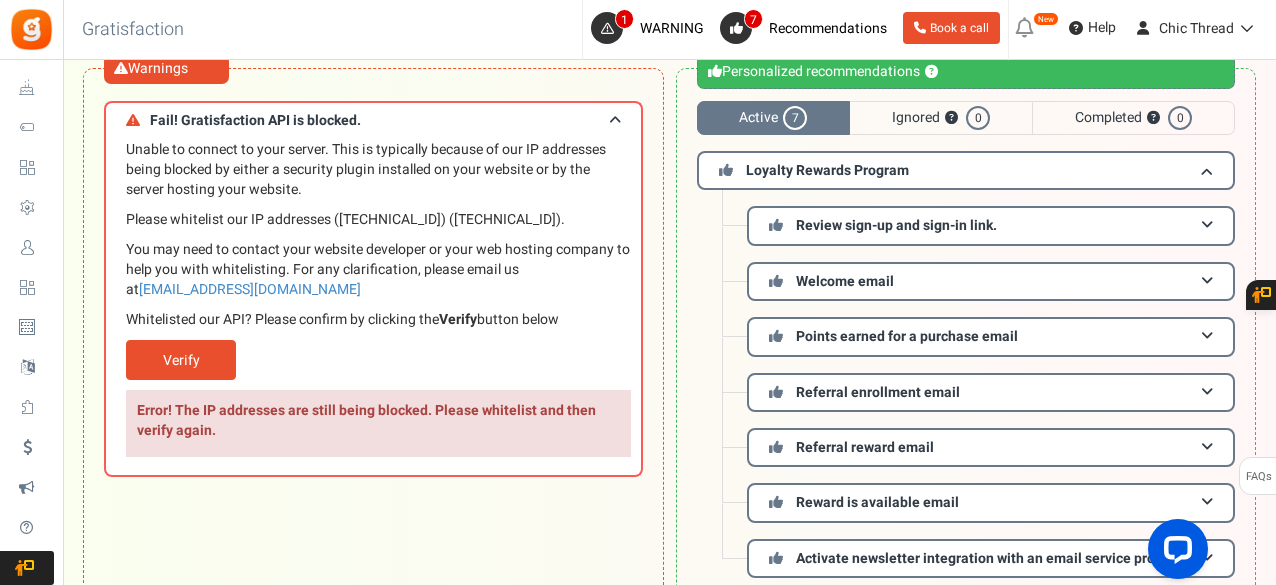 click on "Verify" at bounding box center [181, 360] 